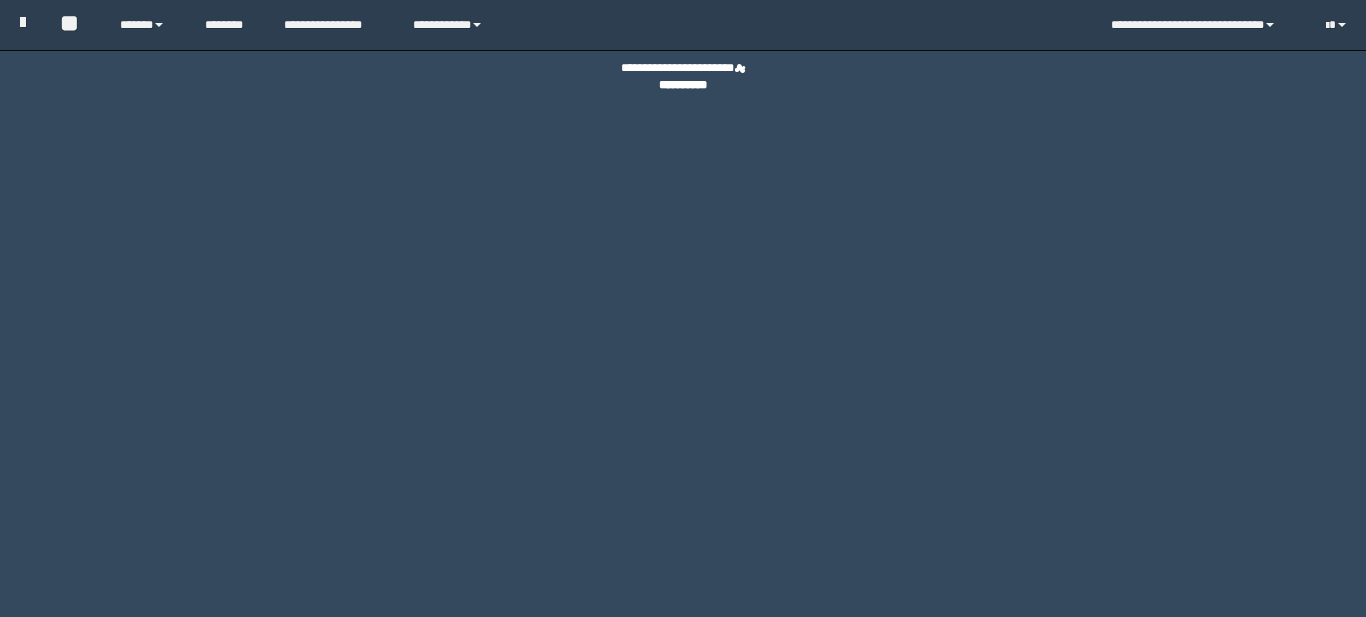 scroll, scrollTop: 0, scrollLeft: 0, axis: both 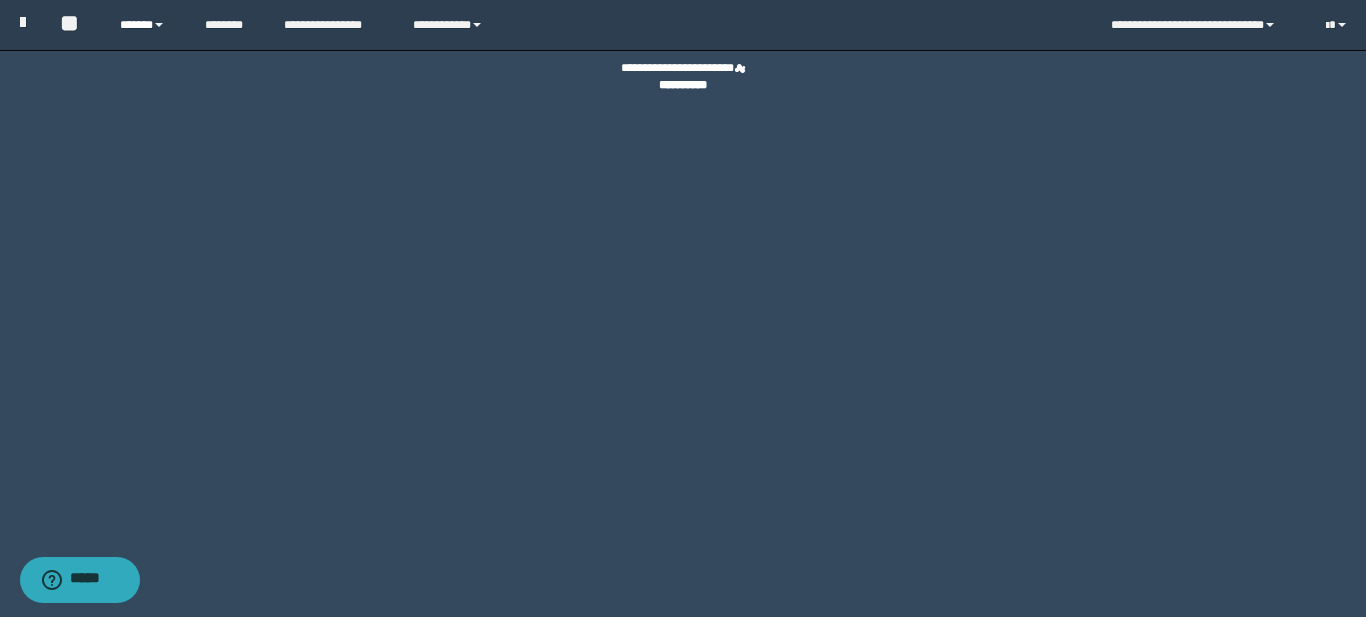 click on "******" at bounding box center [147, 25] 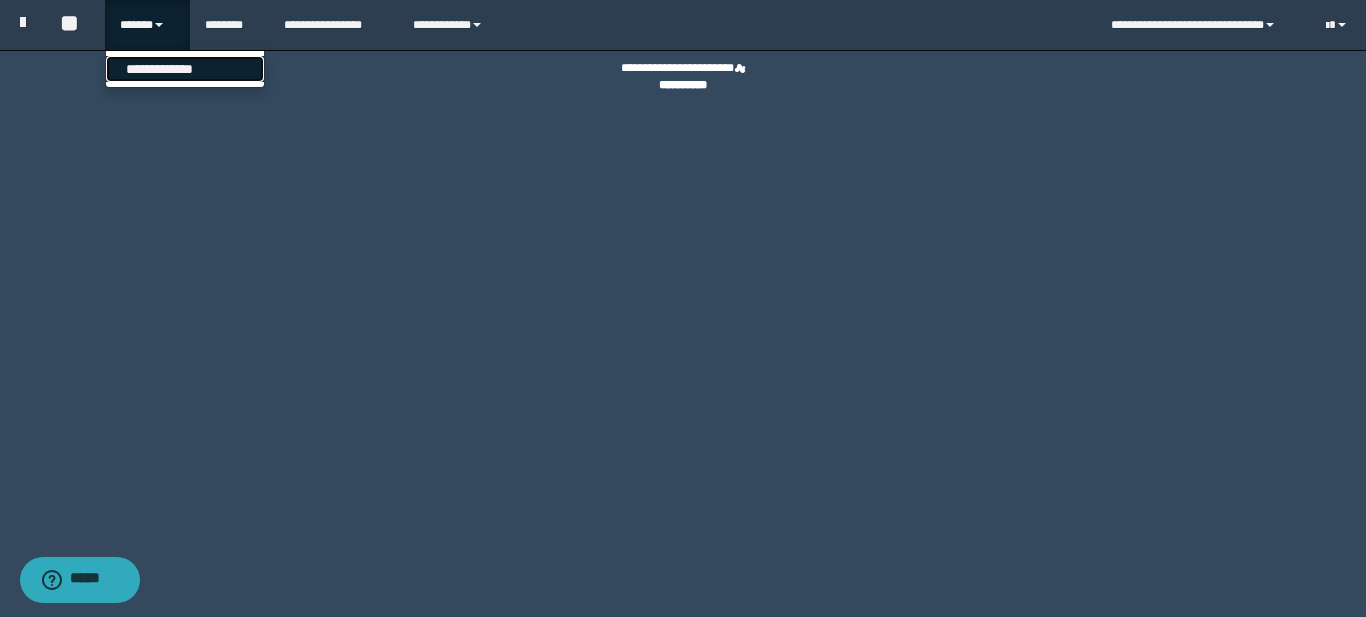 click on "**********" at bounding box center (185, 69) 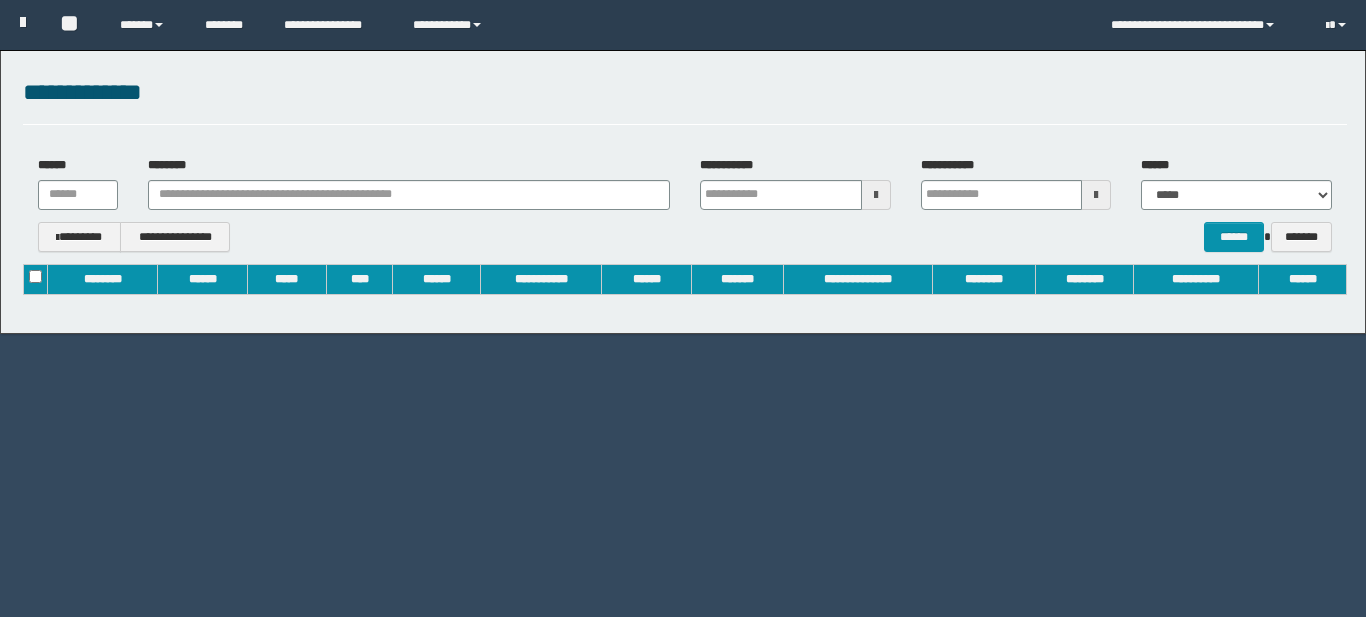 scroll, scrollTop: 0, scrollLeft: 0, axis: both 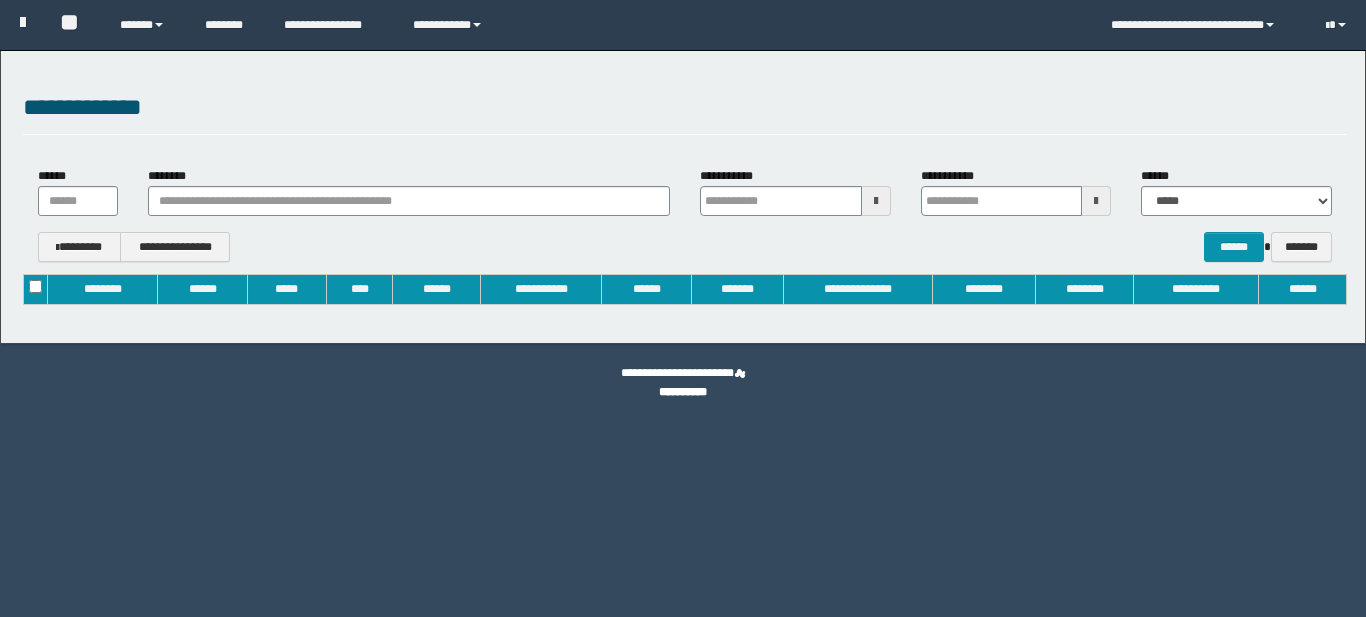 type on "**********" 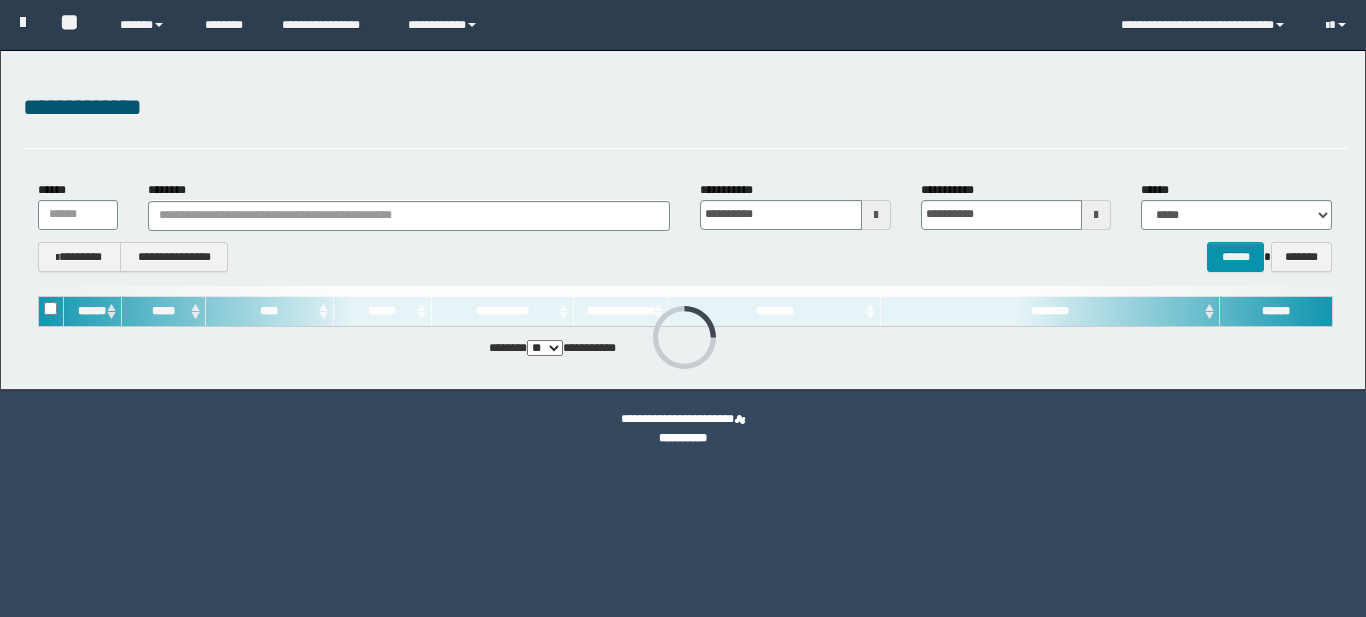 scroll, scrollTop: 0, scrollLeft: 0, axis: both 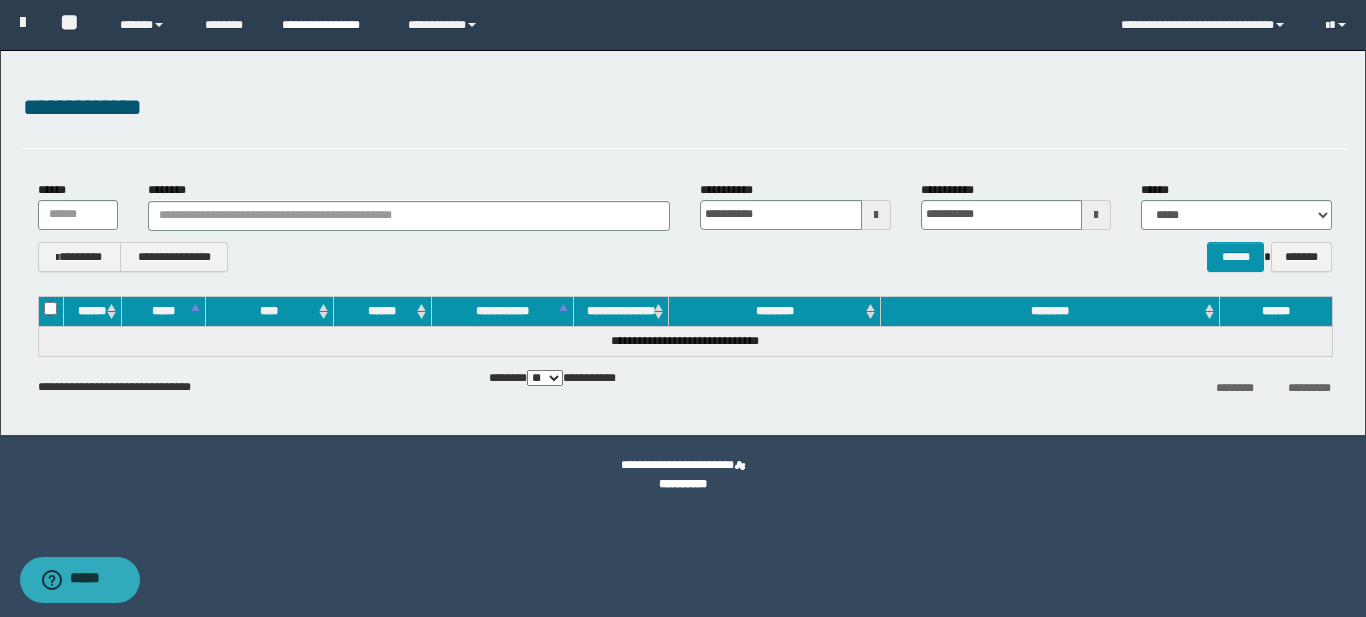 click on "**********" at bounding box center (330, 25) 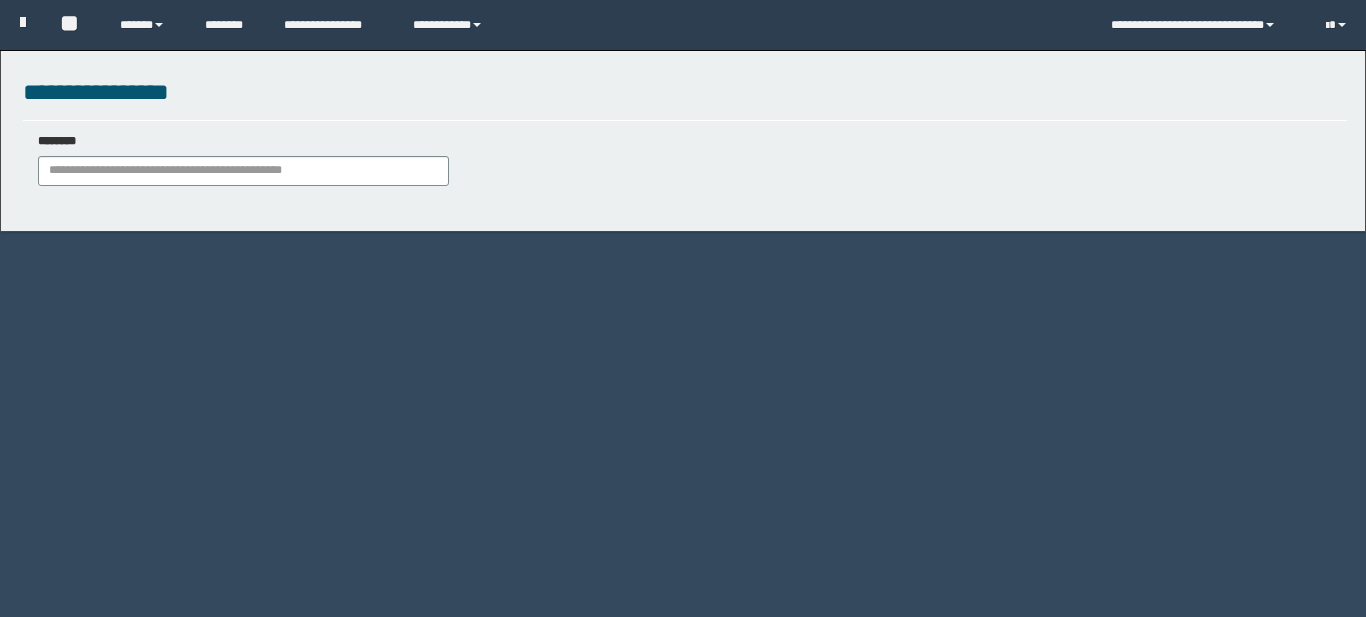 scroll, scrollTop: 0, scrollLeft: 0, axis: both 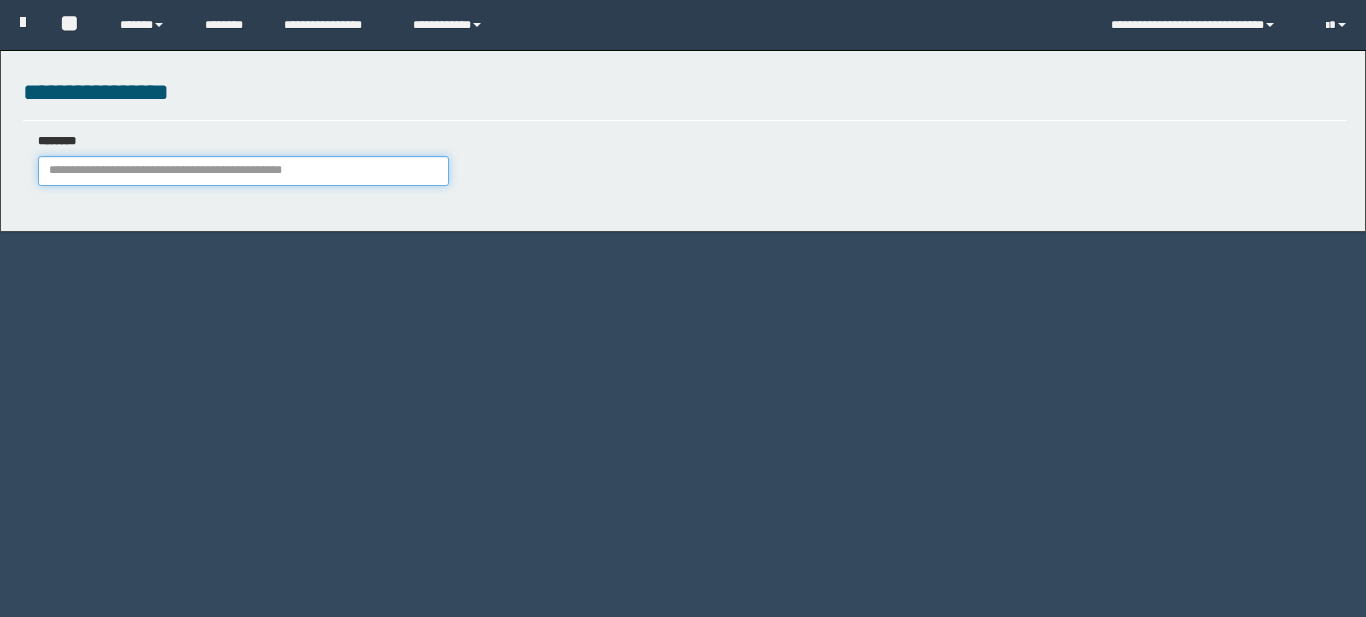 click on "********" at bounding box center [243, 171] 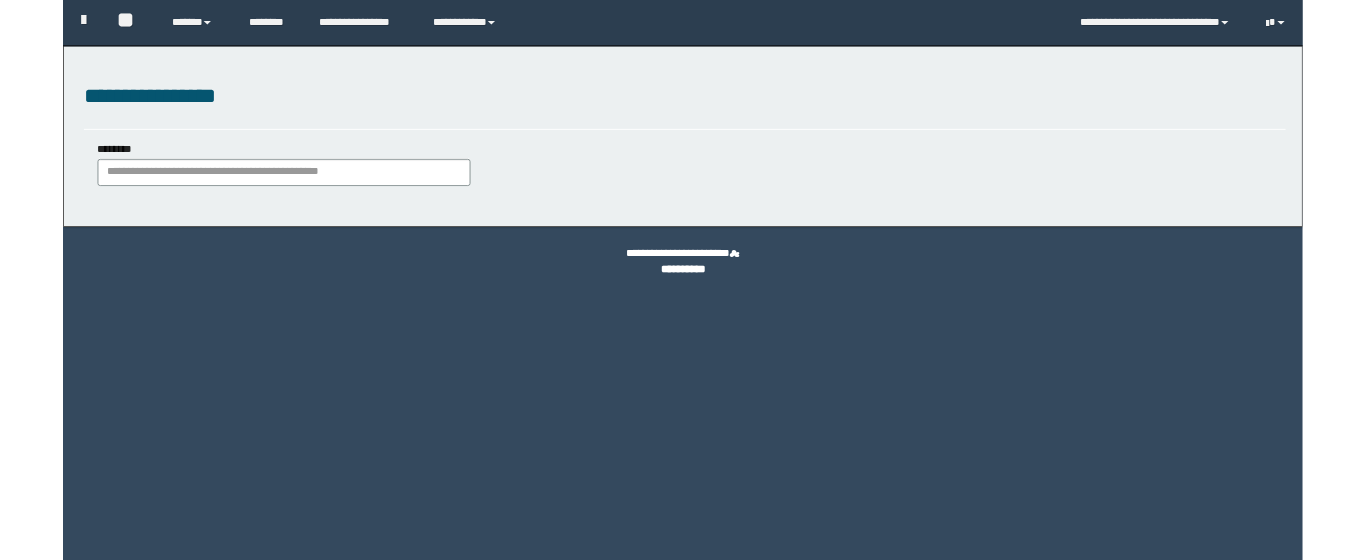 scroll, scrollTop: 0, scrollLeft: 0, axis: both 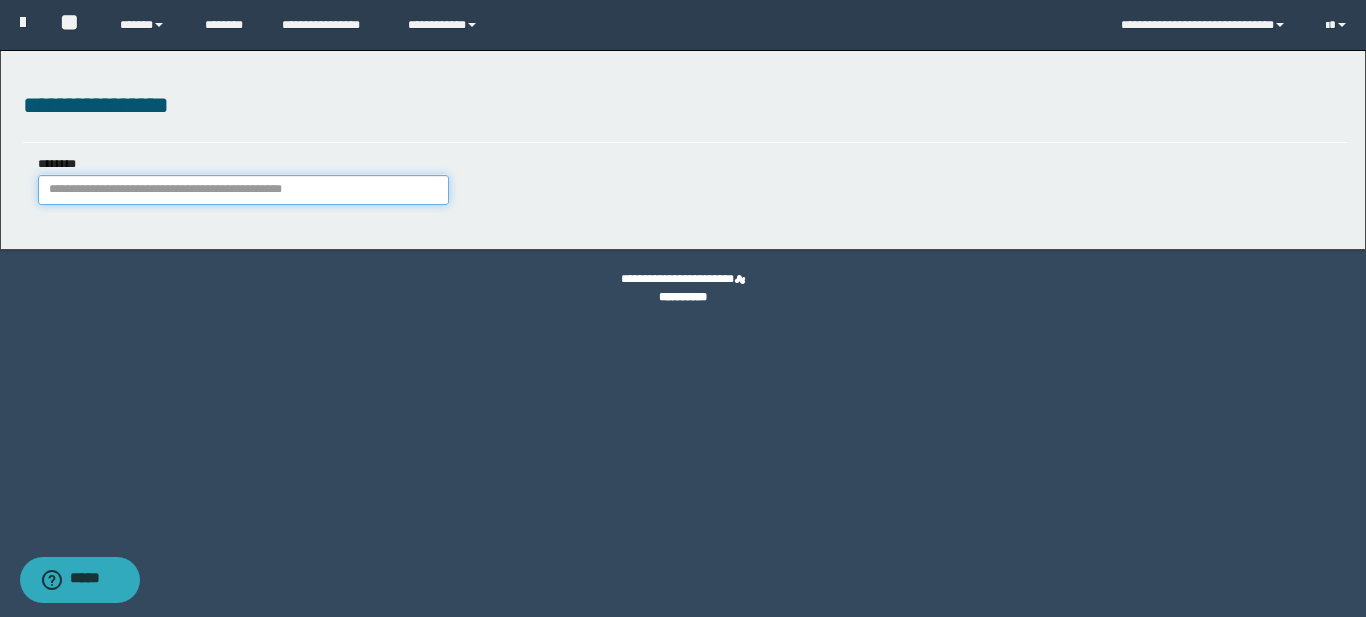click on "********" at bounding box center [243, 190] 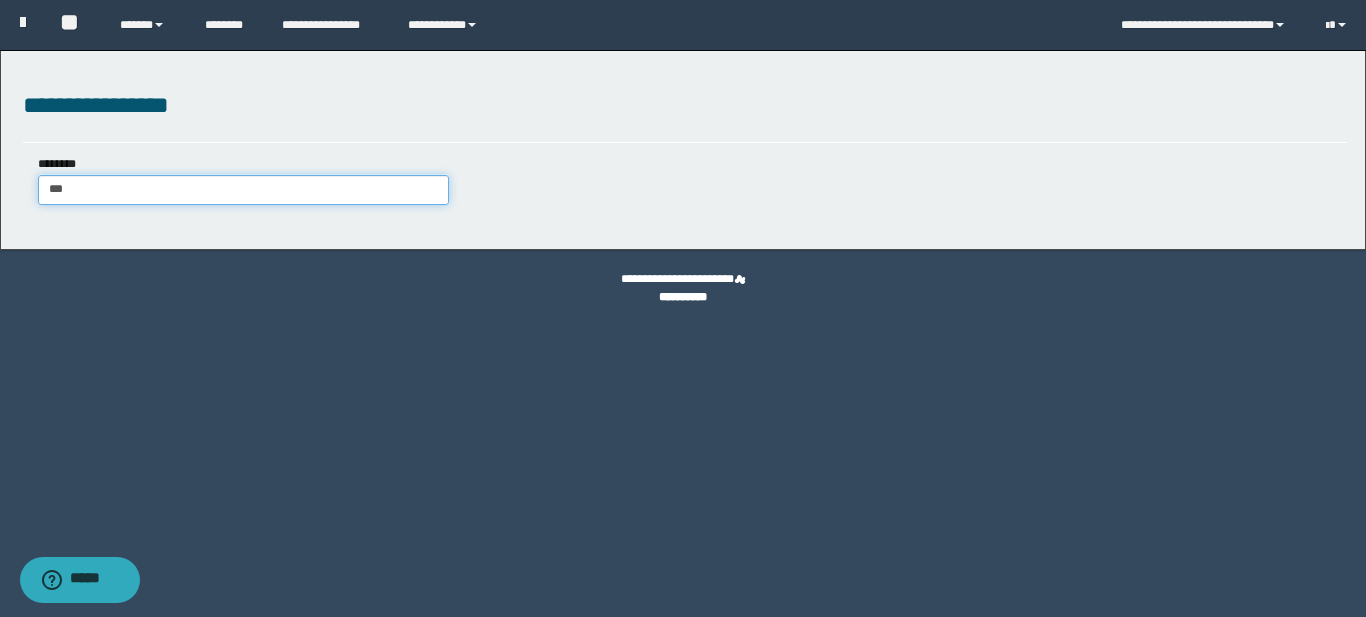 type on "****" 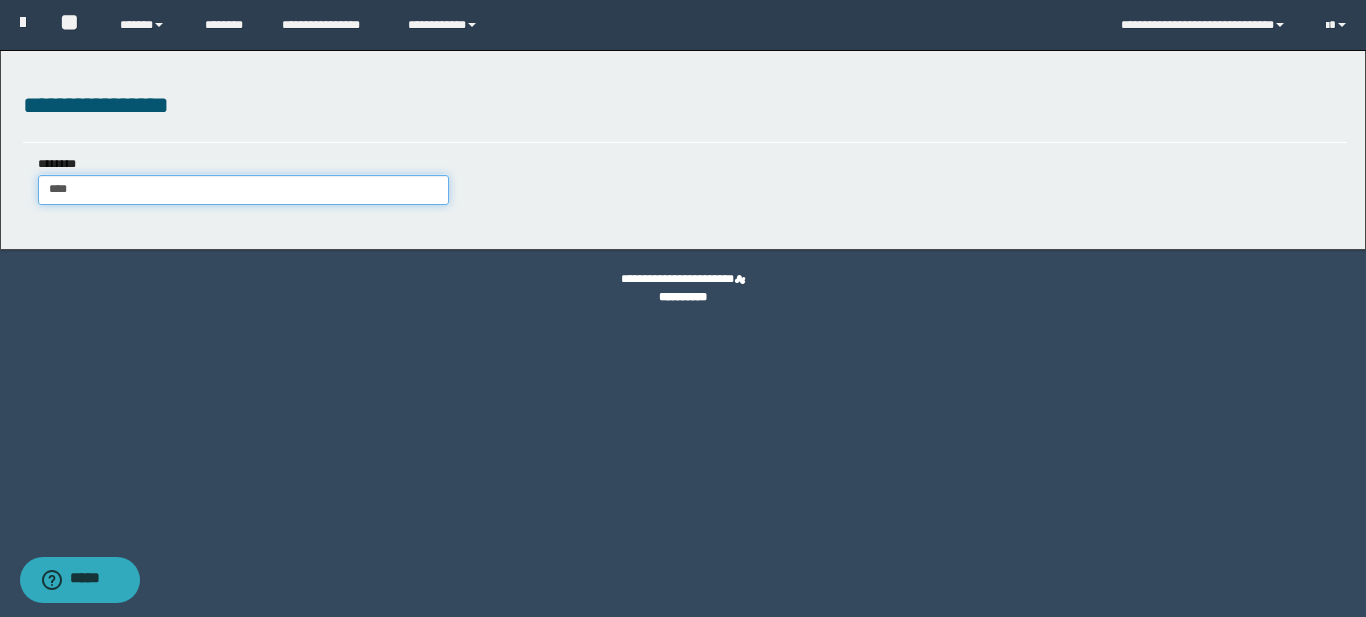type on "****" 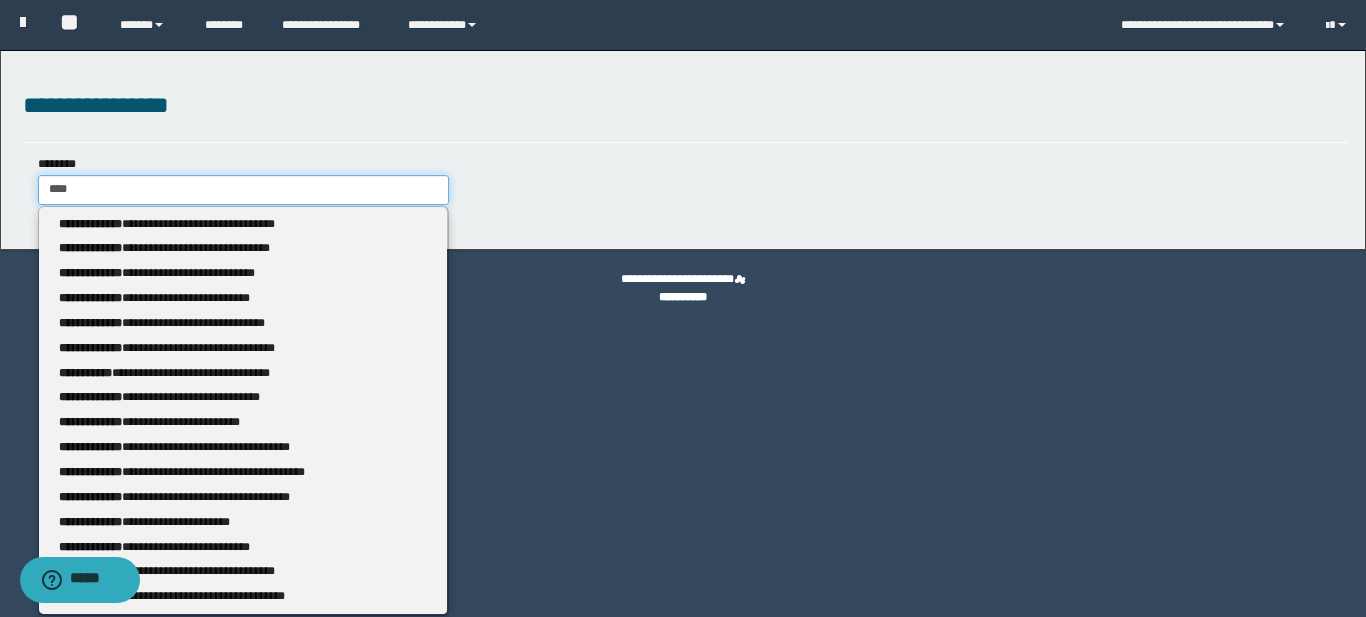 type 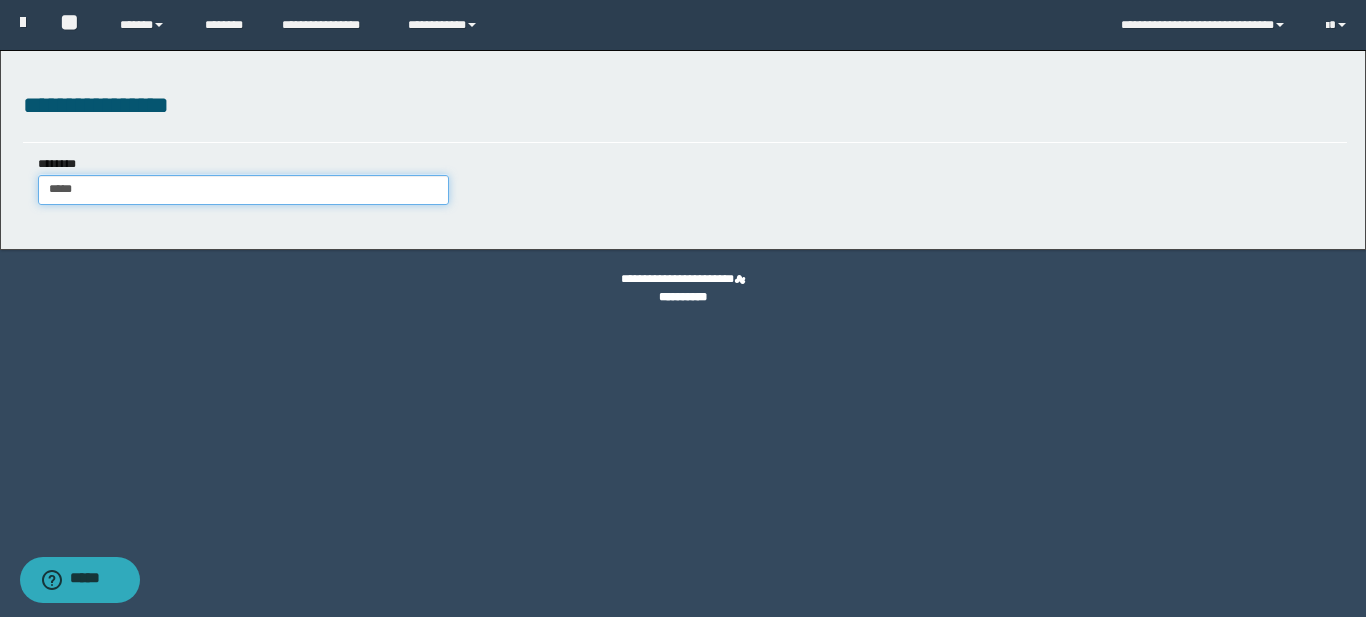 type on "******" 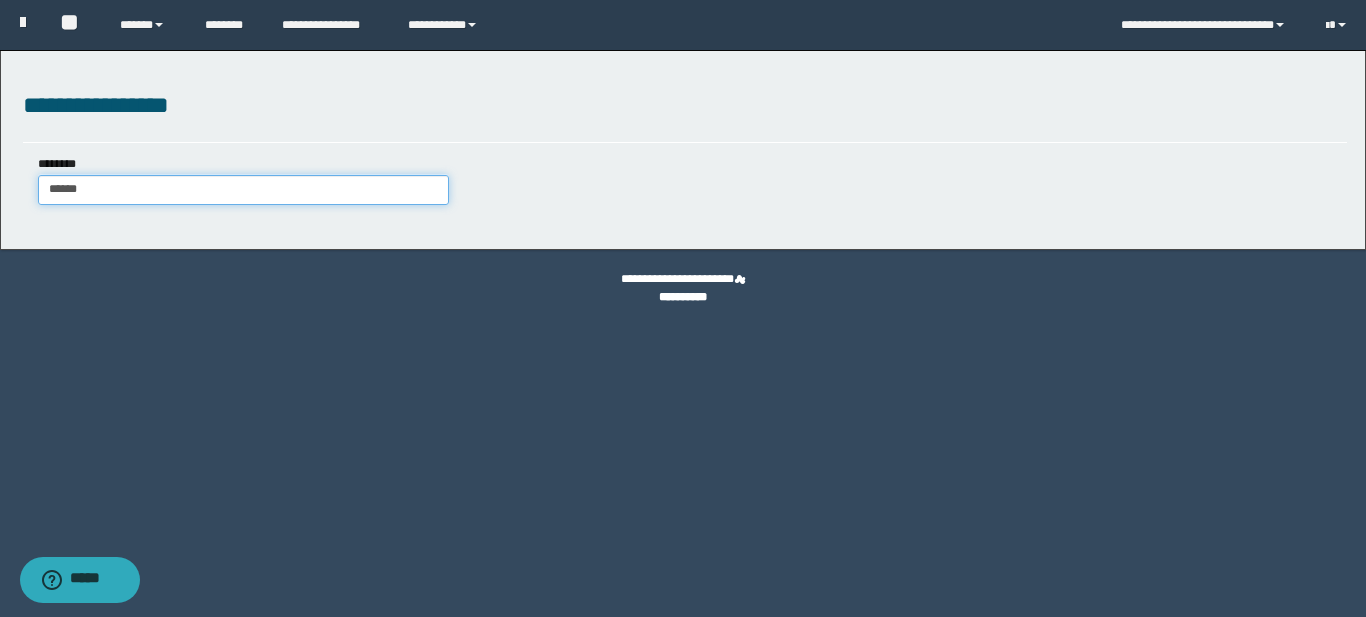 type on "******" 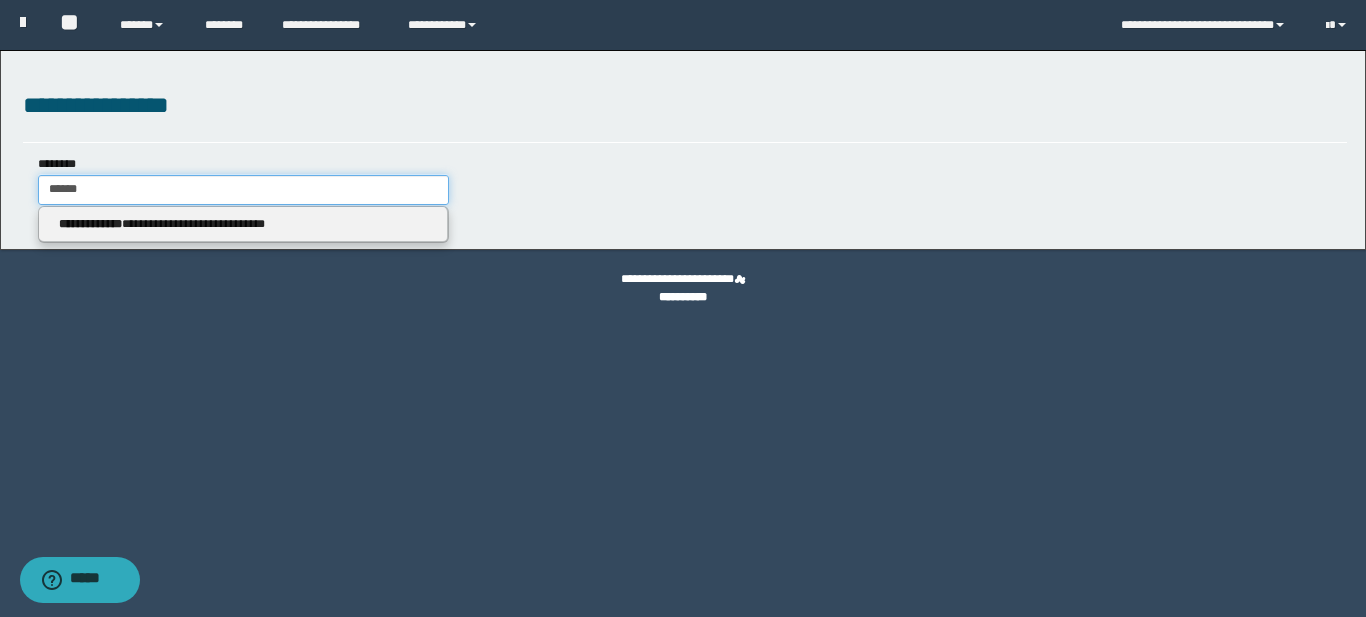 type 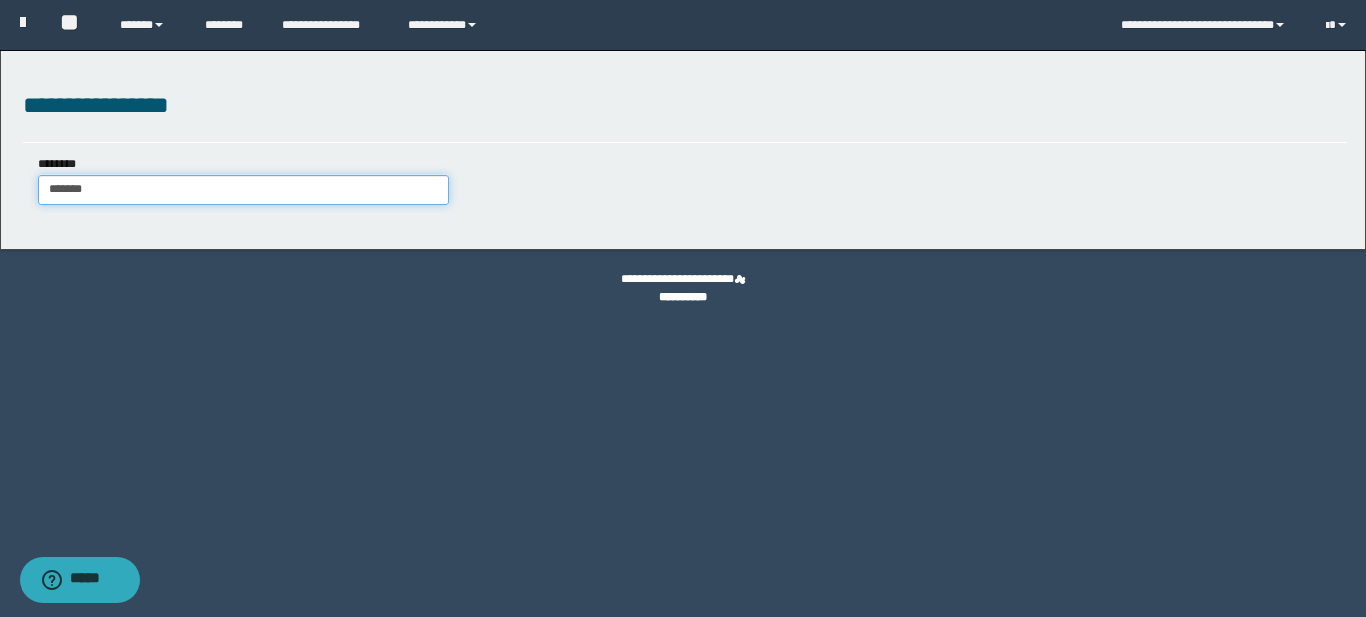 type on "*******" 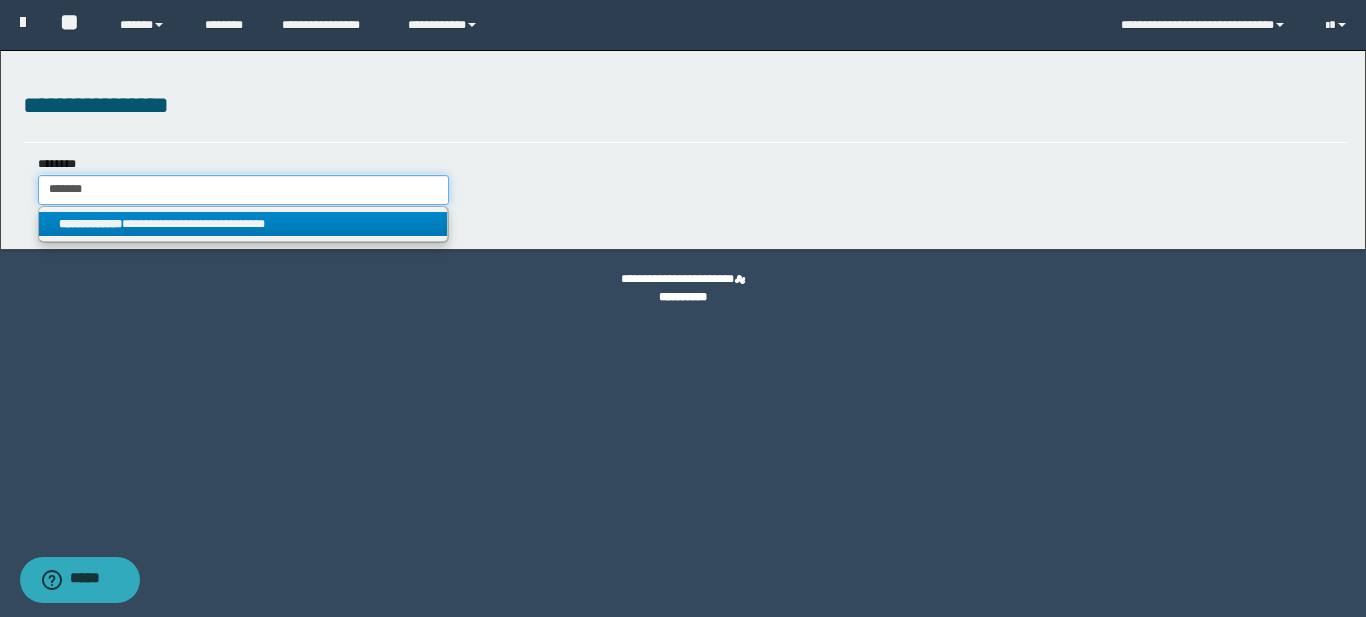 type on "*******" 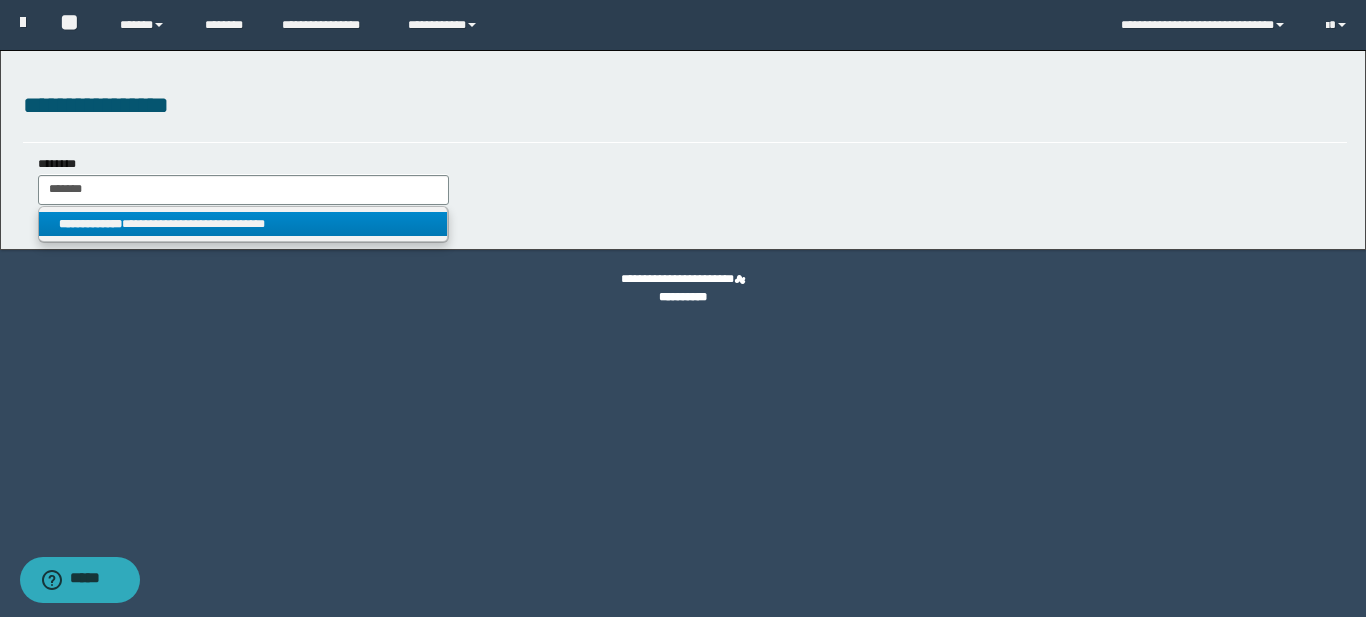 click on "**********" at bounding box center (90, 224) 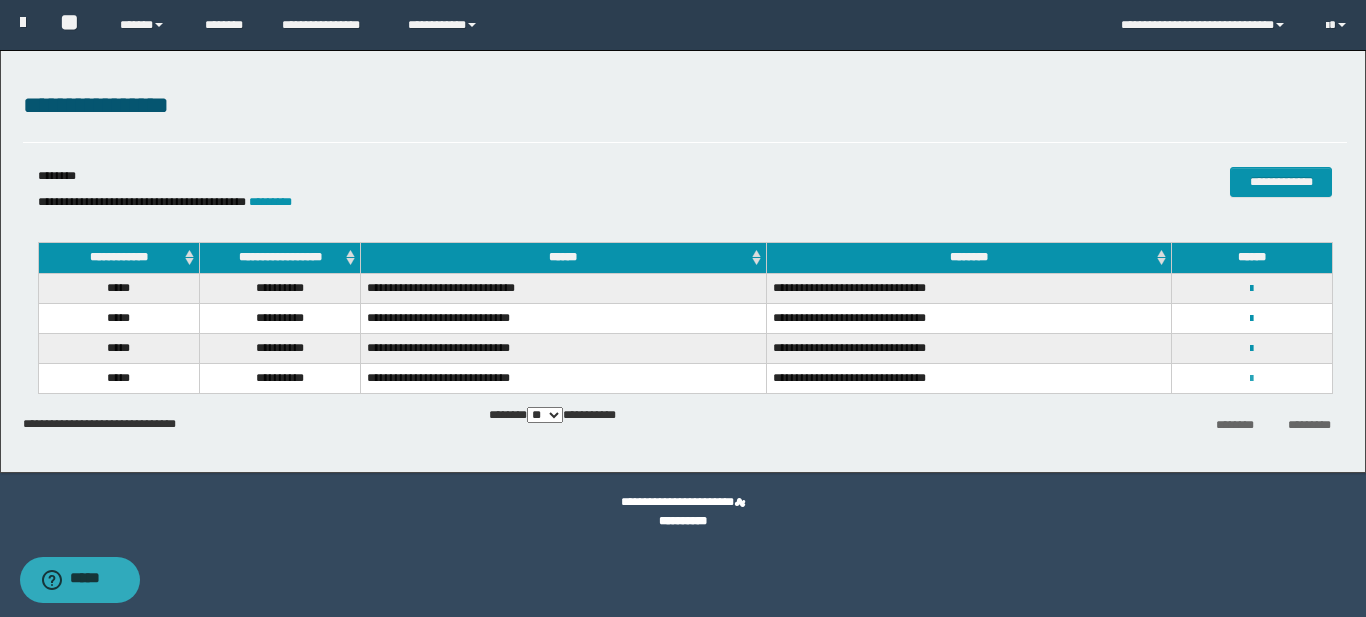 click at bounding box center (1251, 379) 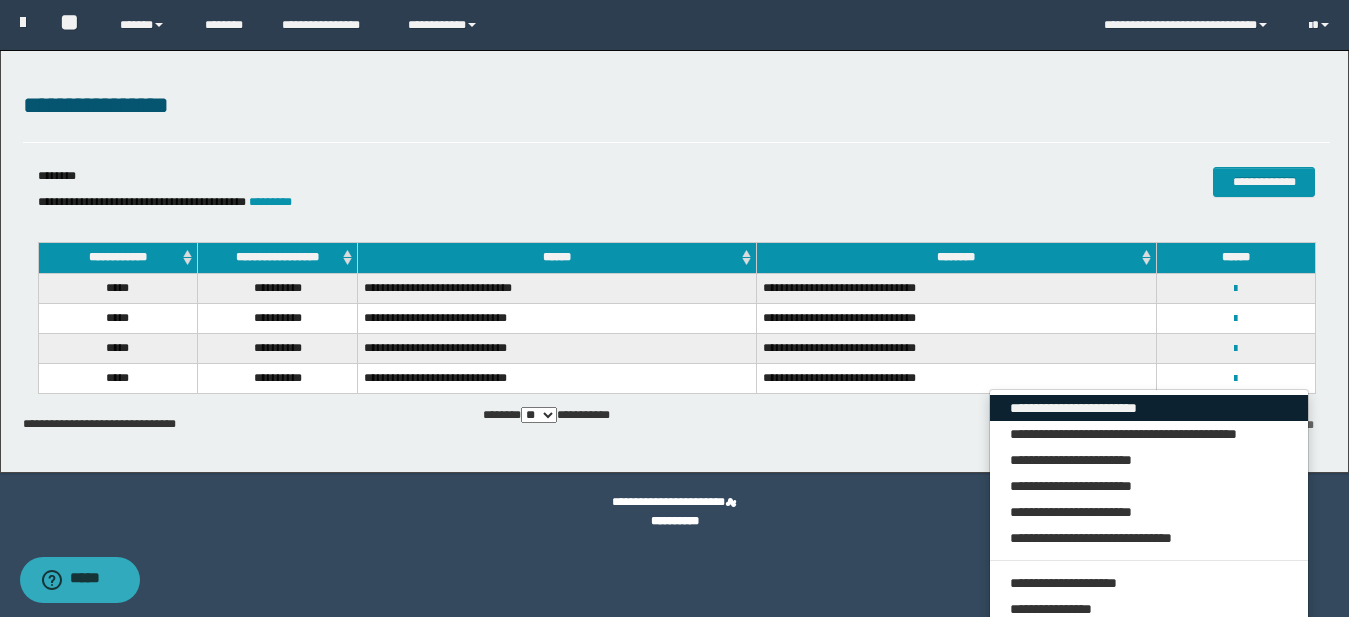 click on "**********" at bounding box center [1149, 408] 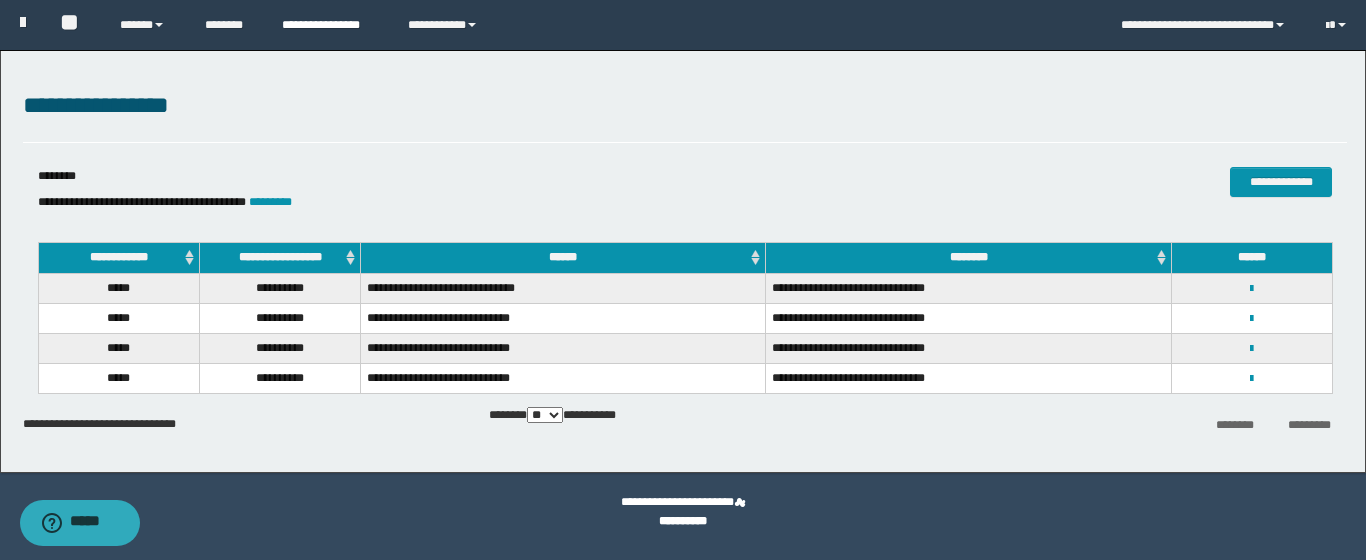 click on "**********" at bounding box center (330, 25) 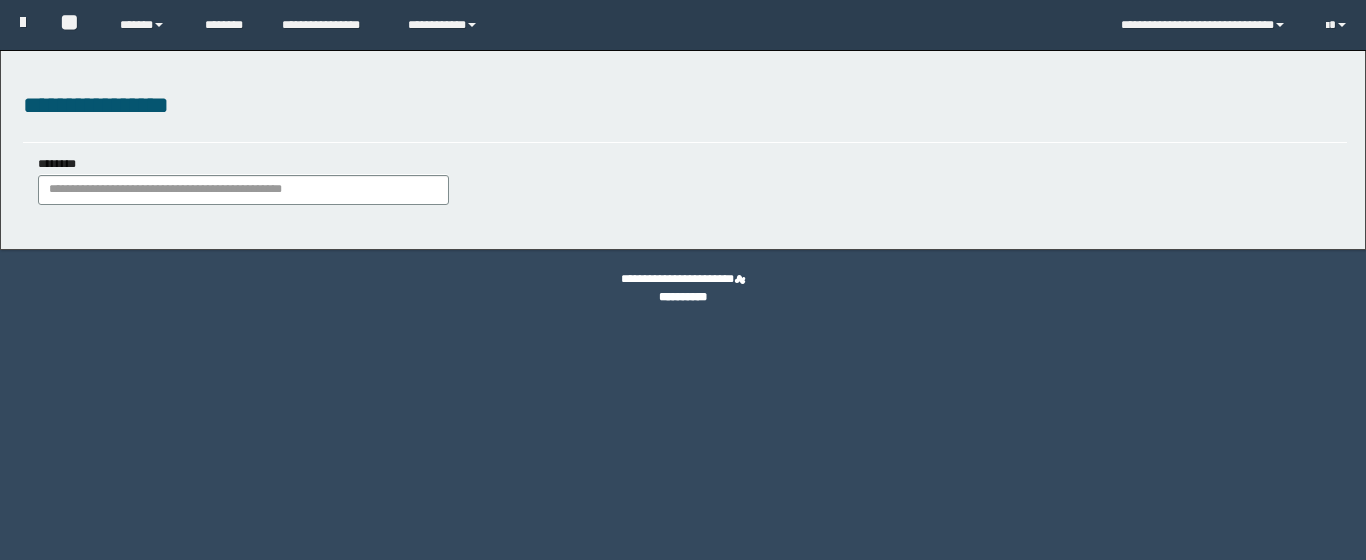 scroll, scrollTop: 0, scrollLeft: 0, axis: both 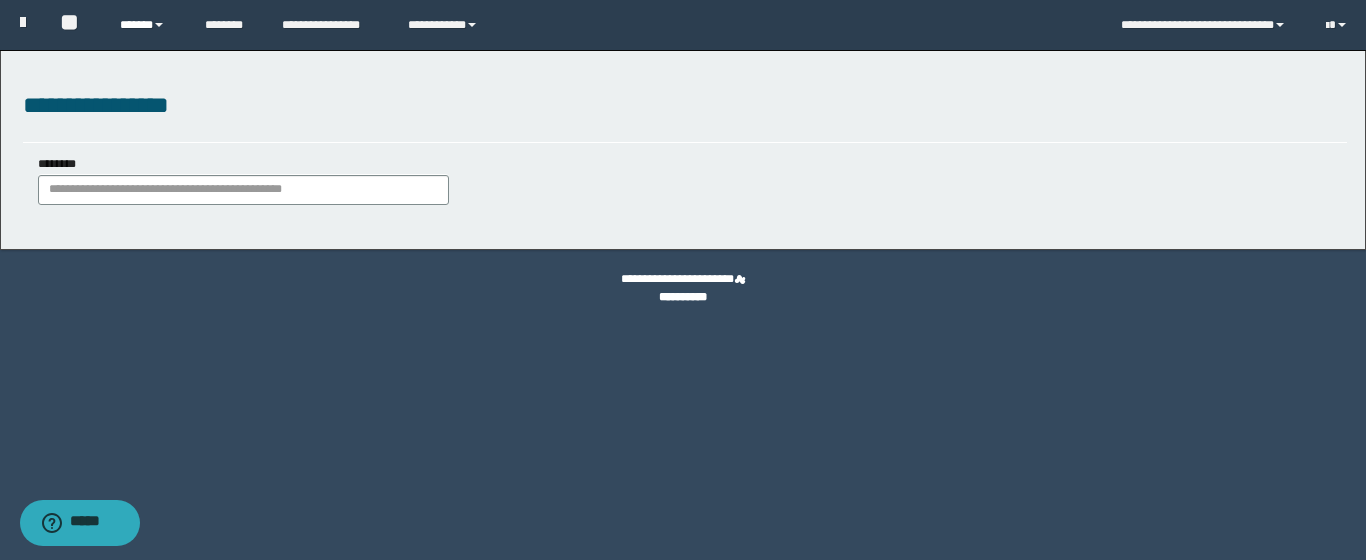 click on "******" at bounding box center [147, 25] 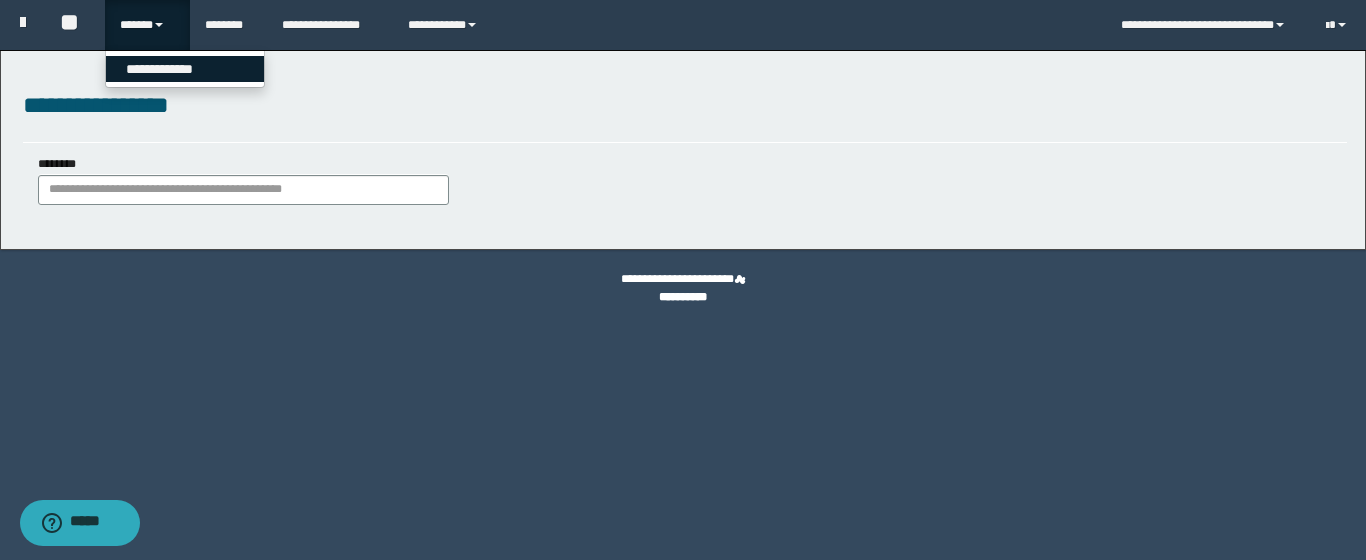 click on "**********" at bounding box center (185, 69) 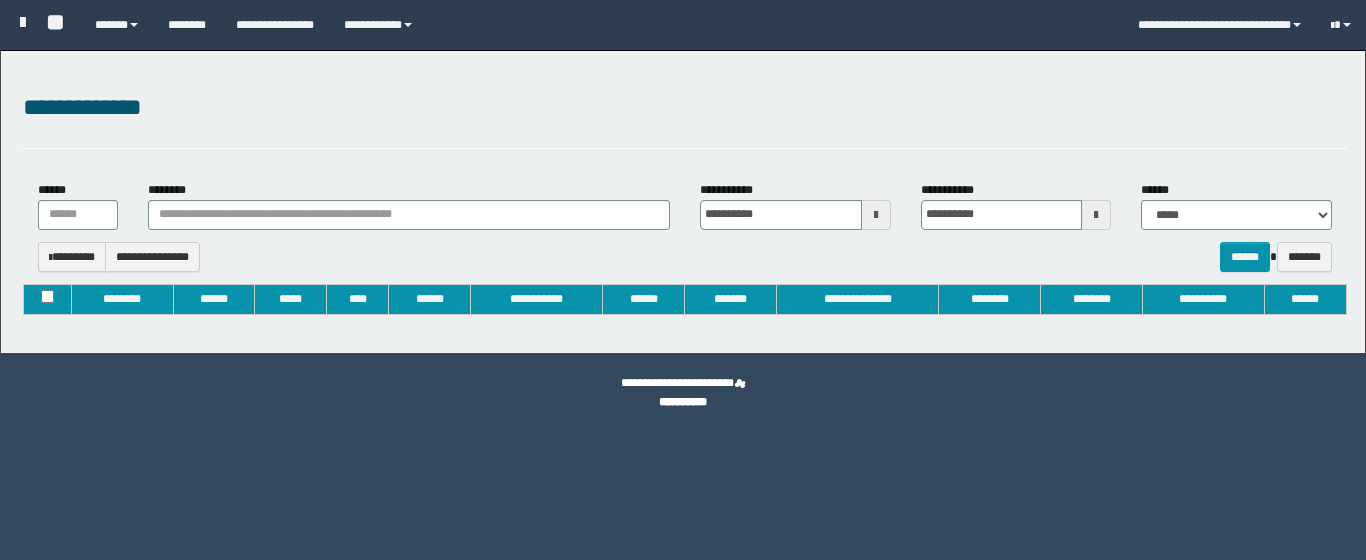 type on "**********" 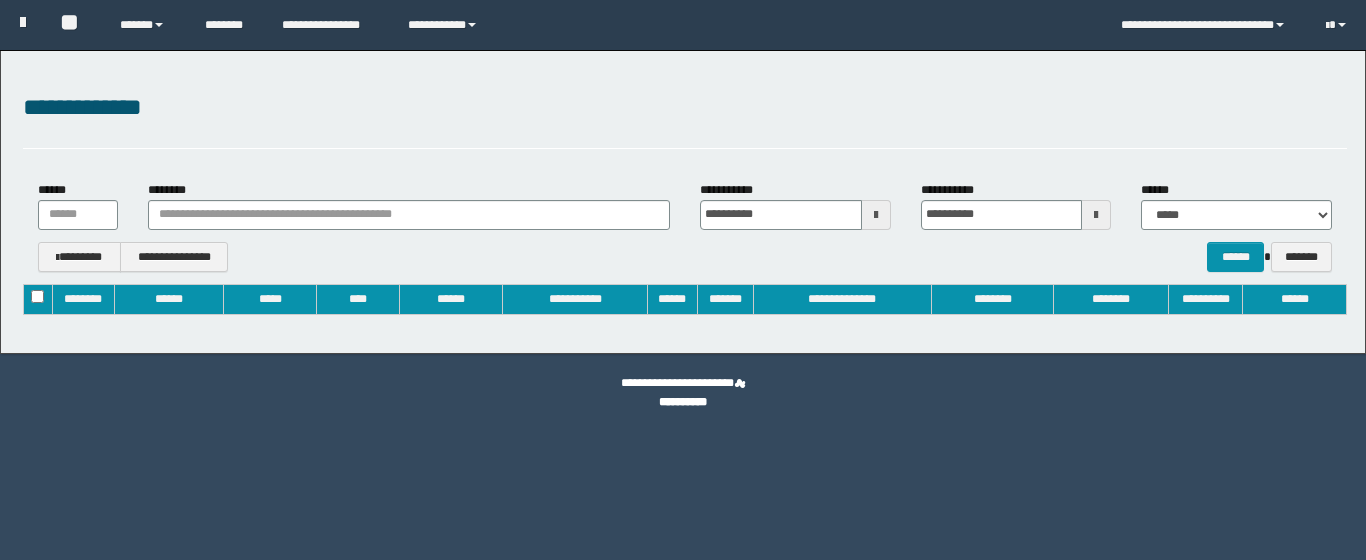 scroll, scrollTop: 0, scrollLeft: 0, axis: both 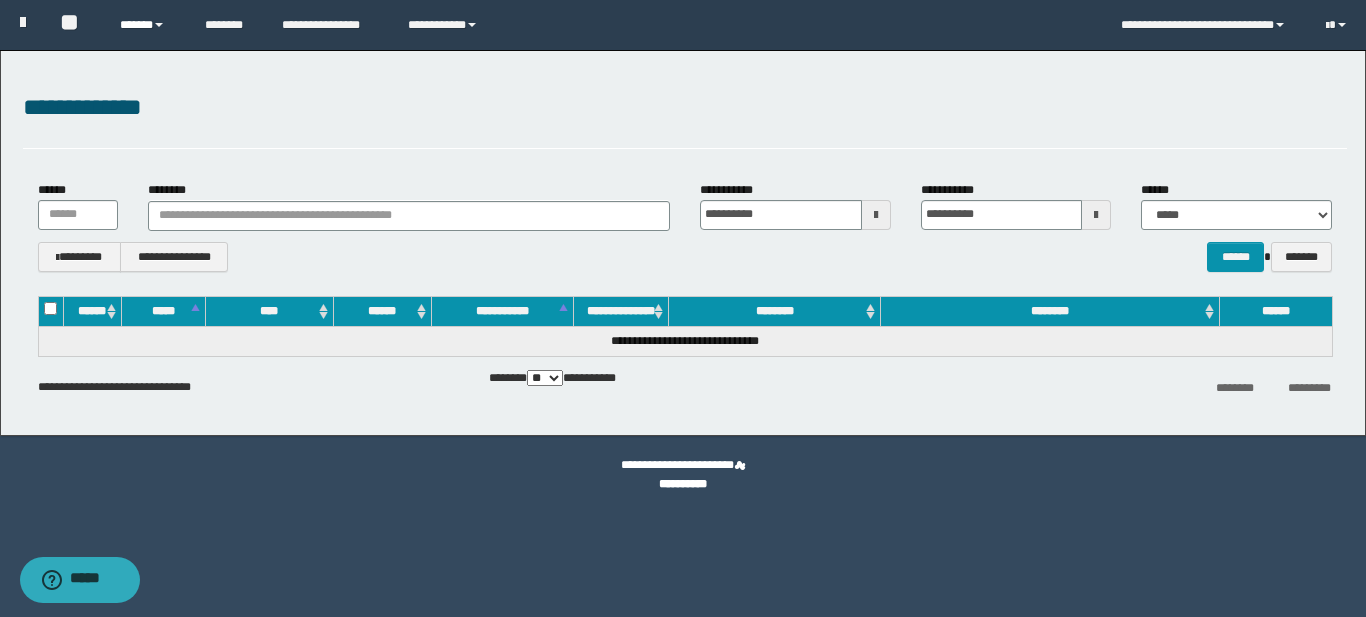 click on "******" at bounding box center [147, 25] 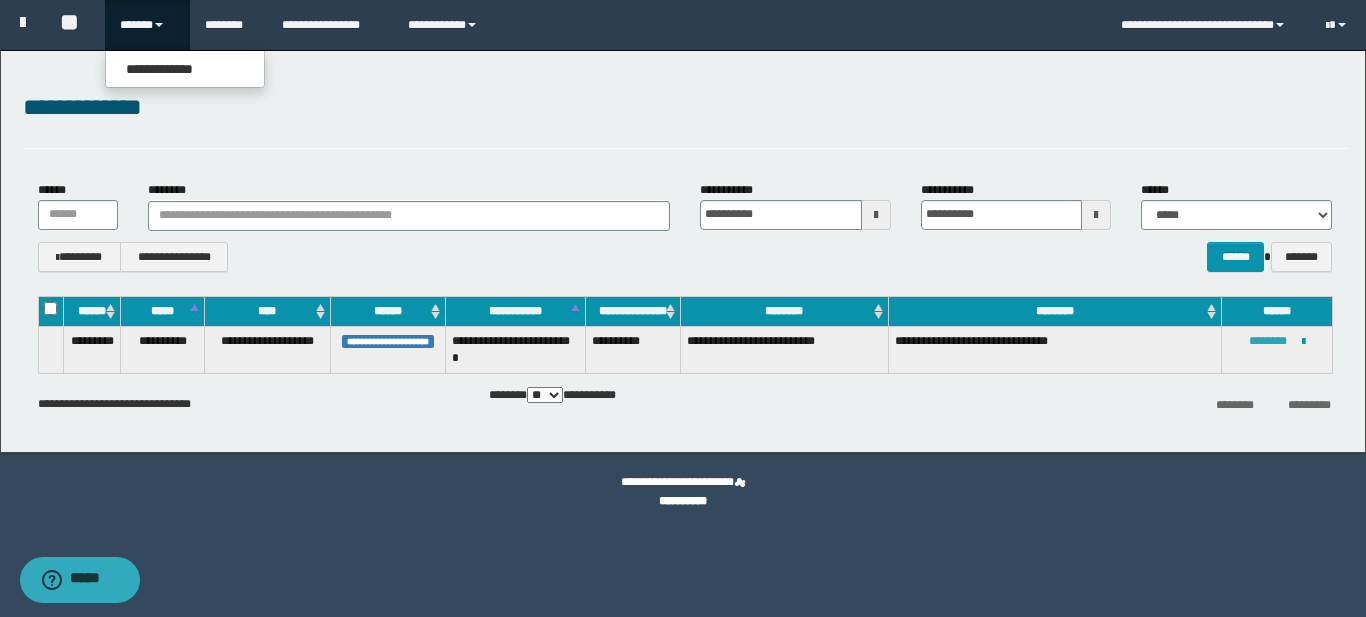 click on "********" at bounding box center [1268, 341] 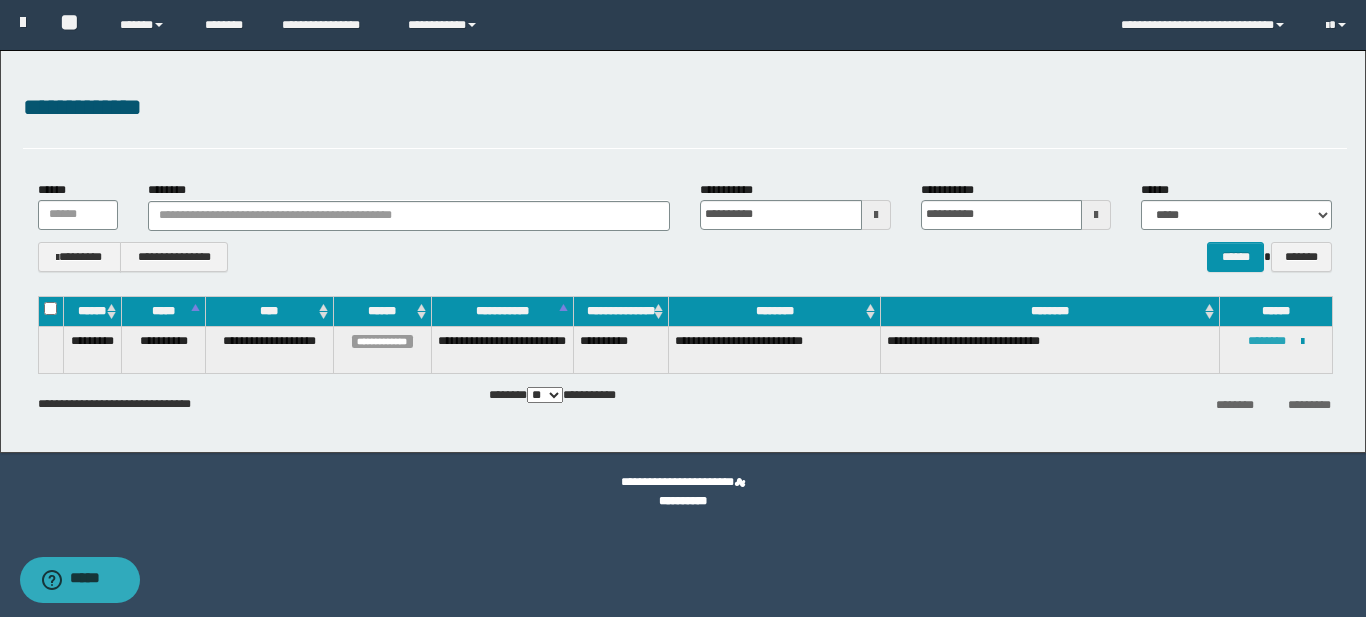 click on "********" at bounding box center [1267, 341] 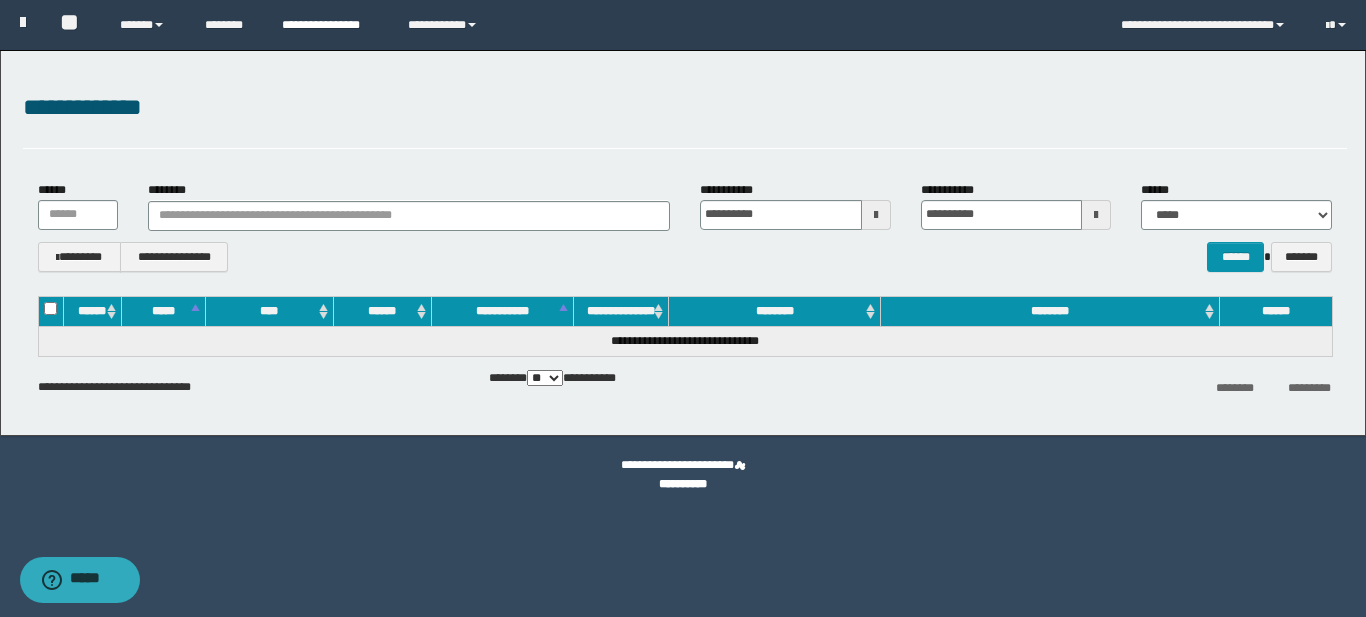click on "**********" at bounding box center [330, 25] 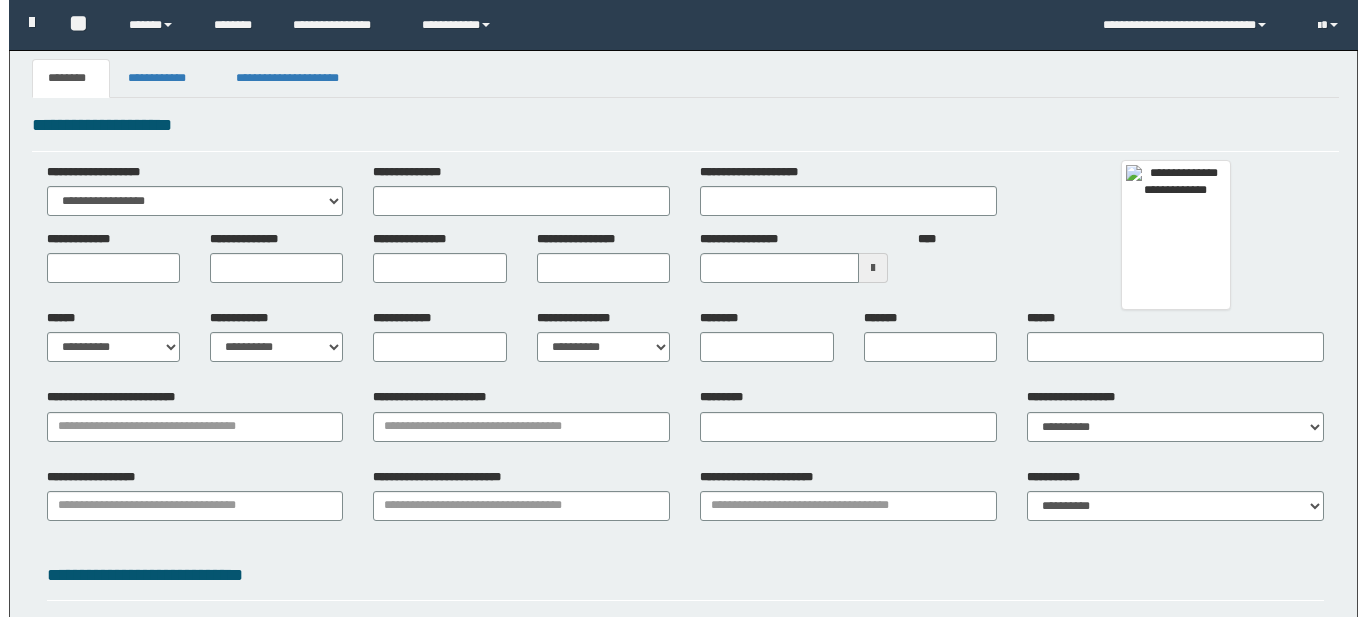 scroll, scrollTop: 0, scrollLeft: 0, axis: both 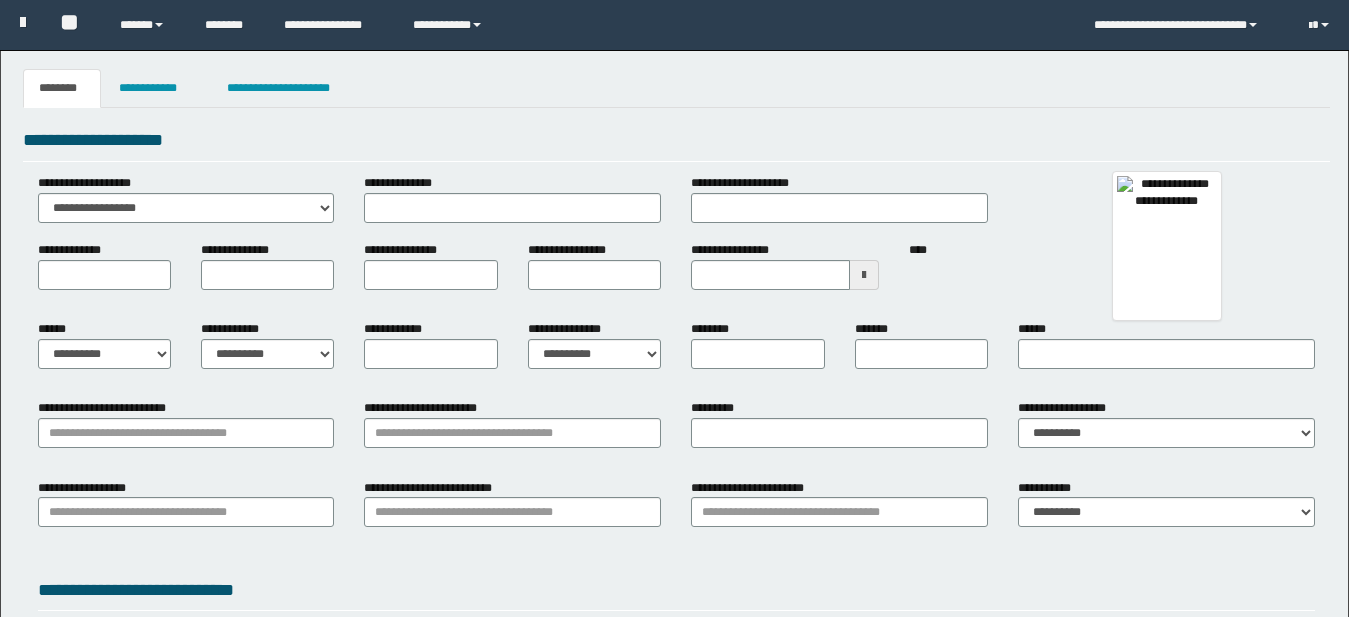 type 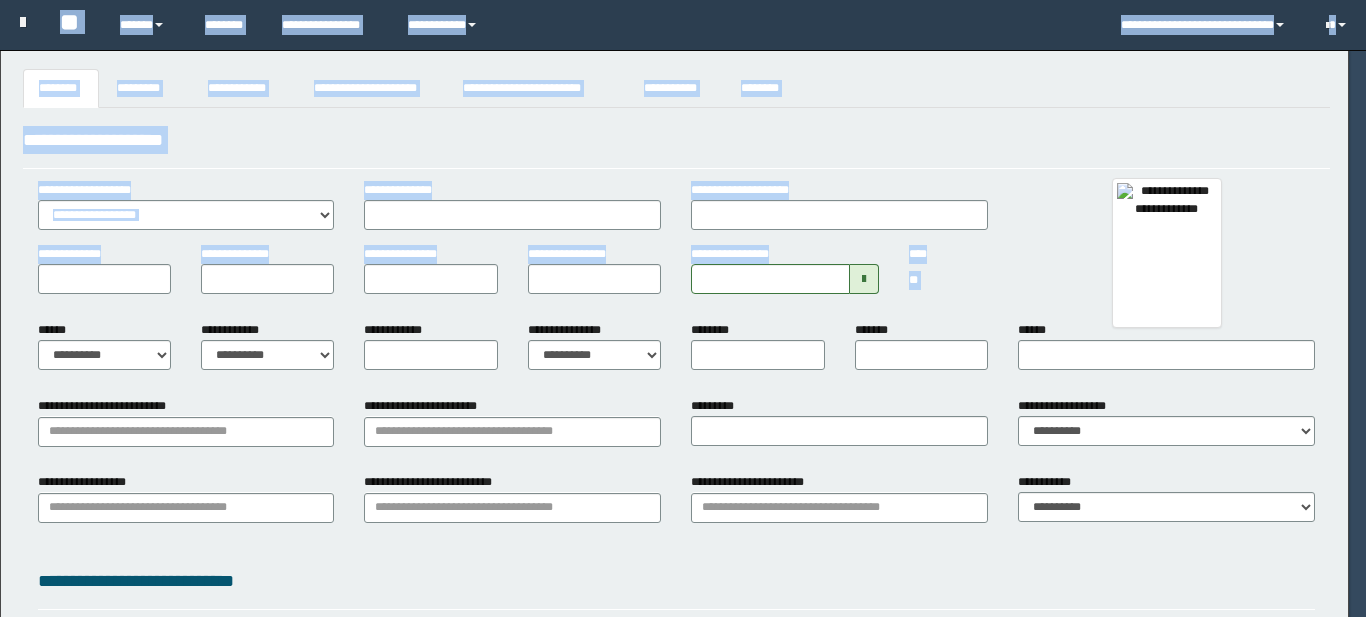 type on "**********" 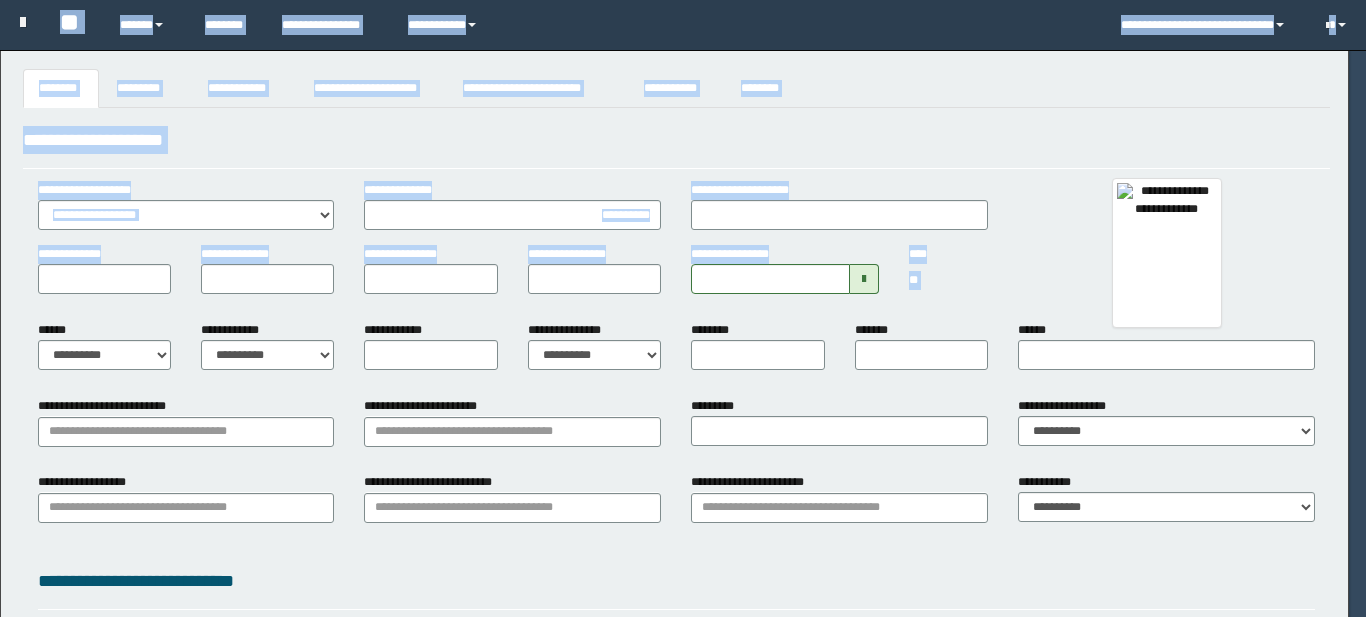 type on "**********" 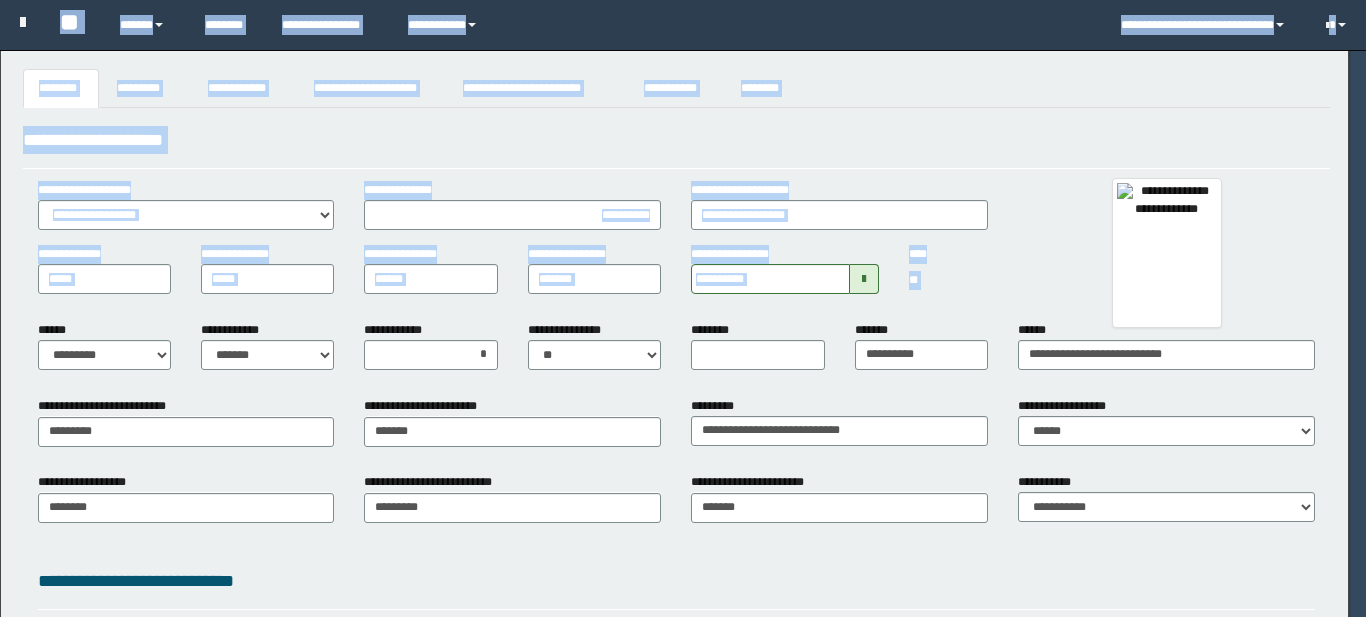 type on "*********" 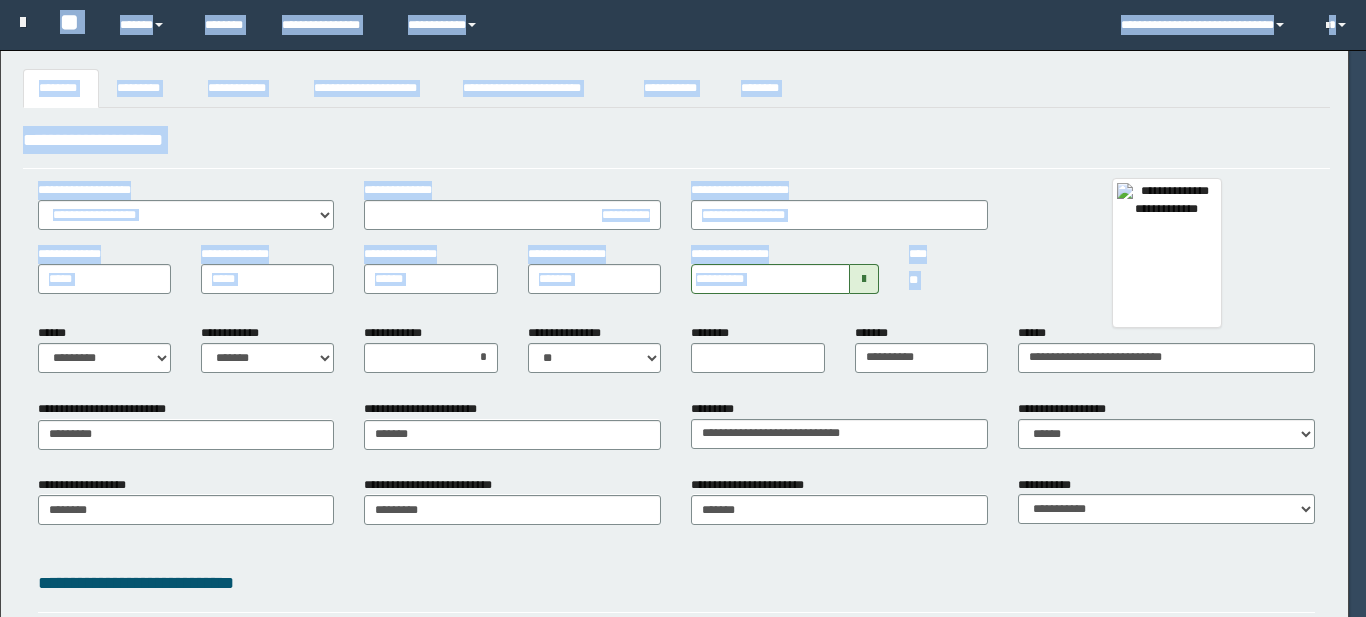 drag, startPoint x: 1353, startPoint y: 225, endPoint x: 1365, endPoint y: 352, distance: 127.56567 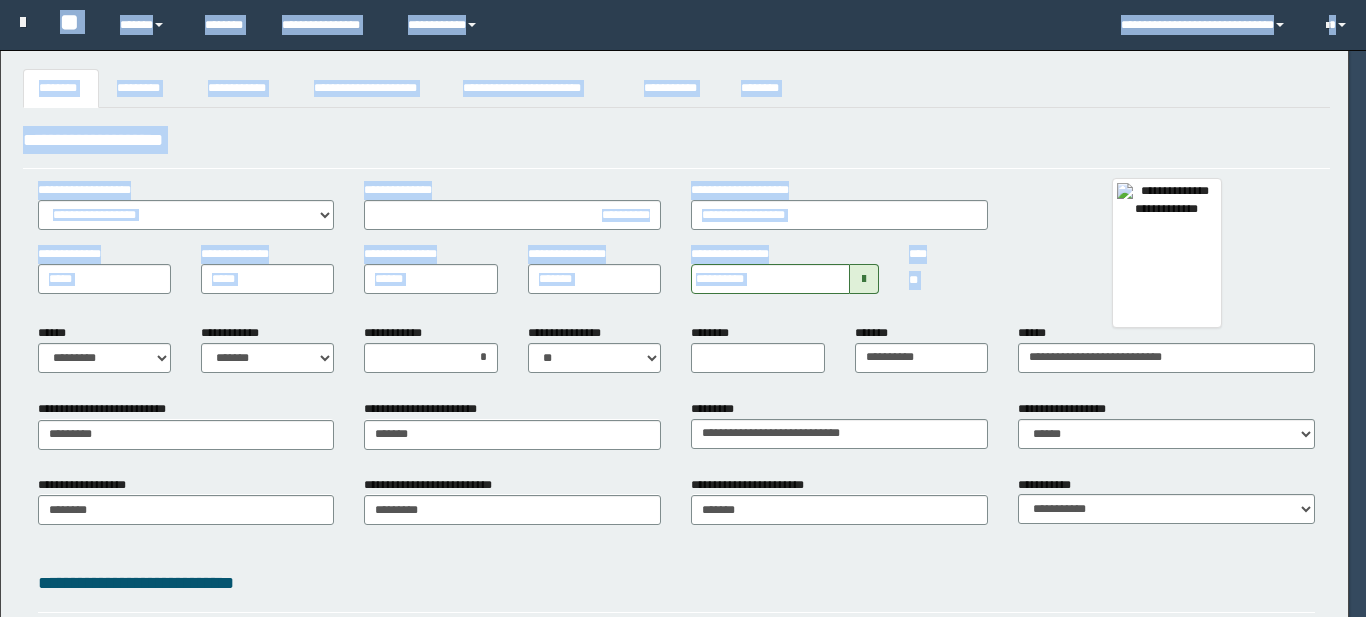 click on "**********" at bounding box center [674, 308] 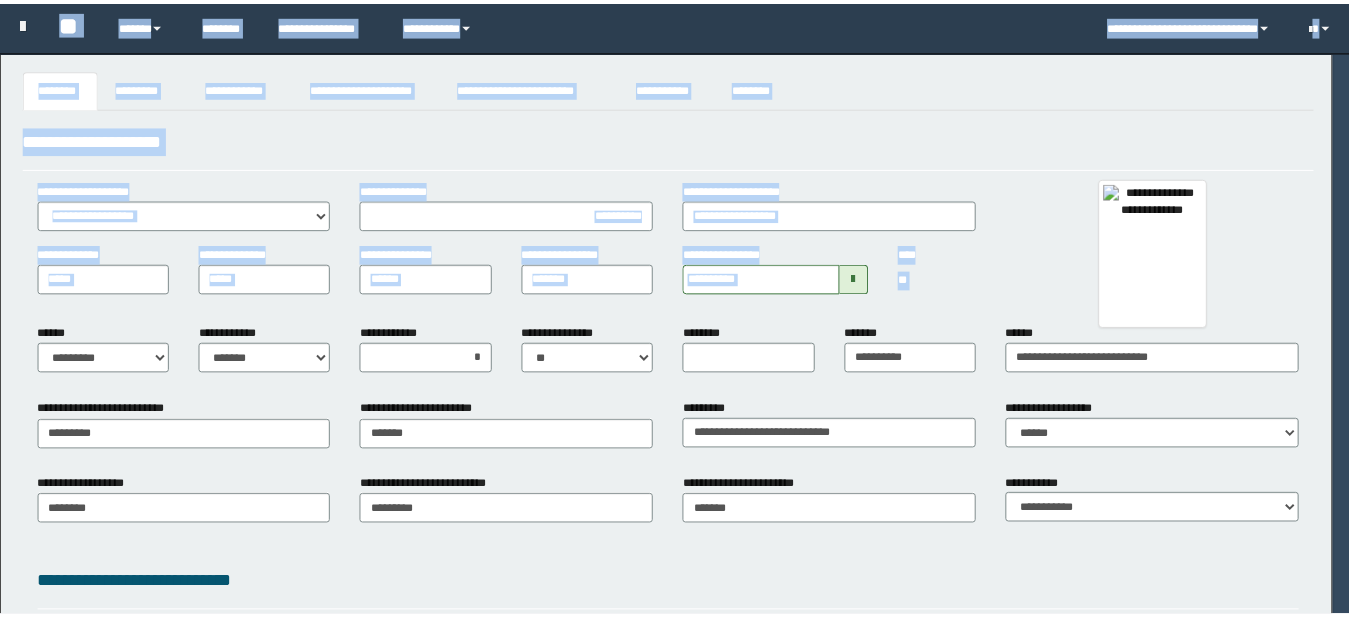 scroll, scrollTop: 0, scrollLeft: 0, axis: both 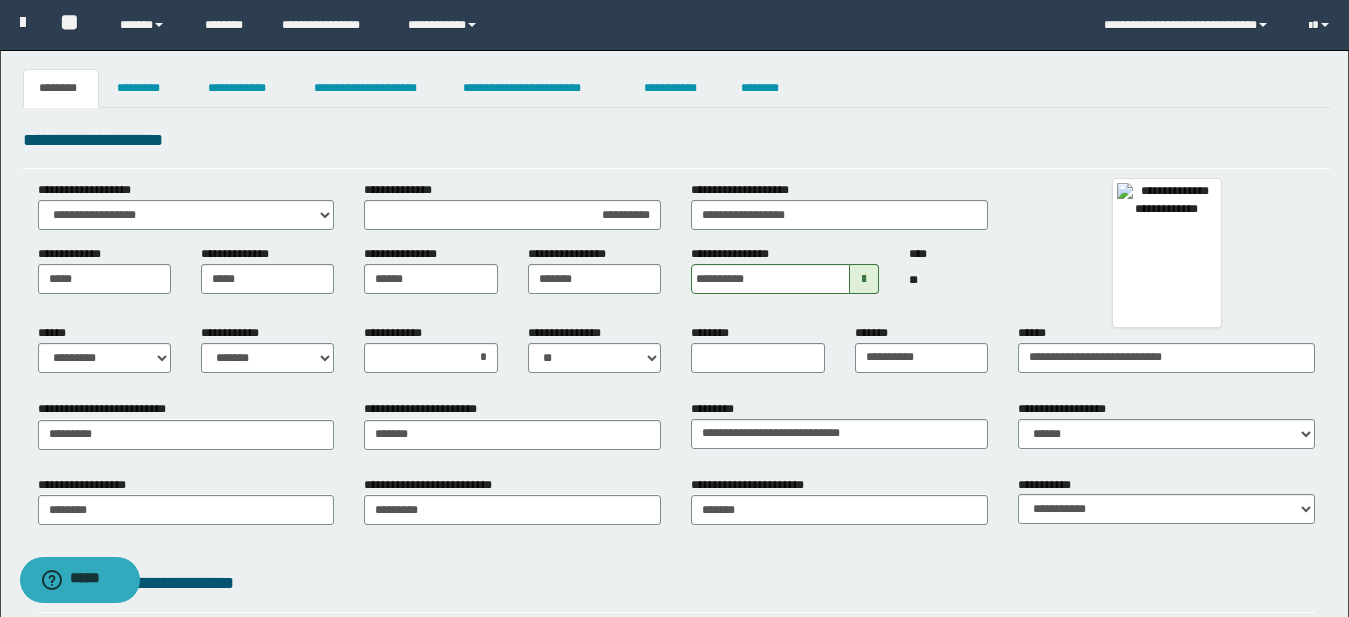 click on "**********" at bounding box center [676, 246] 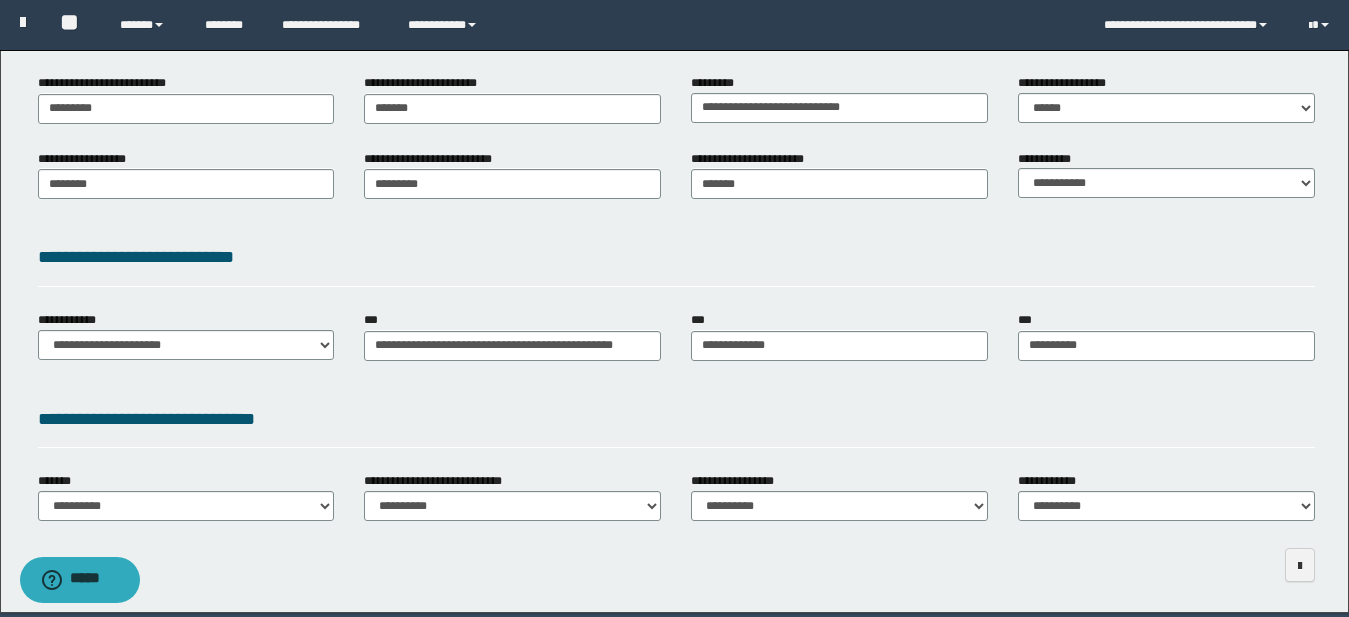 scroll, scrollTop: 399, scrollLeft: 0, axis: vertical 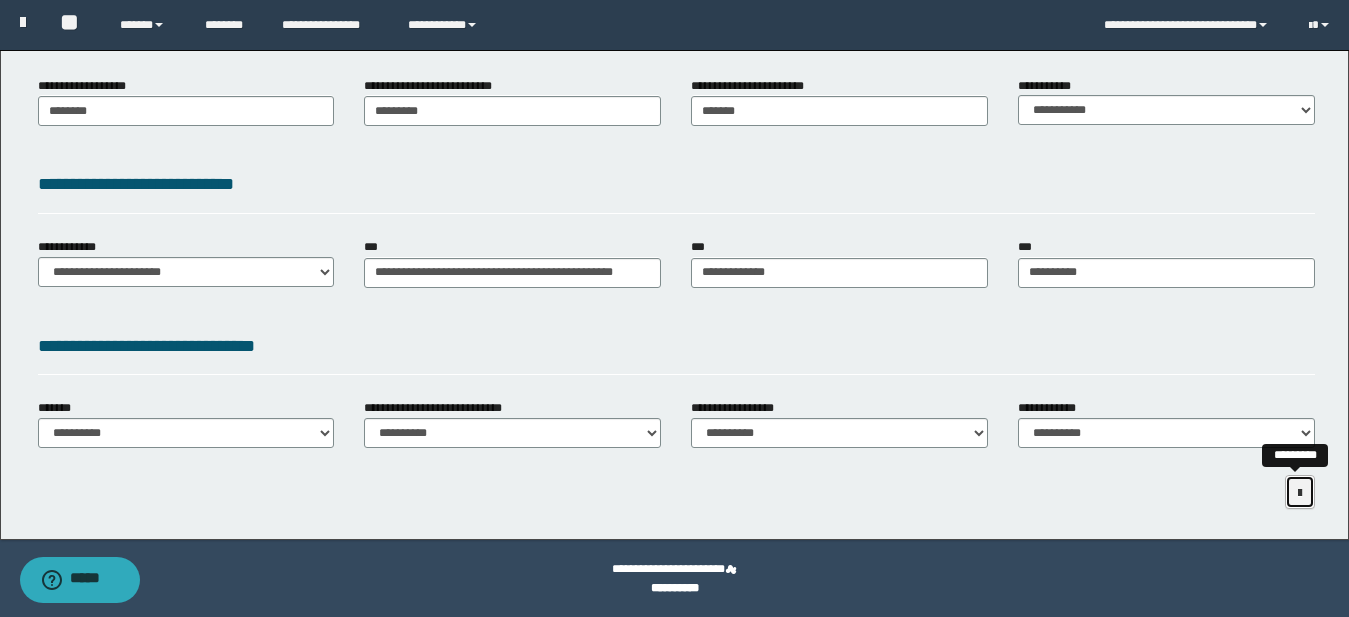 click at bounding box center [1300, 493] 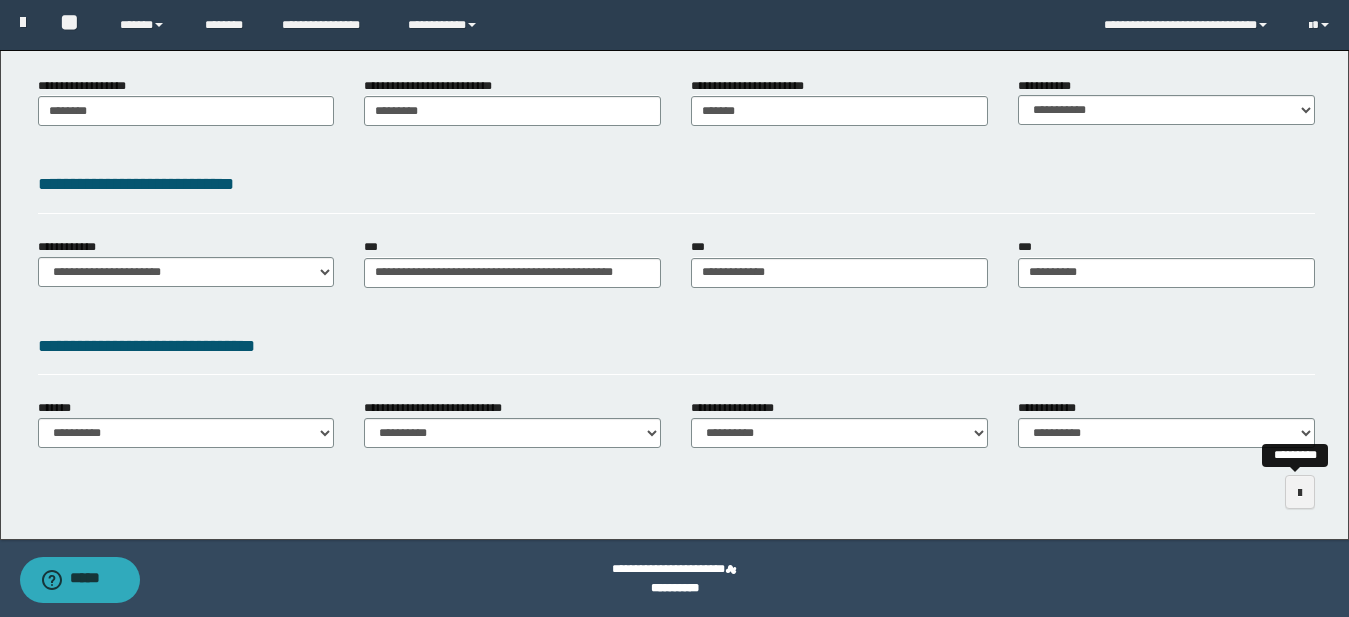 scroll, scrollTop: 311, scrollLeft: 0, axis: vertical 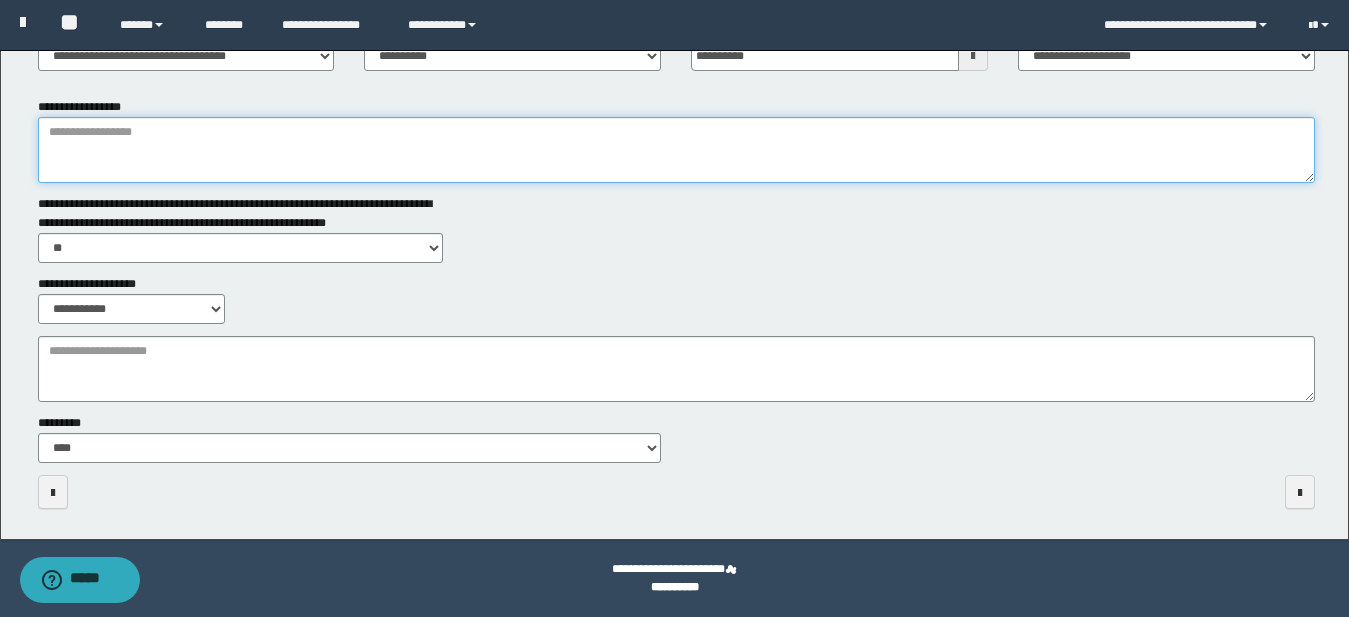 click on "**********" at bounding box center (676, 150) 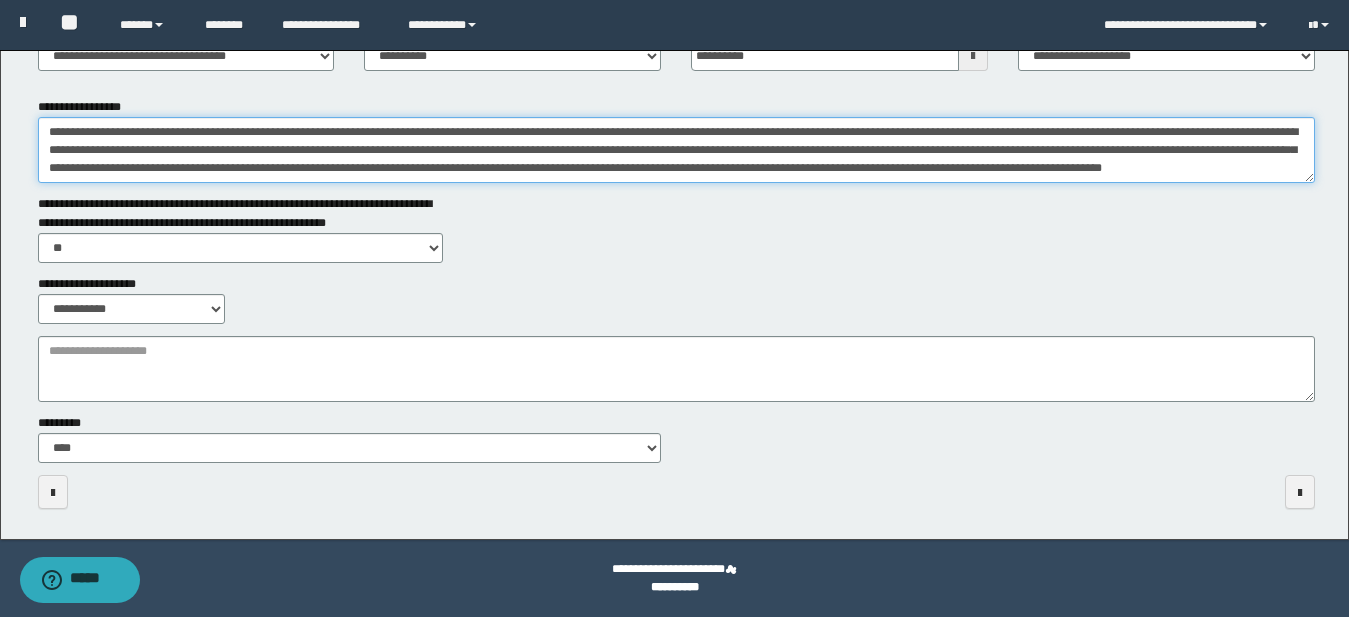 scroll, scrollTop: 49, scrollLeft: 0, axis: vertical 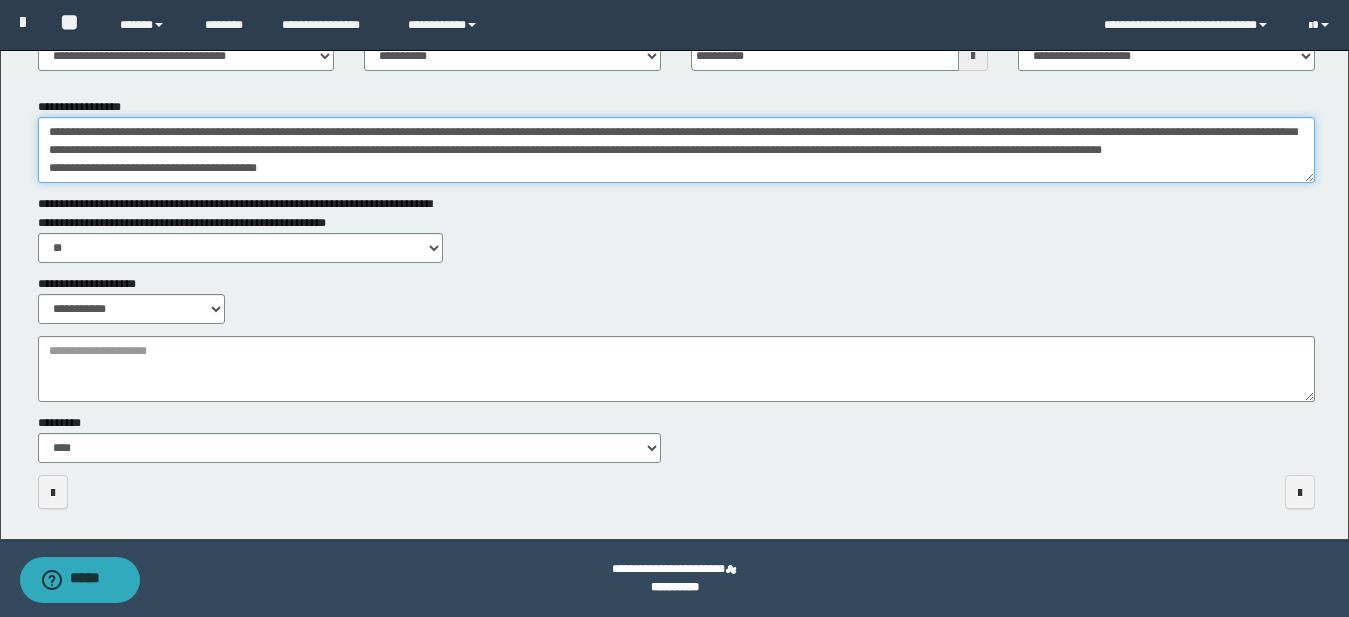 click on "**********" at bounding box center (676, 150) 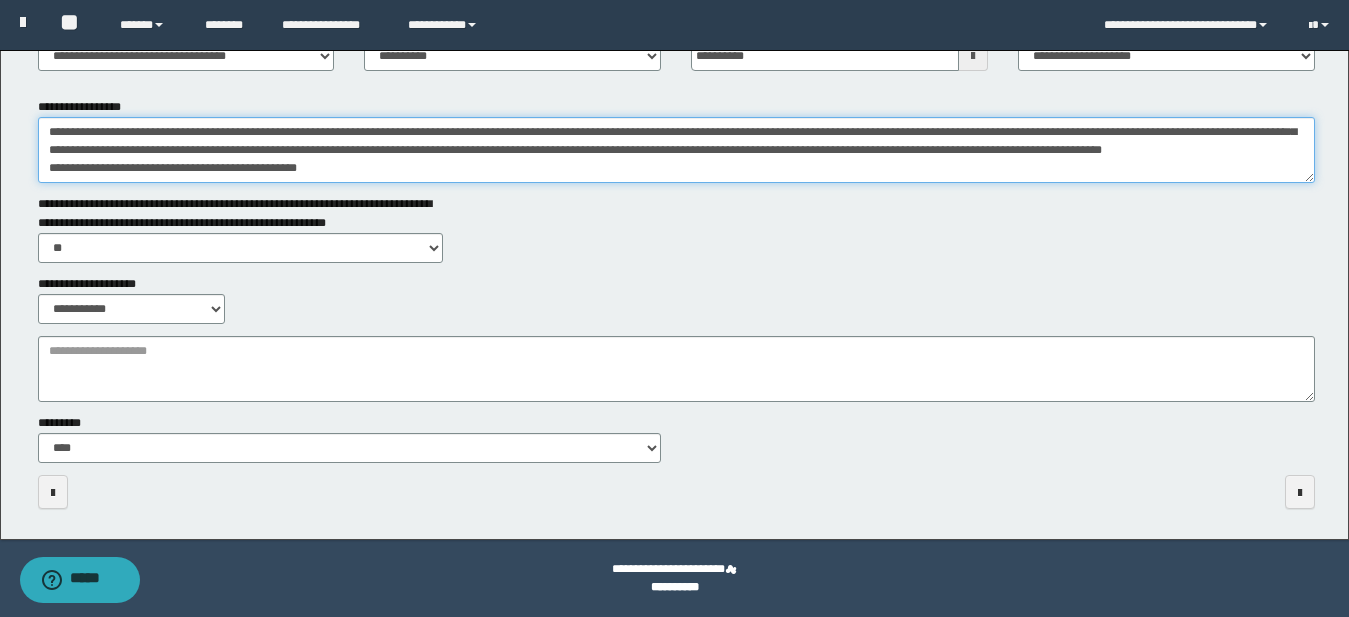 click on "**********" at bounding box center [676, 150] 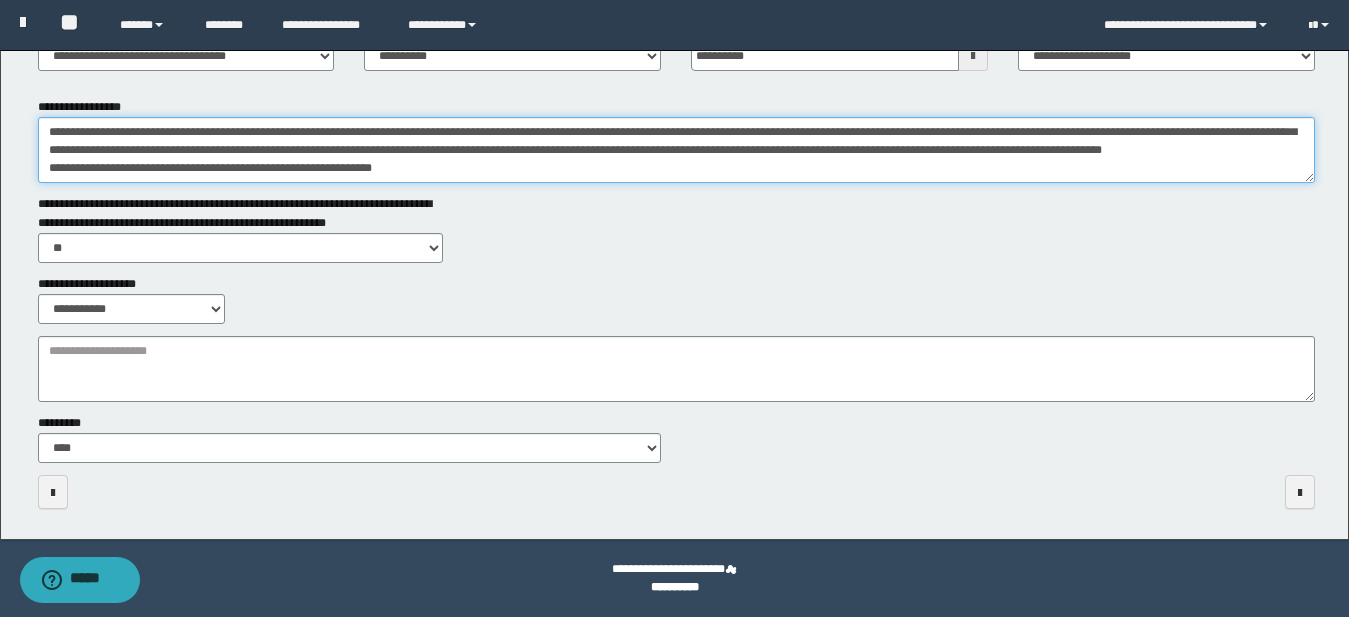 click on "**********" at bounding box center (676, 150) 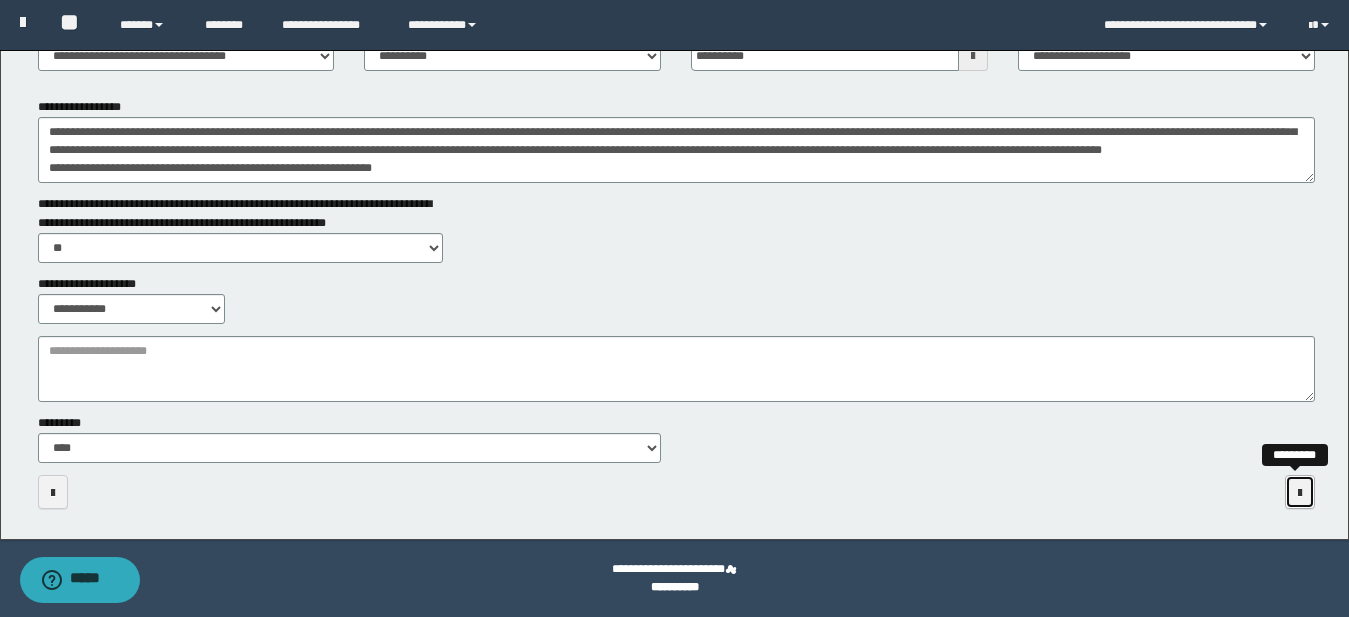 click at bounding box center [1300, 493] 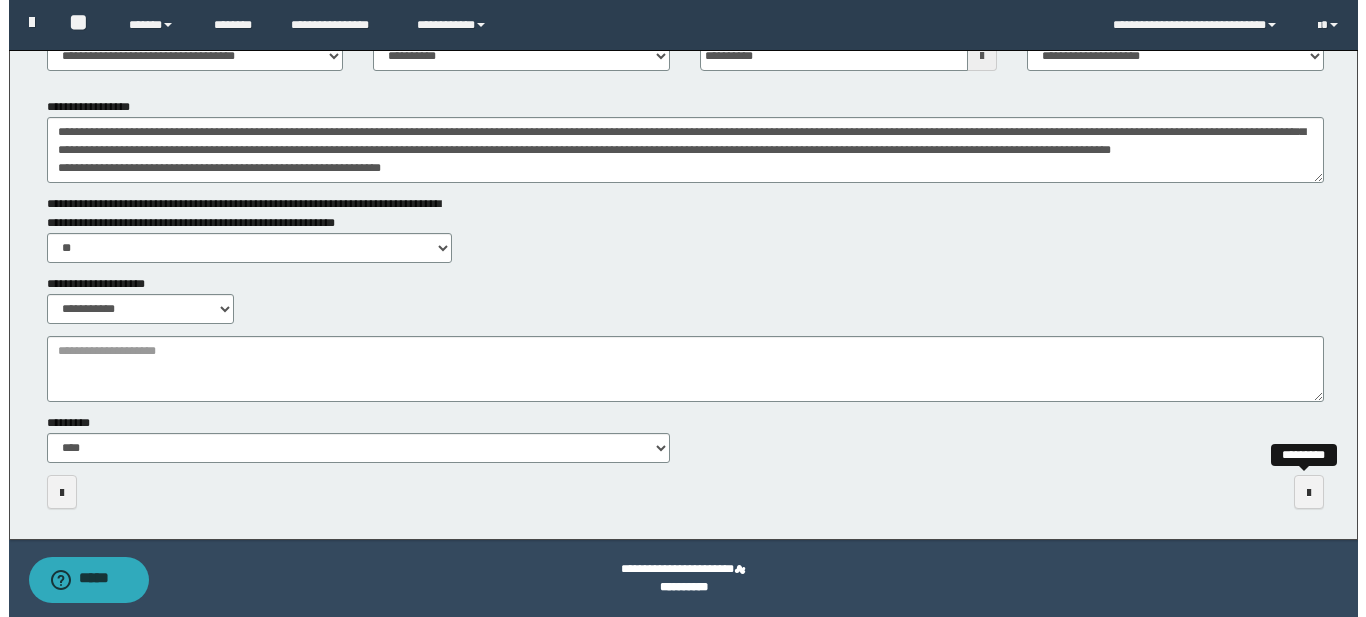 scroll, scrollTop: 0, scrollLeft: 0, axis: both 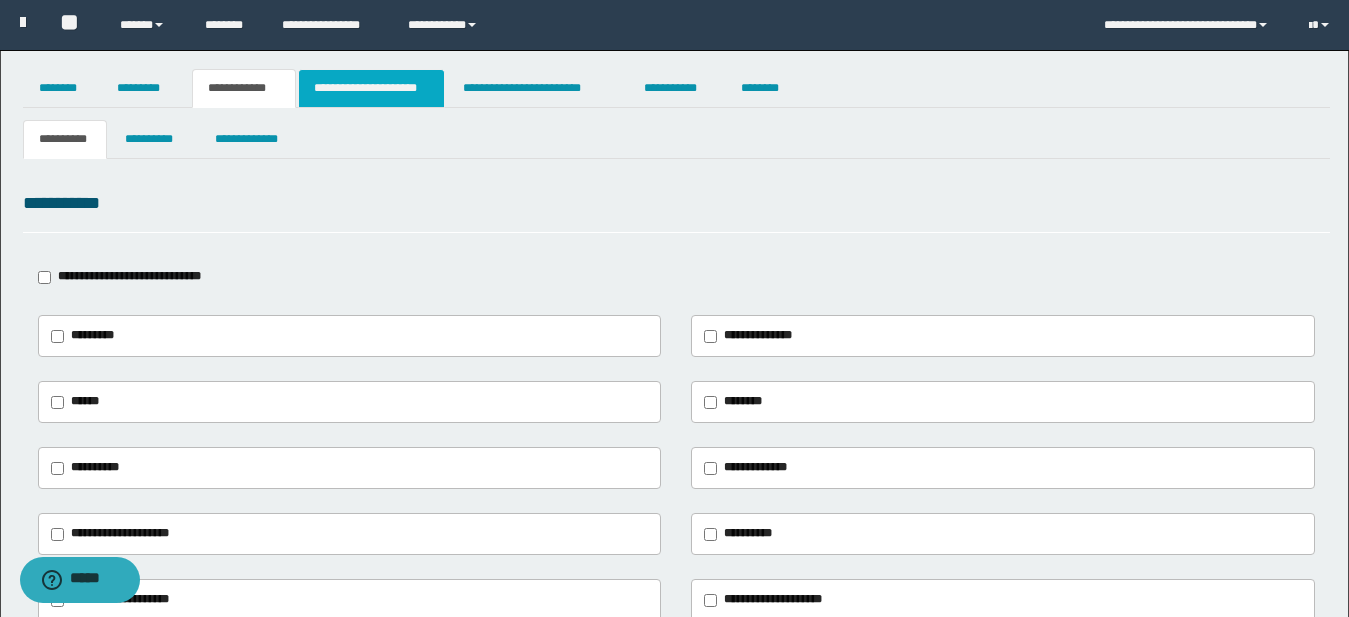 click on "**********" at bounding box center [371, 88] 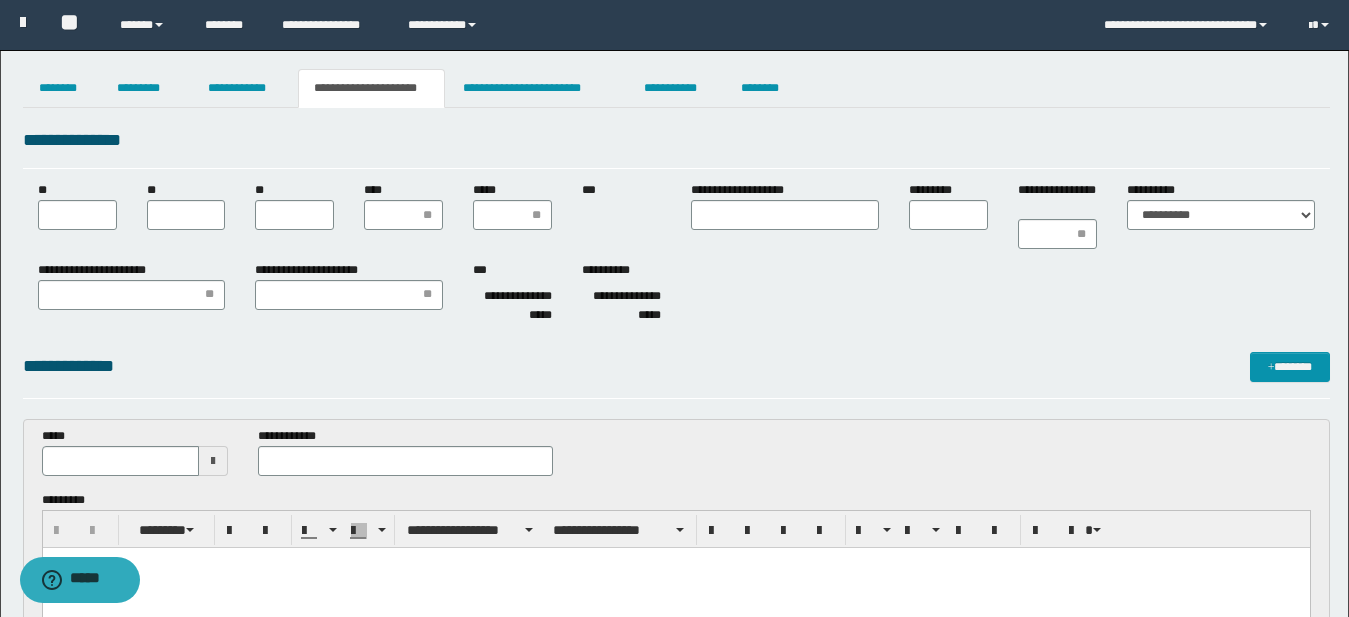 scroll, scrollTop: 0, scrollLeft: 0, axis: both 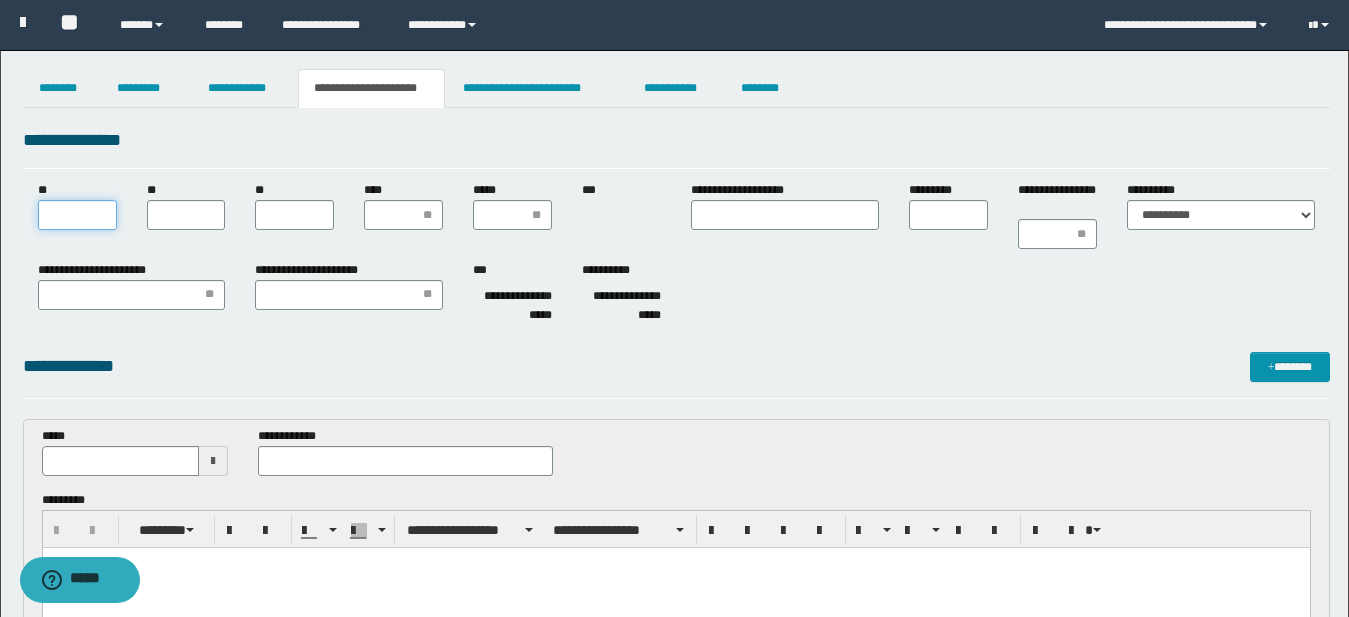 click on "**" at bounding box center (77, 215) 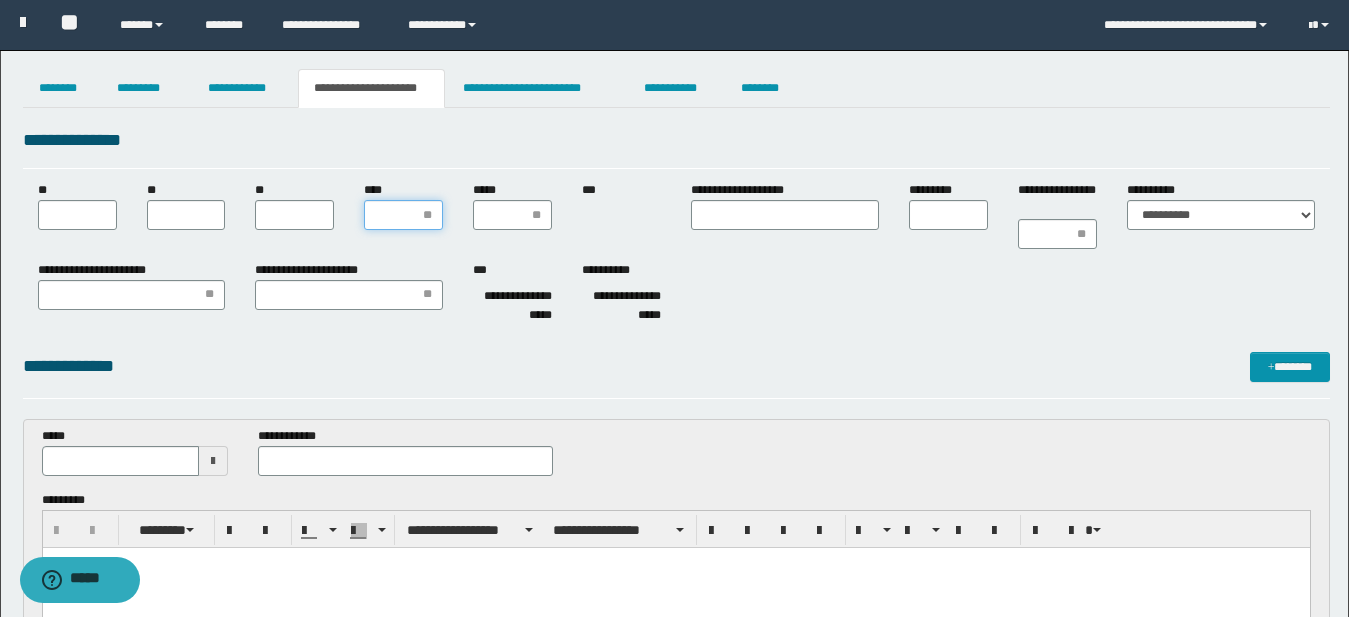 click on "****" at bounding box center (403, 215) 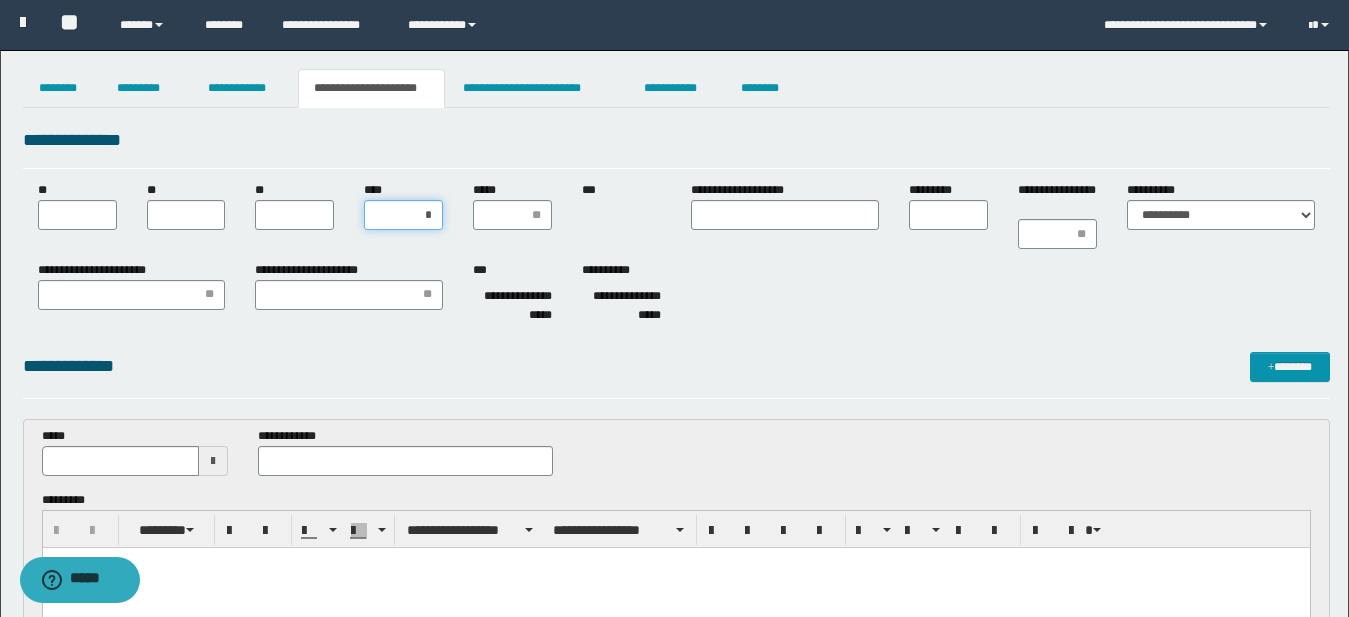 type on "**" 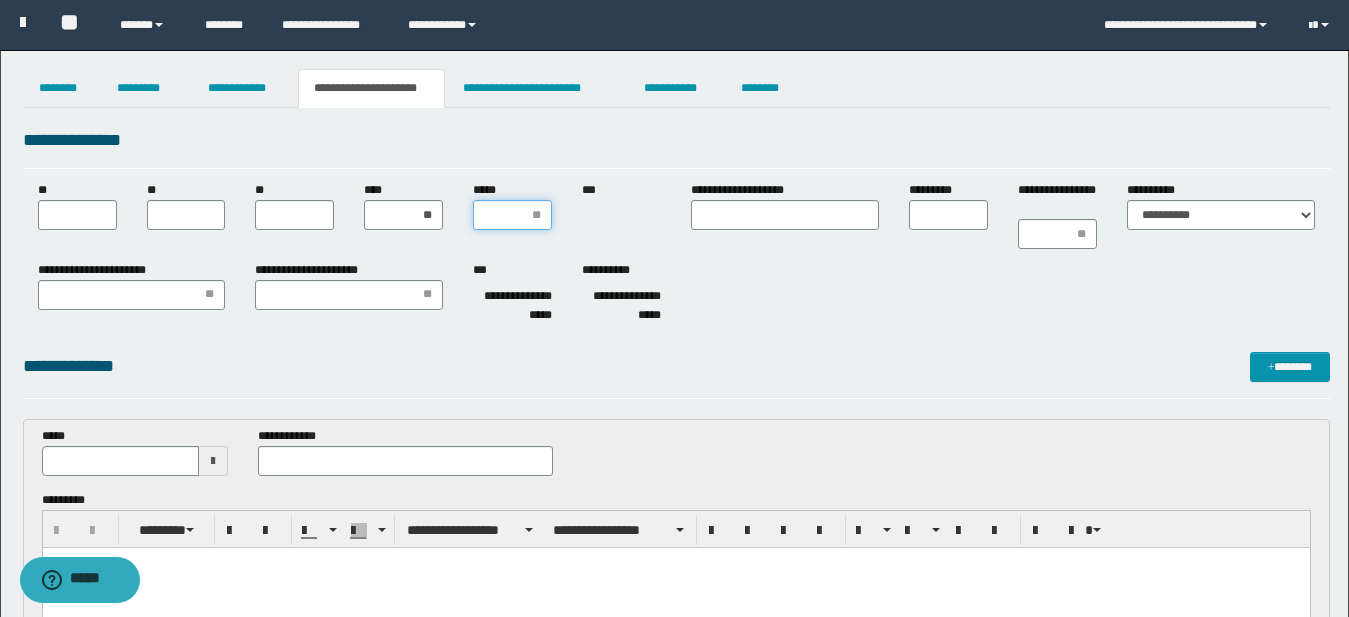 click on "*****" at bounding box center [512, 215] 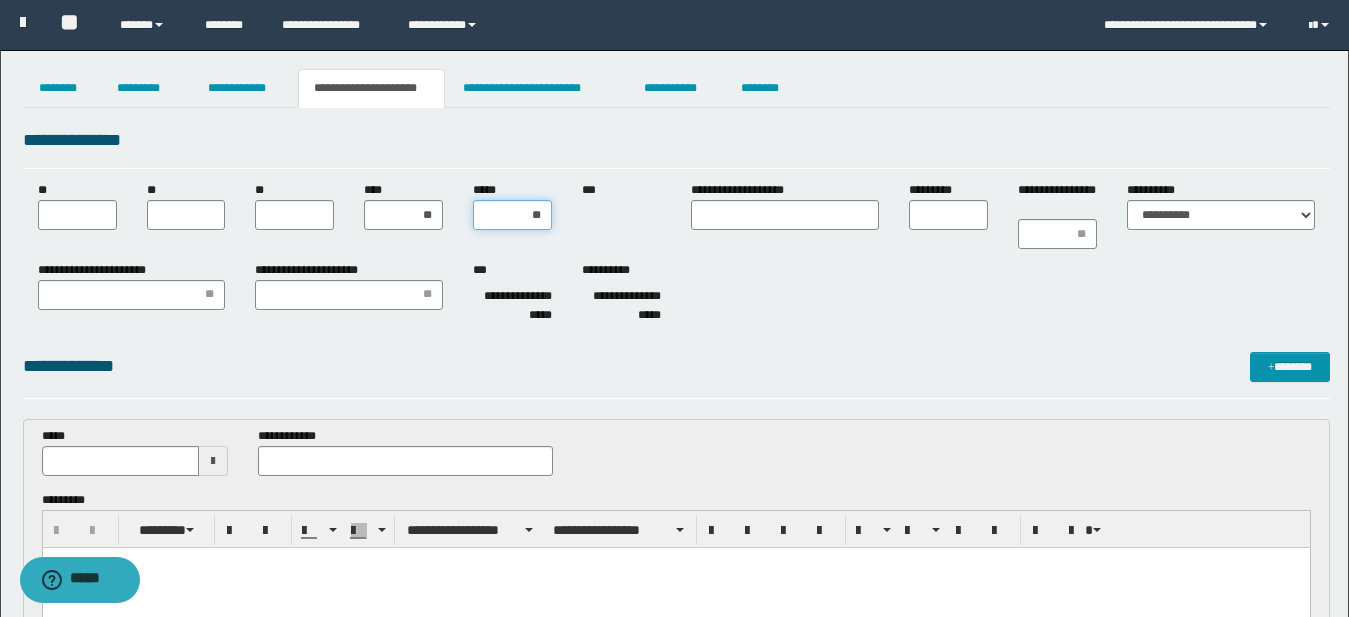 type on "***" 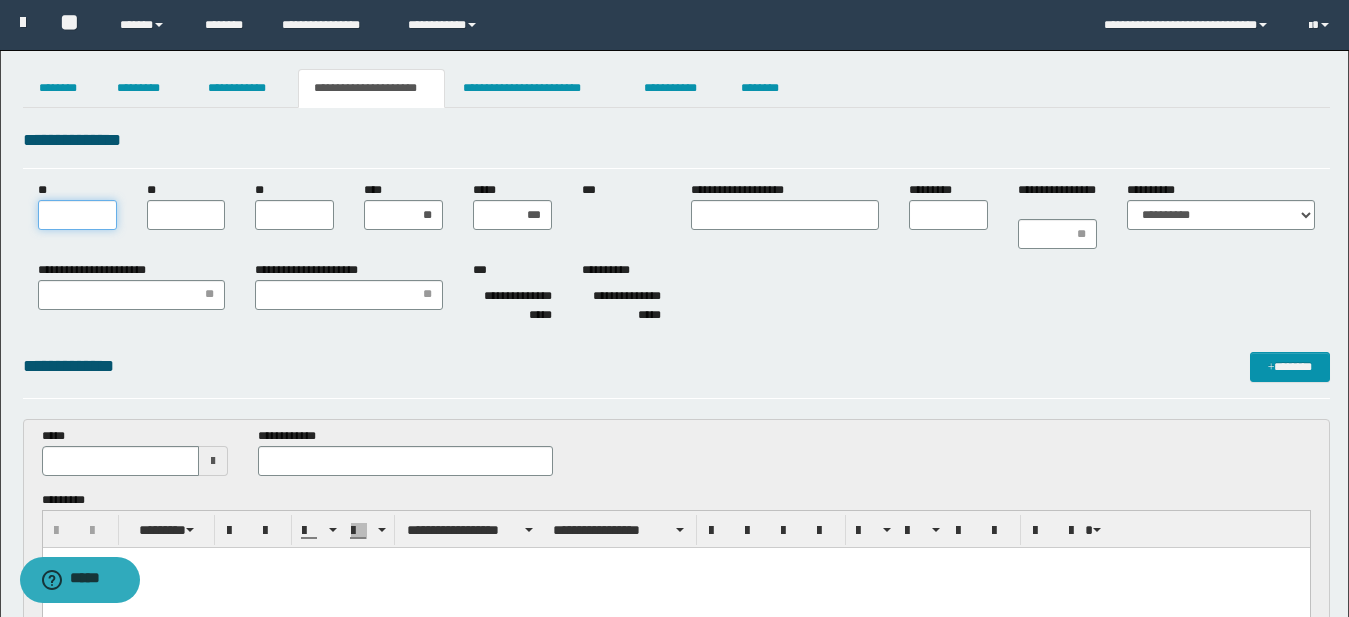 click on "**" at bounding box center [77, 215] 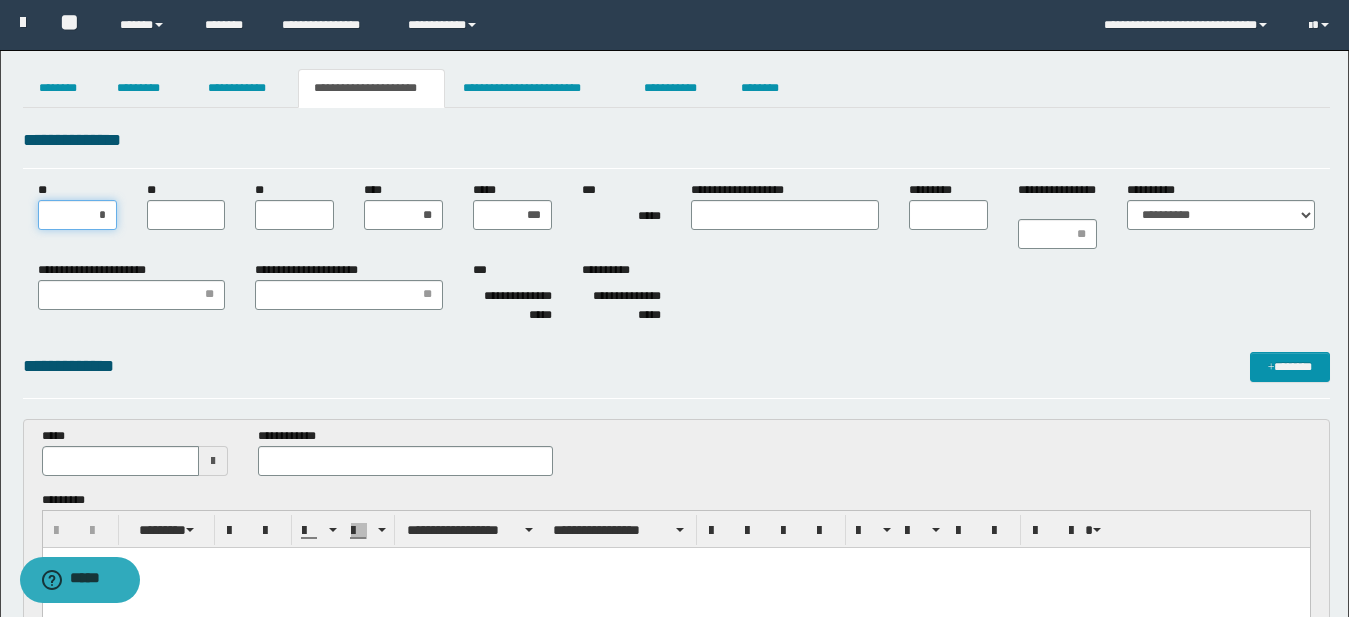 type on "**" 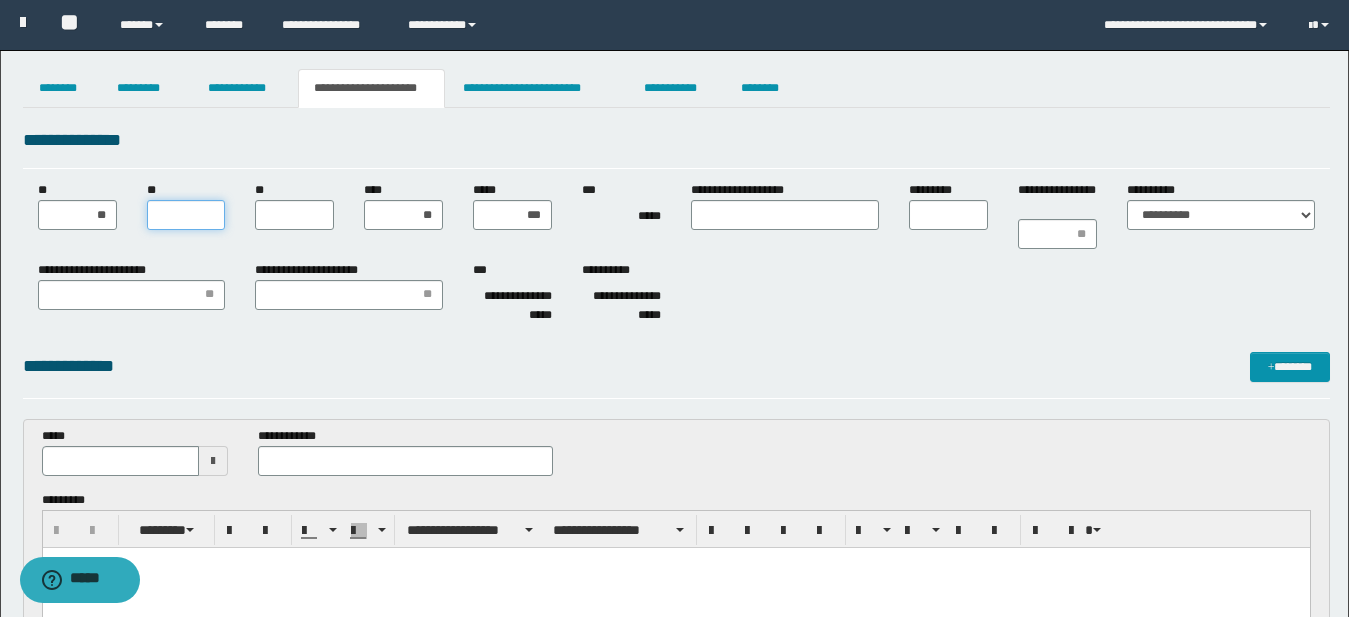 click on "**" at bounding box center (186, 215) 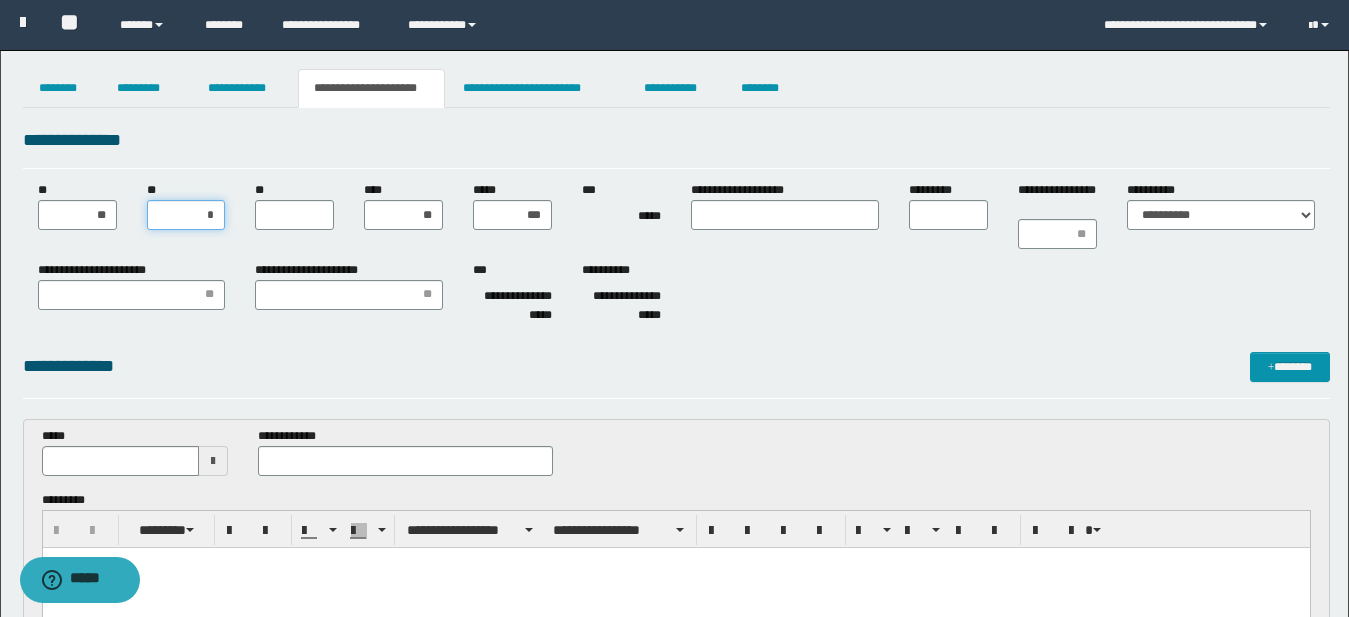 type on "**" 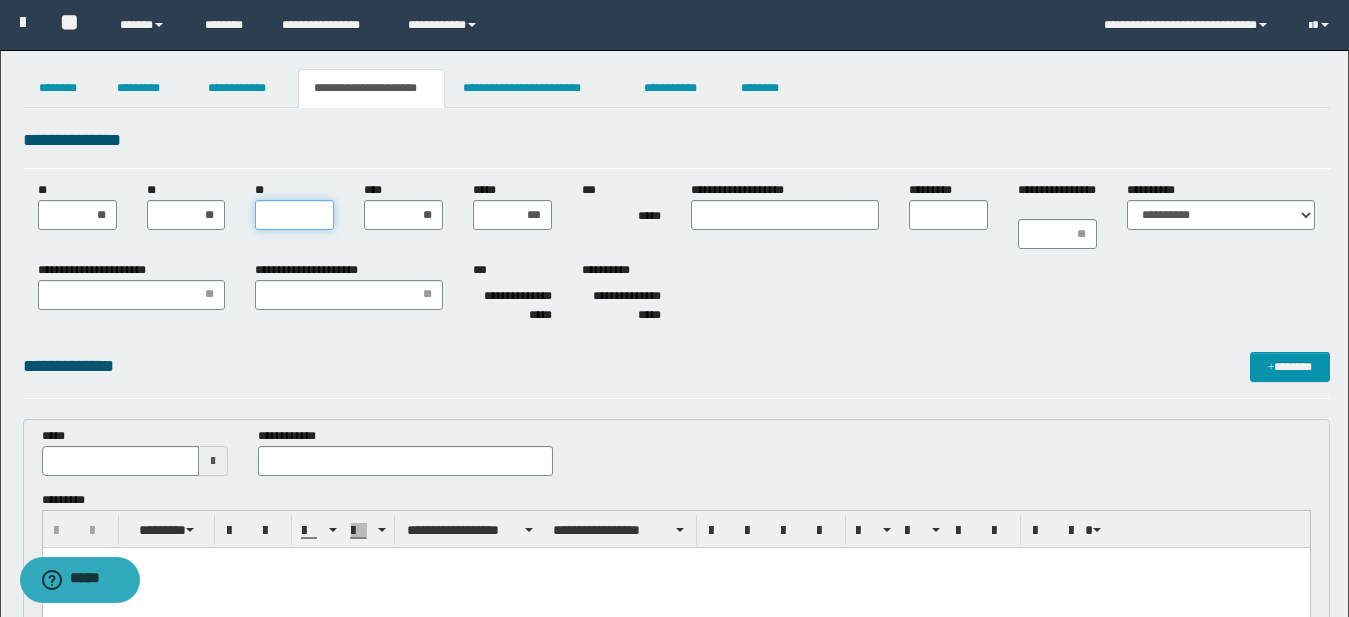click on "**" at bounding box center (294, 215) 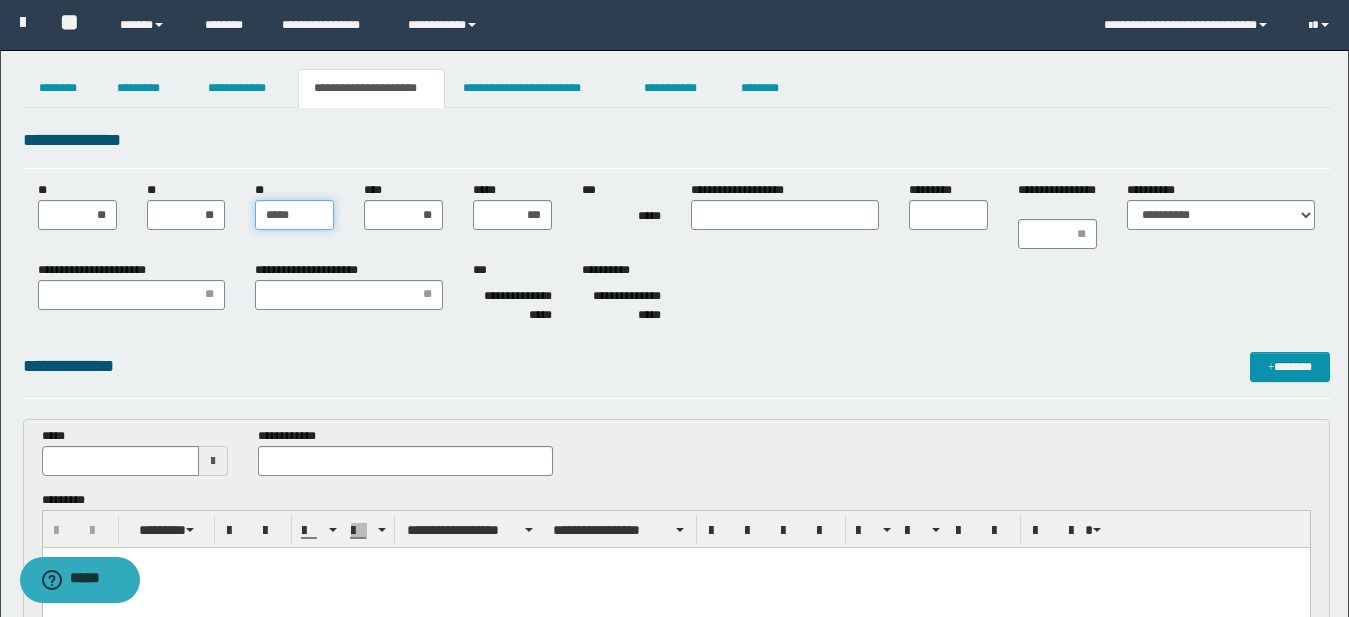 type on "******" 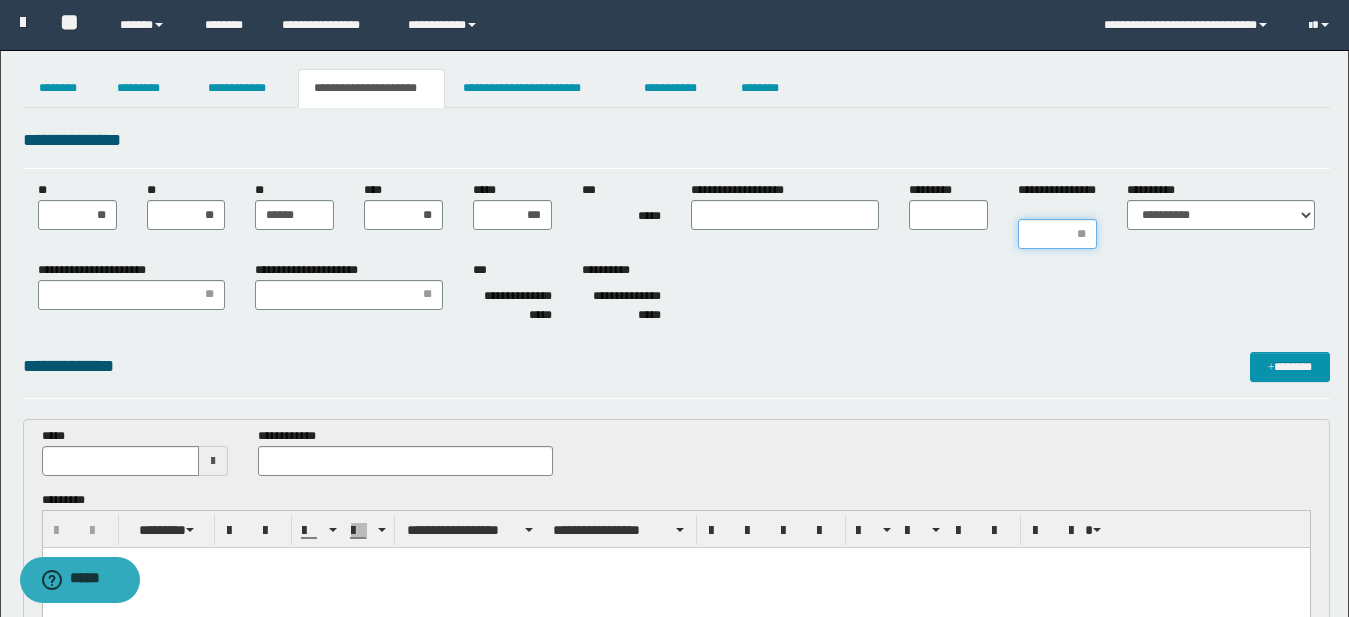 click on "**********" at bounding box center (1057, 234) 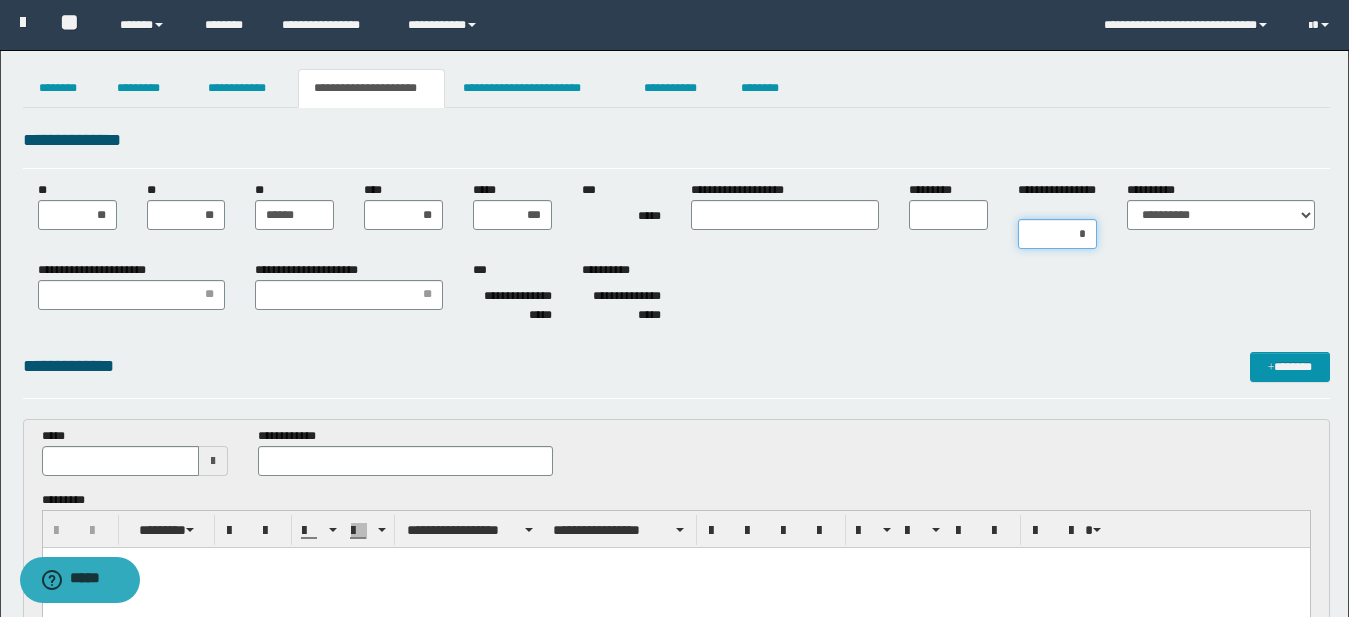 type on "**" 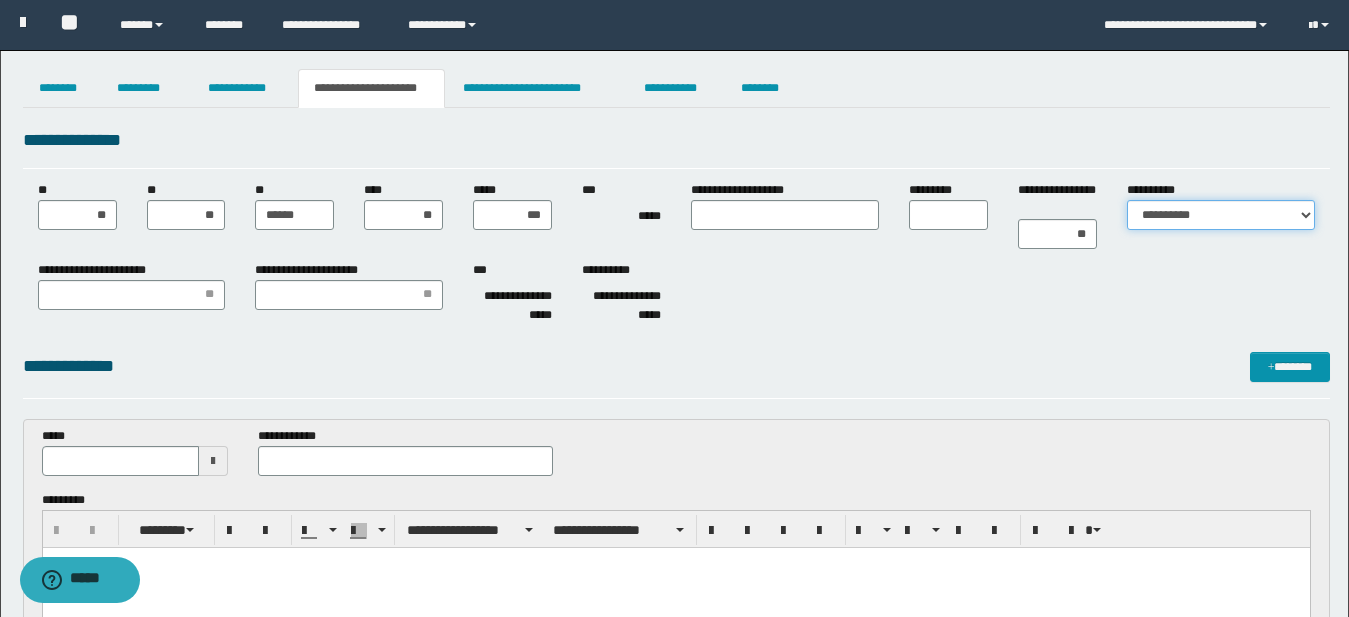 click on "**********" at bounding box center [1221, 215] 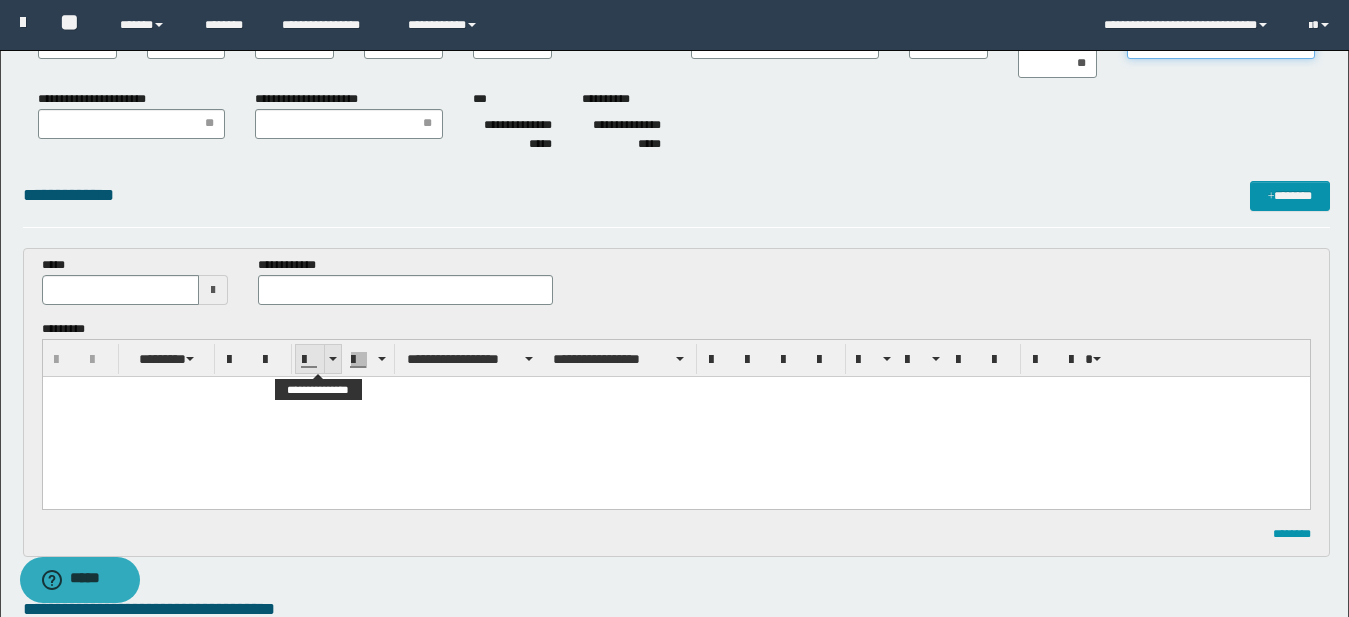 scroll, scrollTop: 189, scrollLeft: 0, axis: vertical 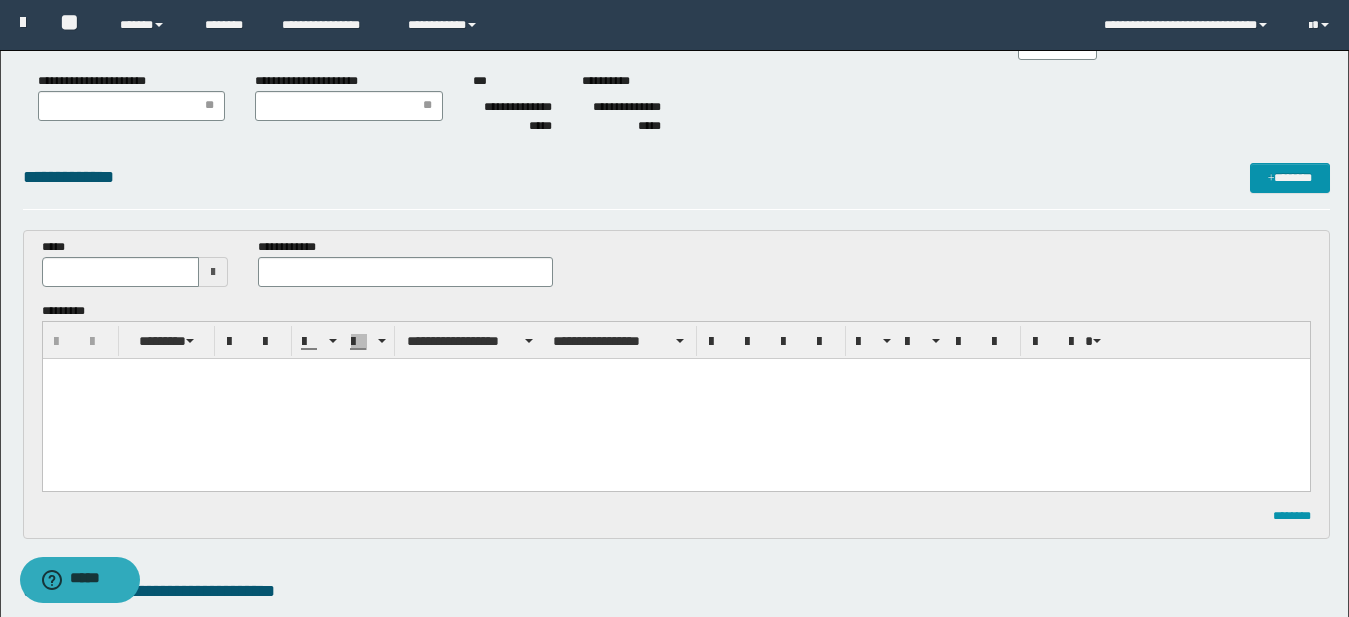 click at bounding box center (675, 399) 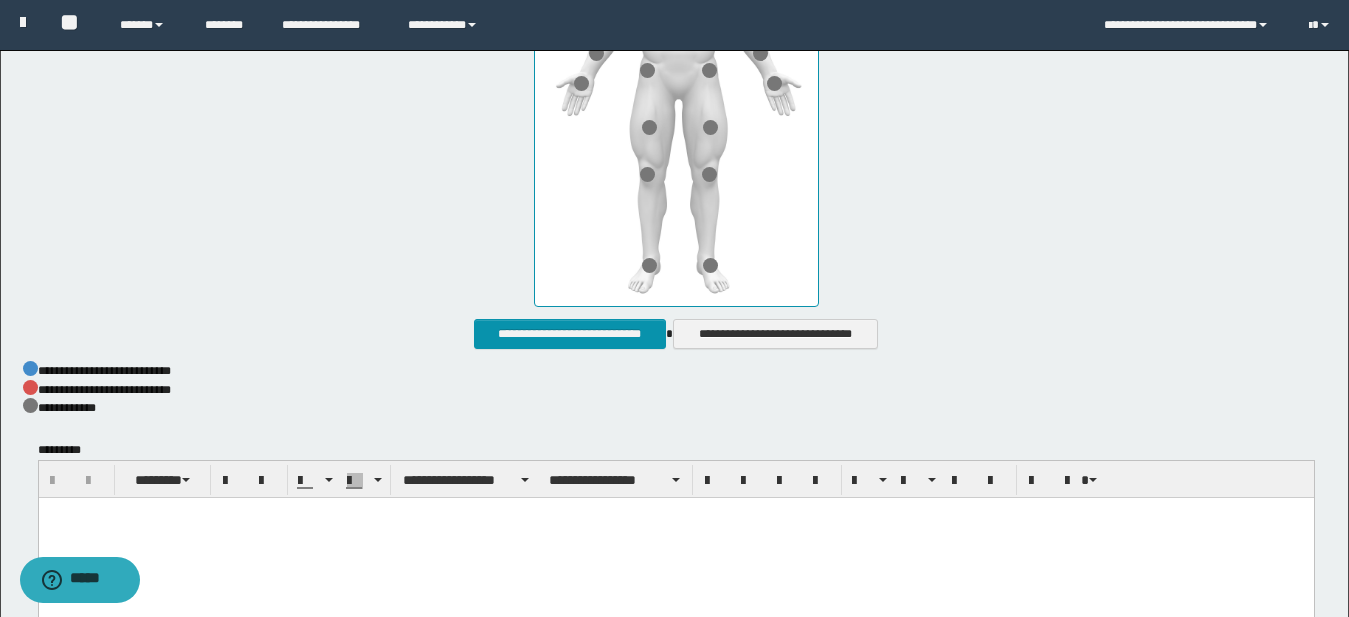 scroll, scrollTop: 1165, scrollLeft: 0, axis: vertical 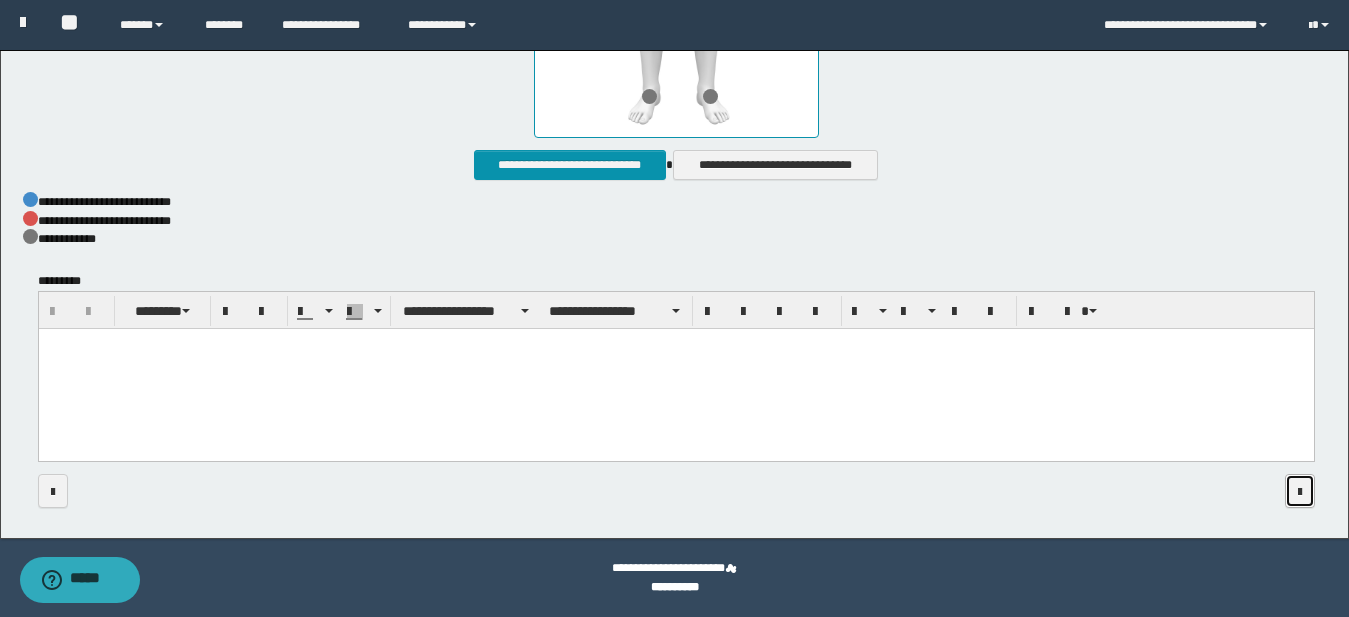 click at bounding box center (1300, 492) 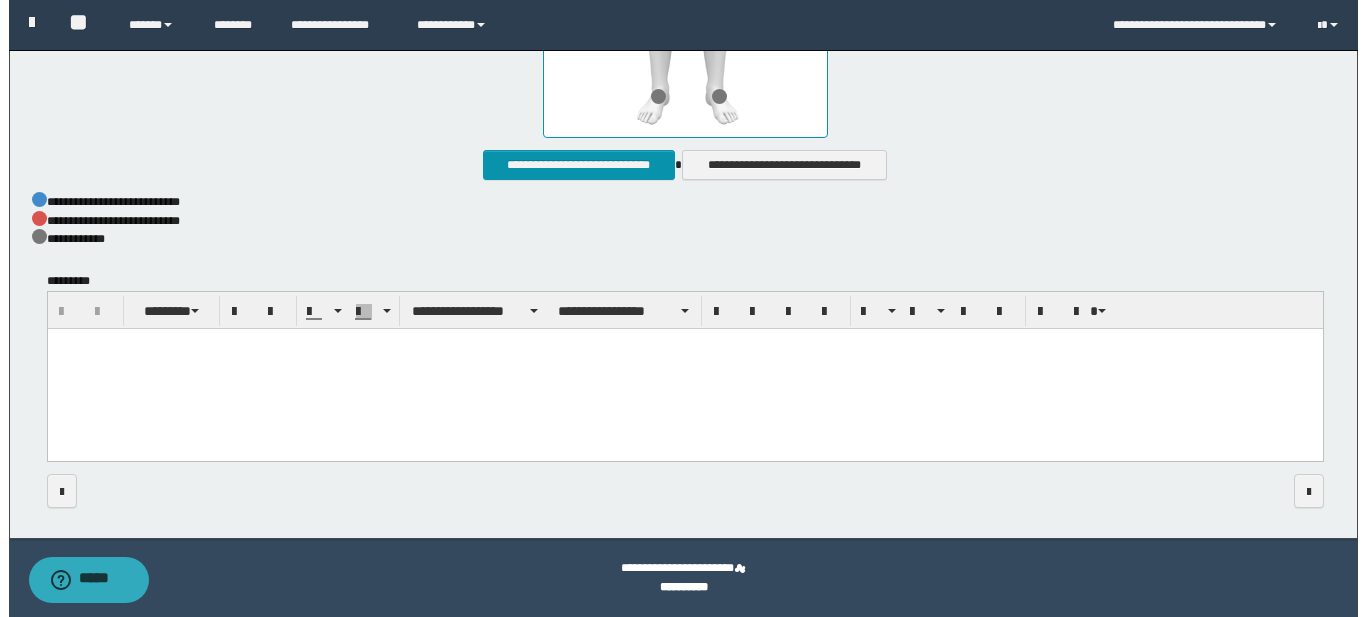 scroll, scrollTop: 0, scrollLeft: 0, axis: both 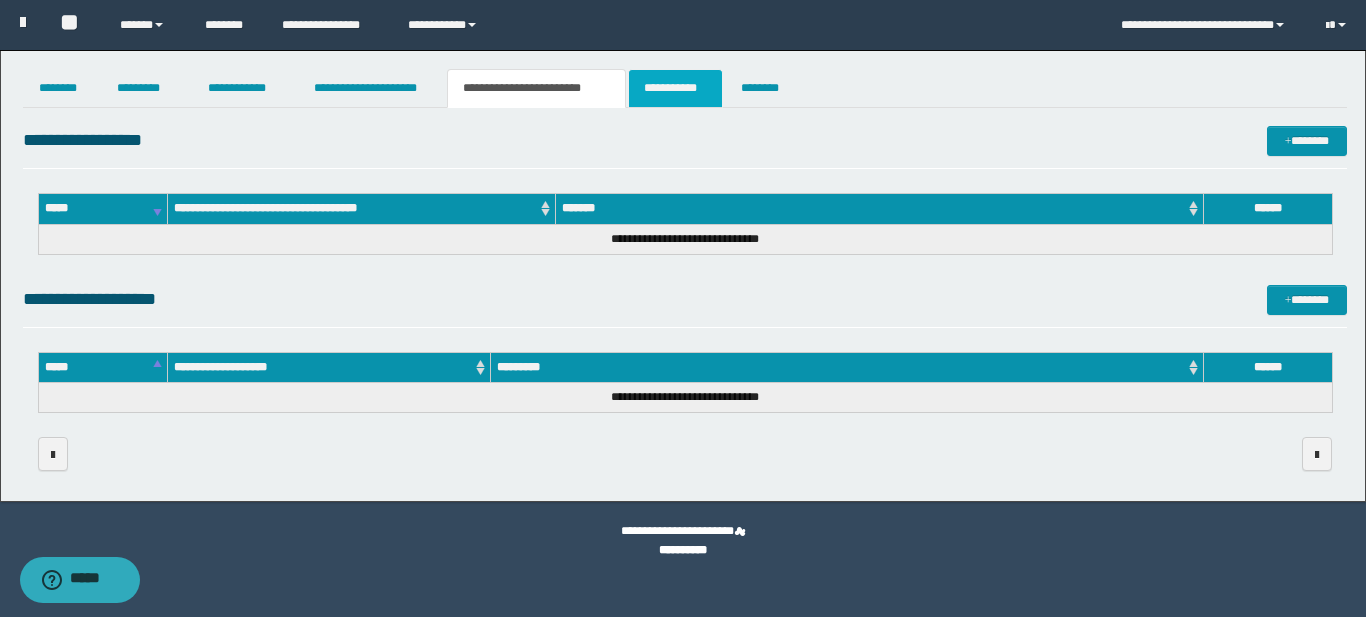 click on "**********" at bounding box center (675, 88) 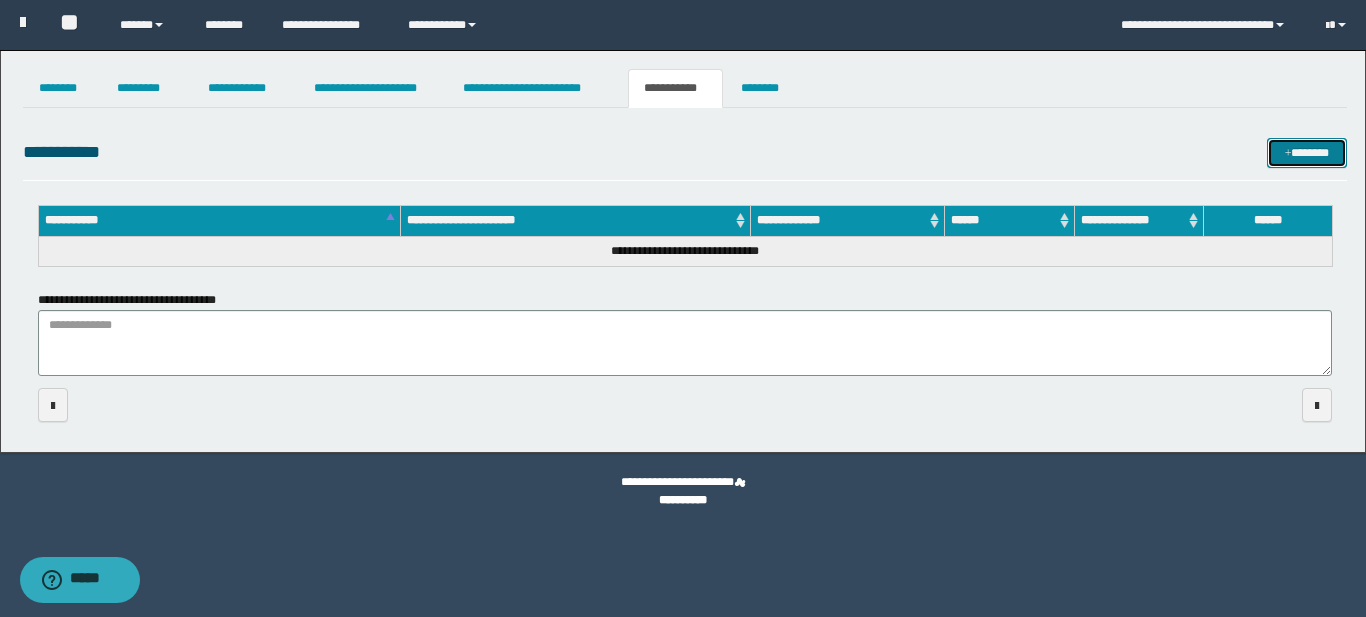 click on "*******" at bounding box center [1307, 153] 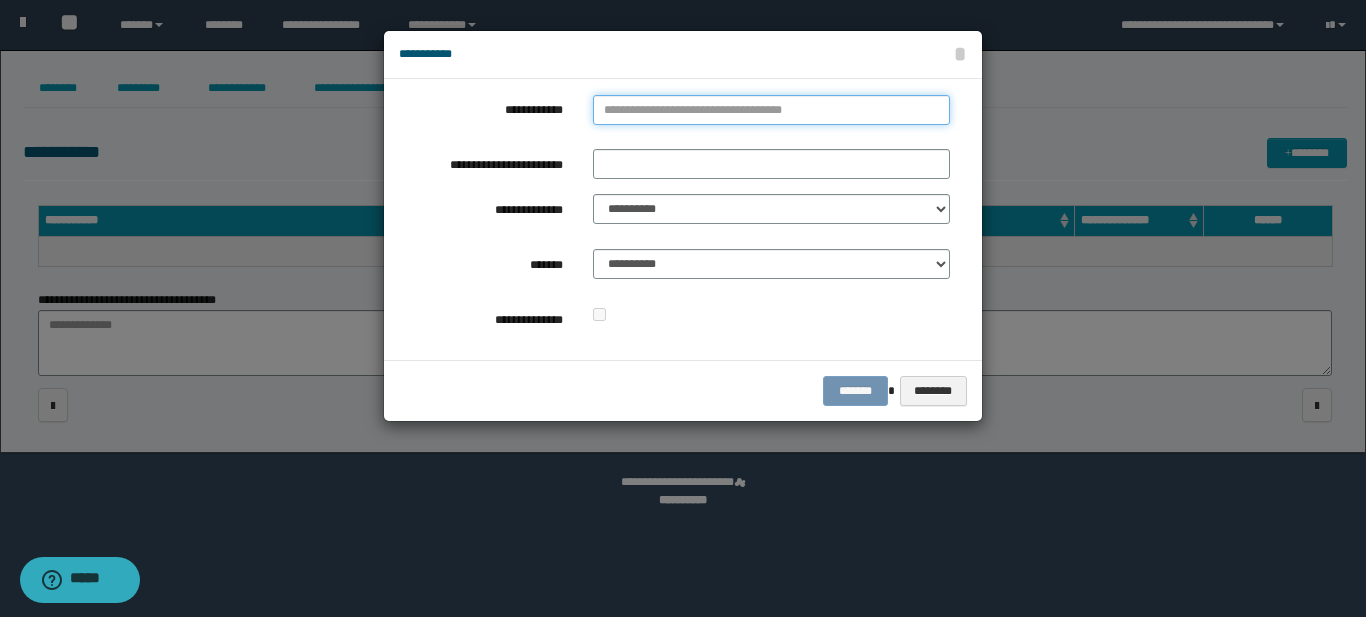 click on "**********" at bounding box center [771, 110] 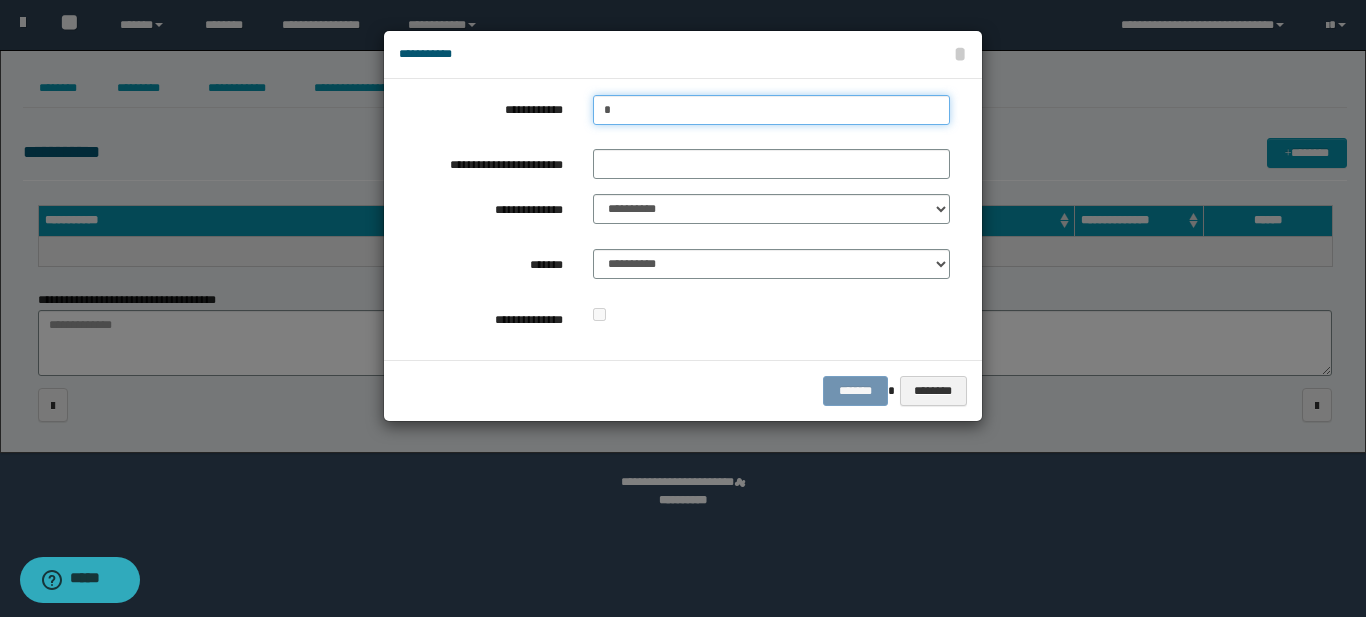 type on "**" 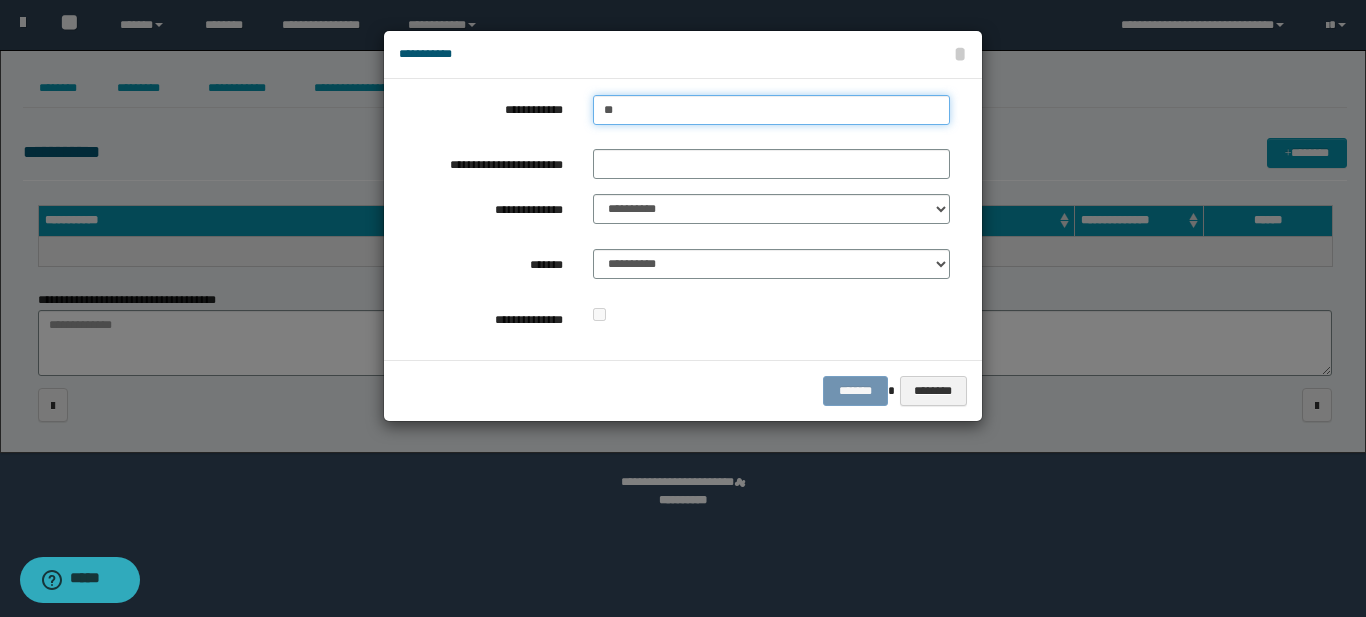 type on "**" 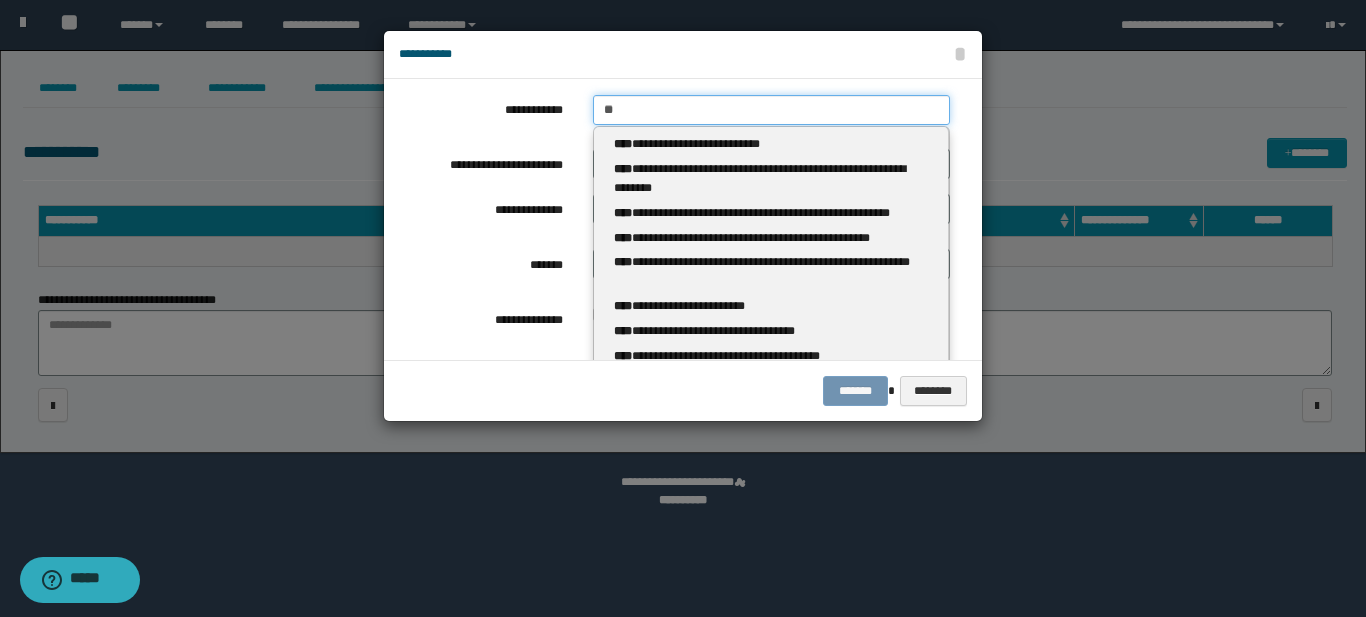 type 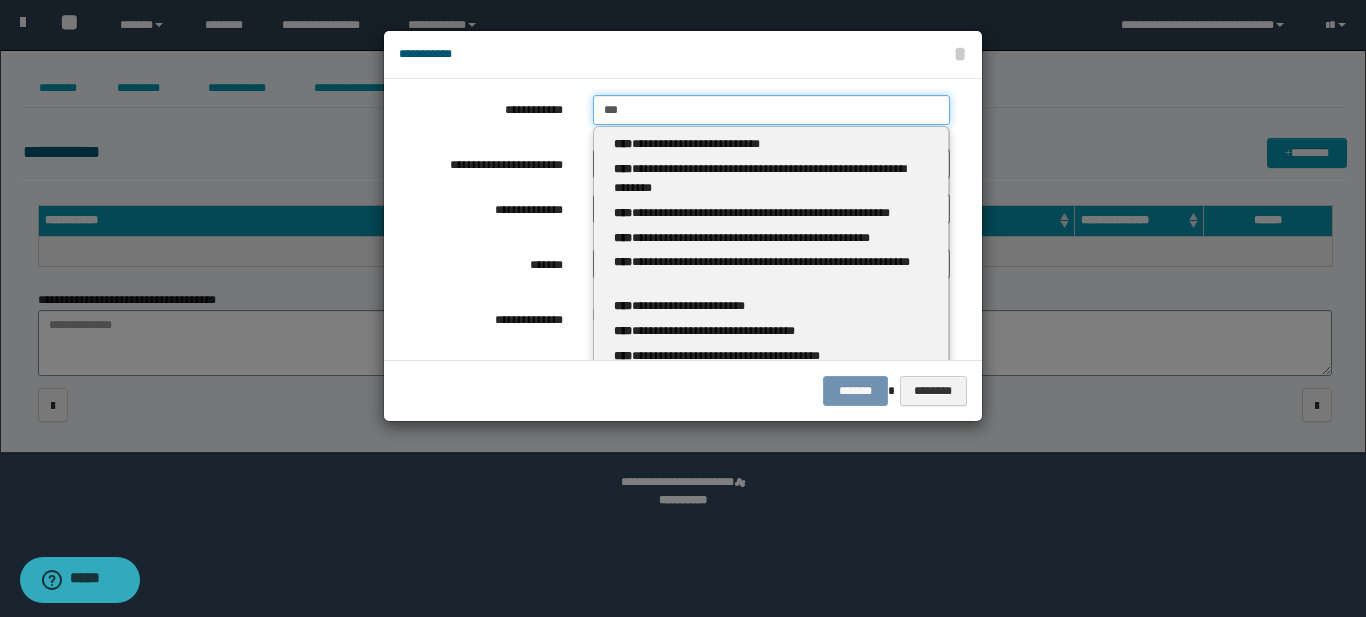 type on "****" 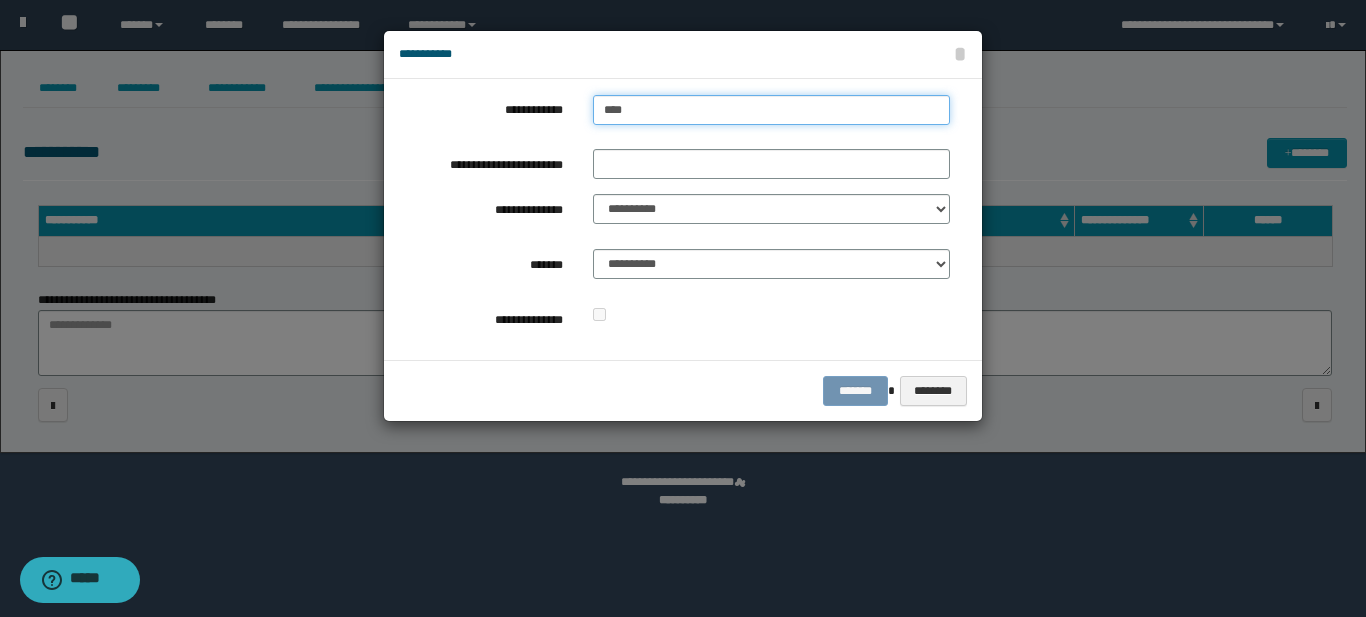 type on "****" 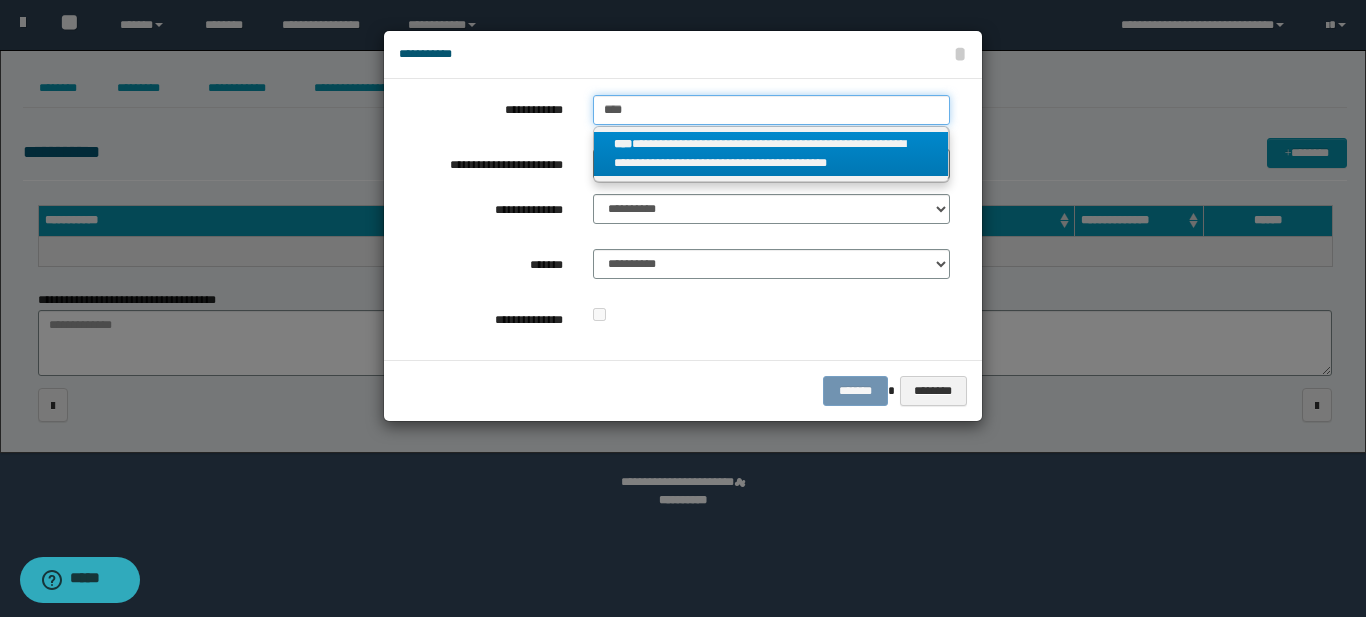 type on "****" 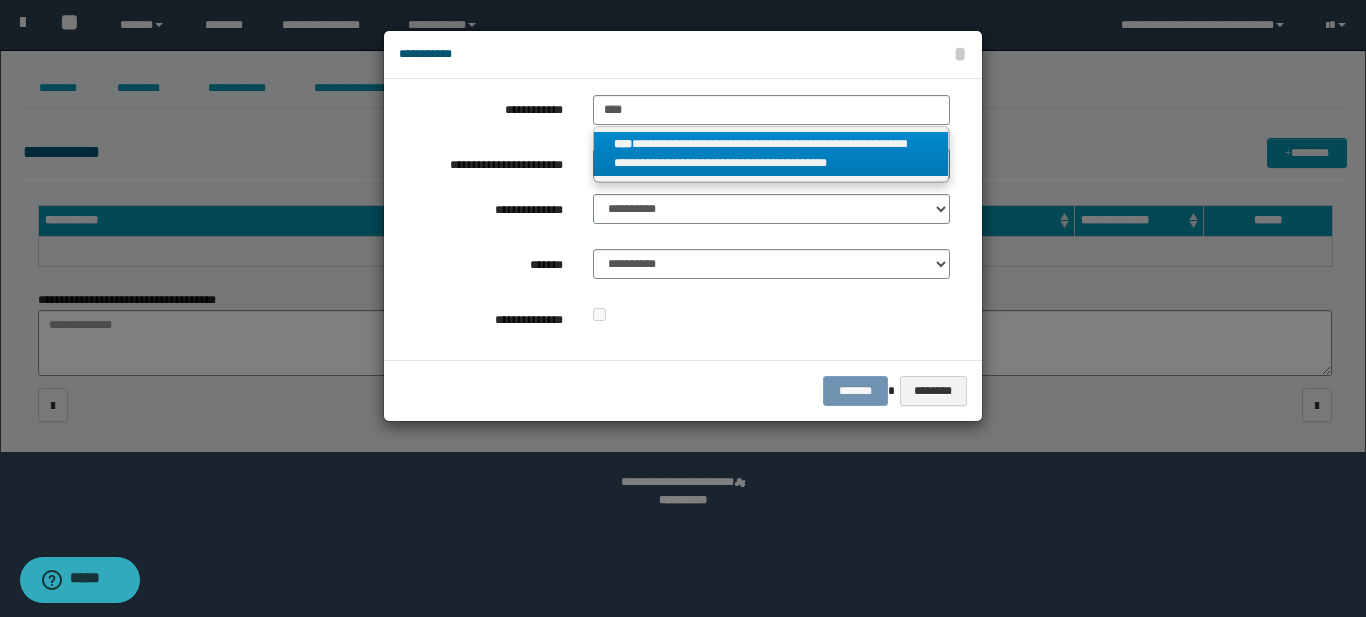 click on "**********" at bounding box center (771, 154) 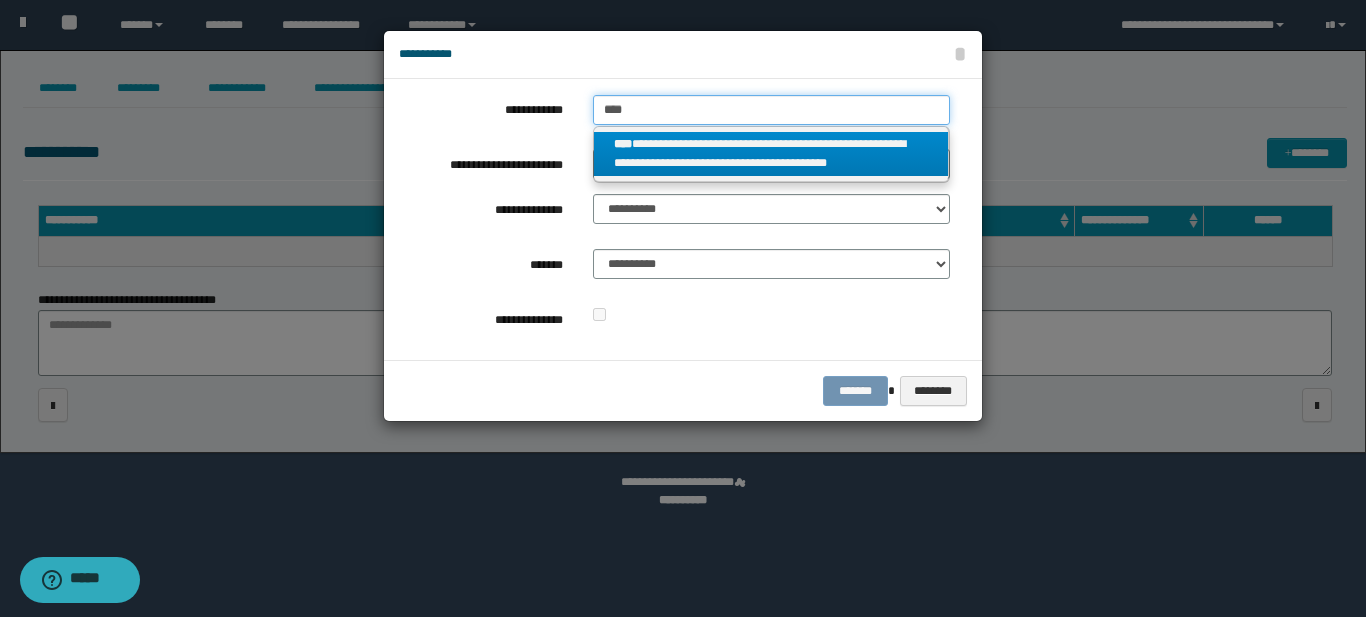 type 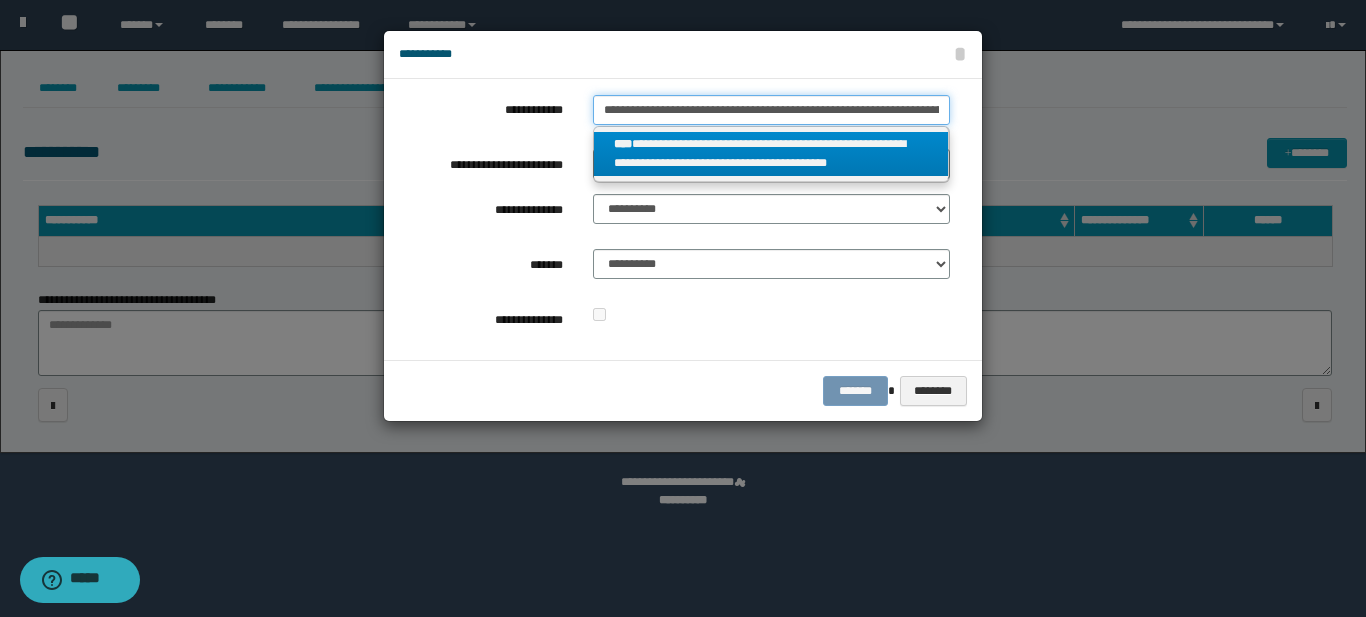 scroll, scrollTop: 0, scrollLeft: 177, axis: horizontal 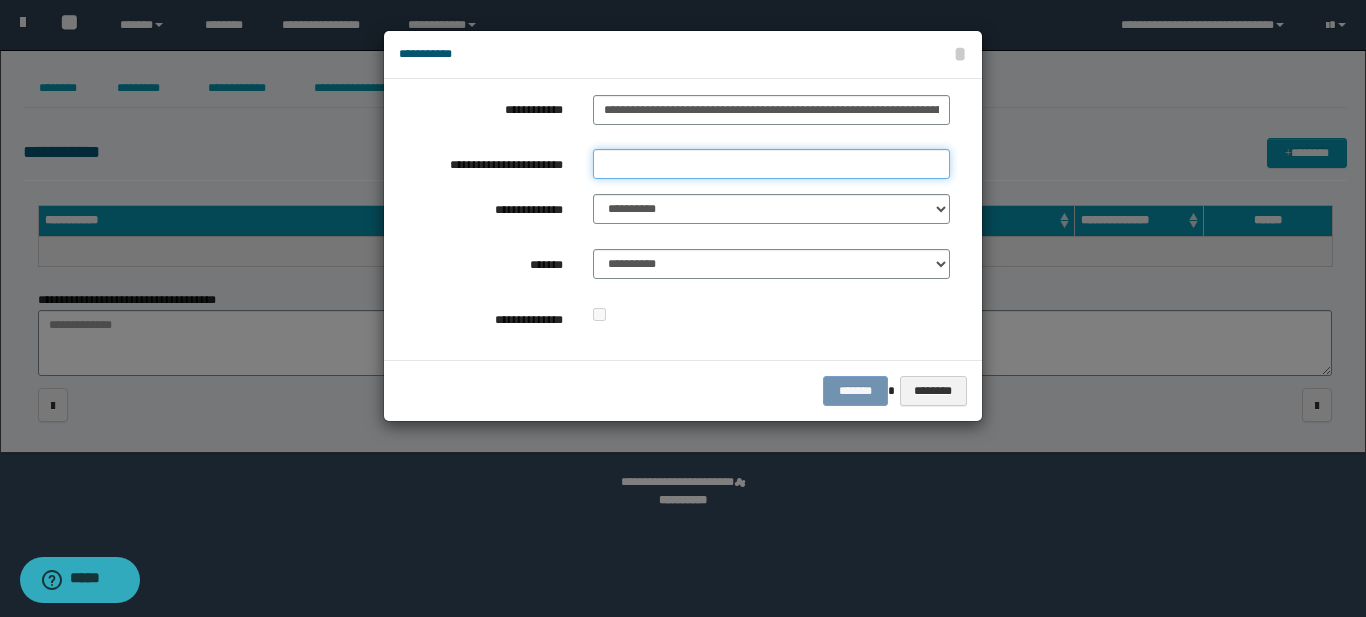 click on "**********" at bounding box center (771, 164) 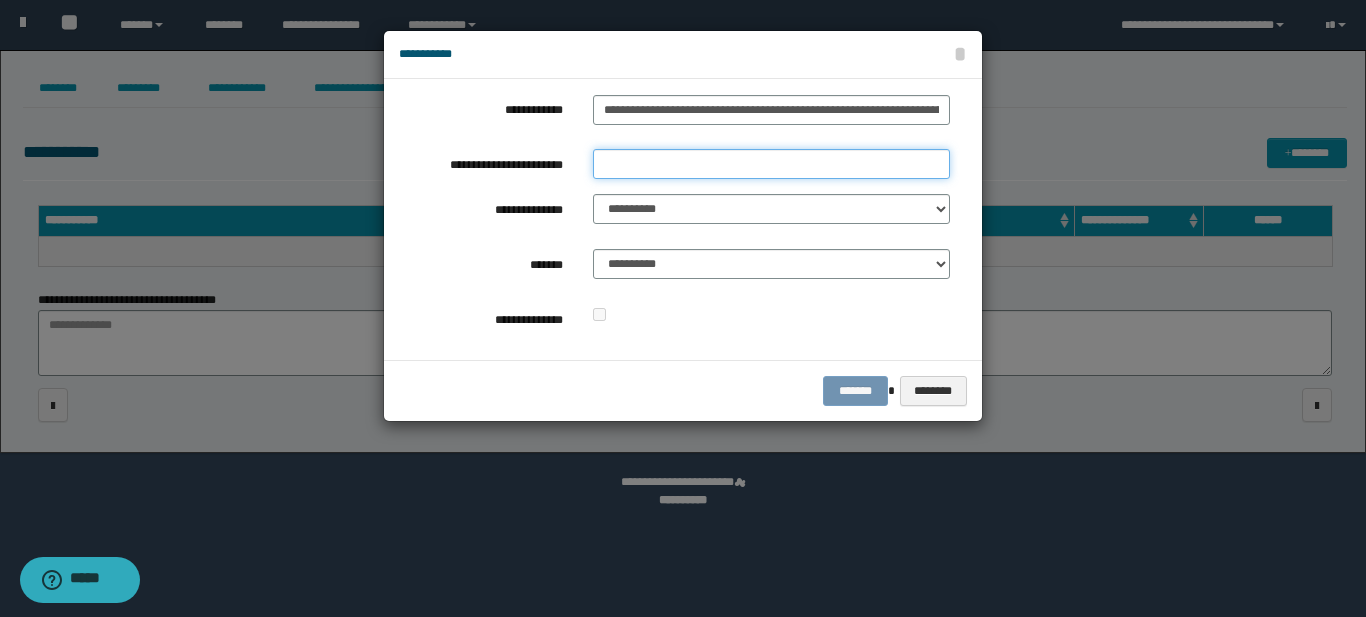 type on "*******" 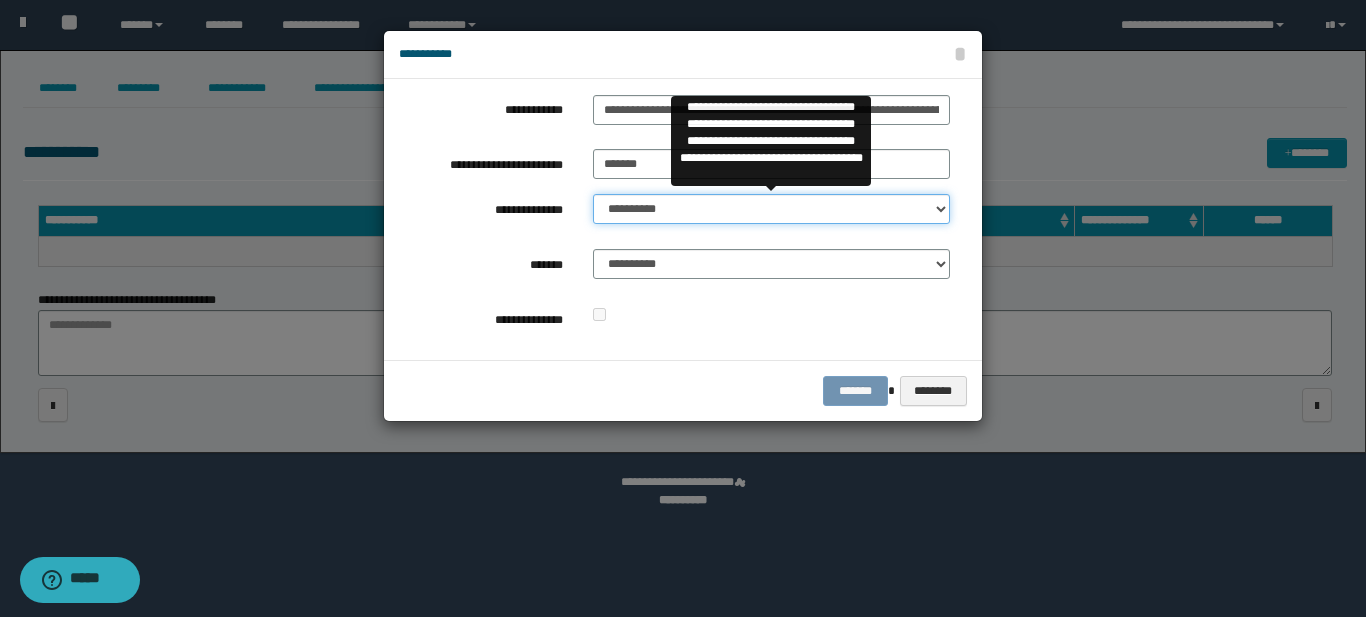 click on "**********" at bounding box center [771, 209] 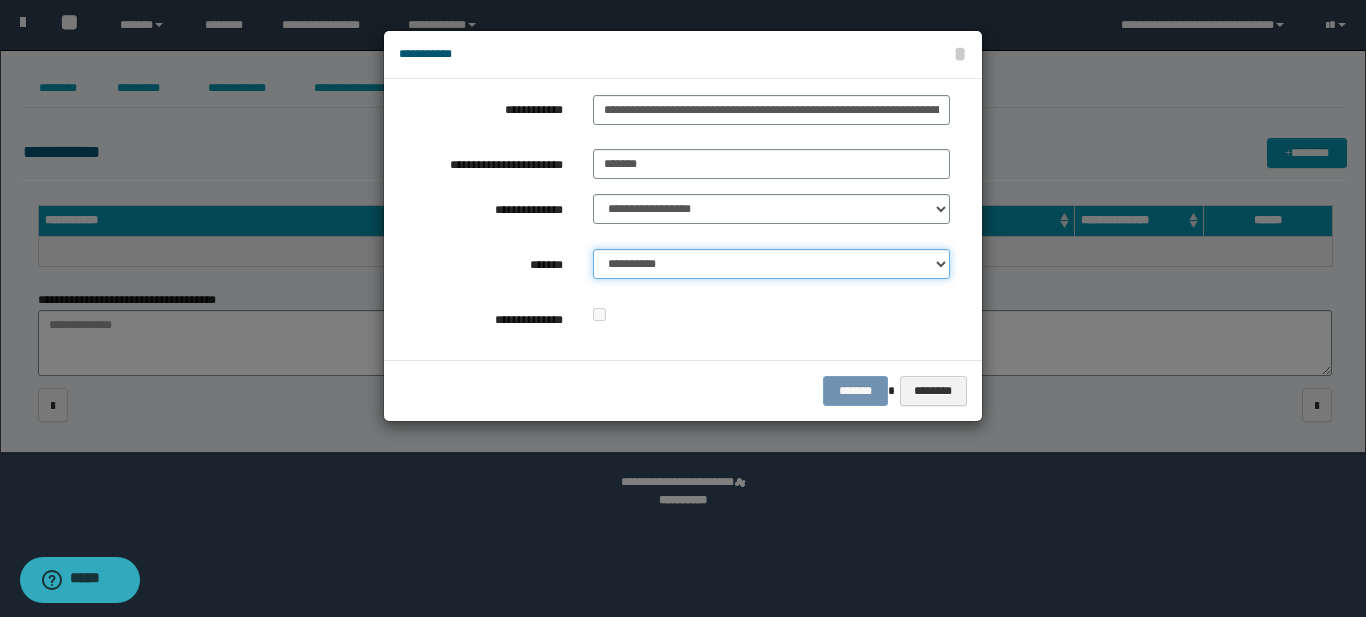 click on "**********" at bounding box center (771, 264) 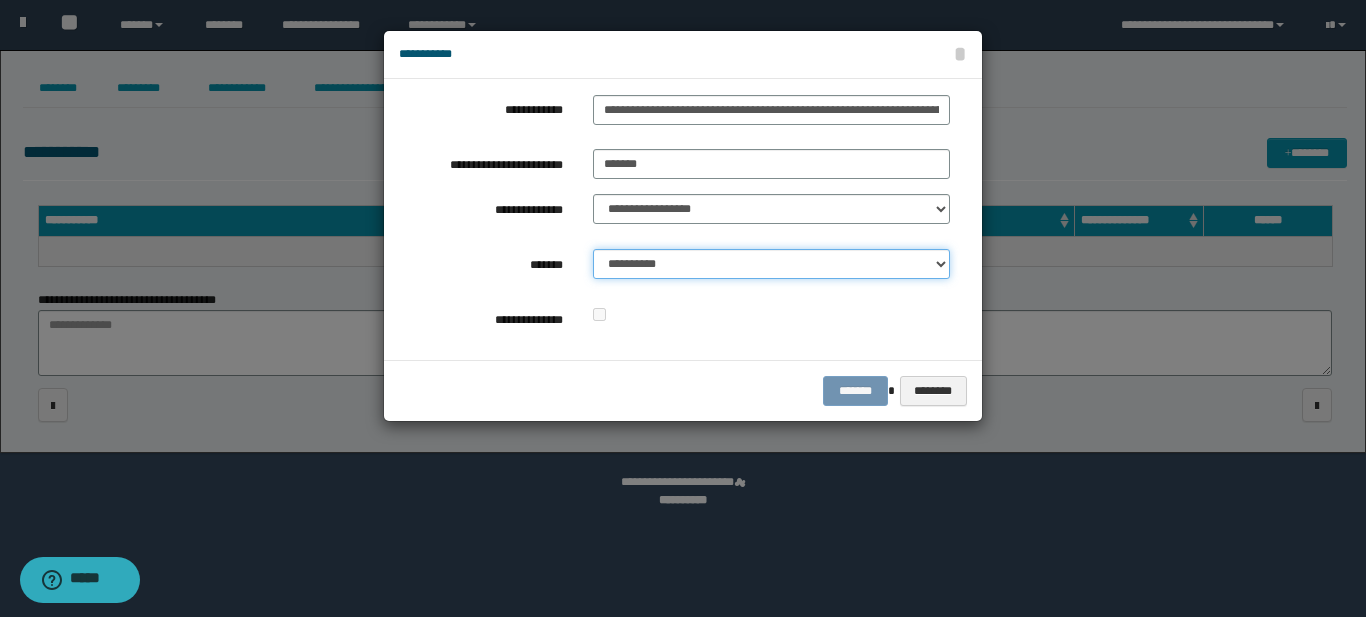 select on "*" 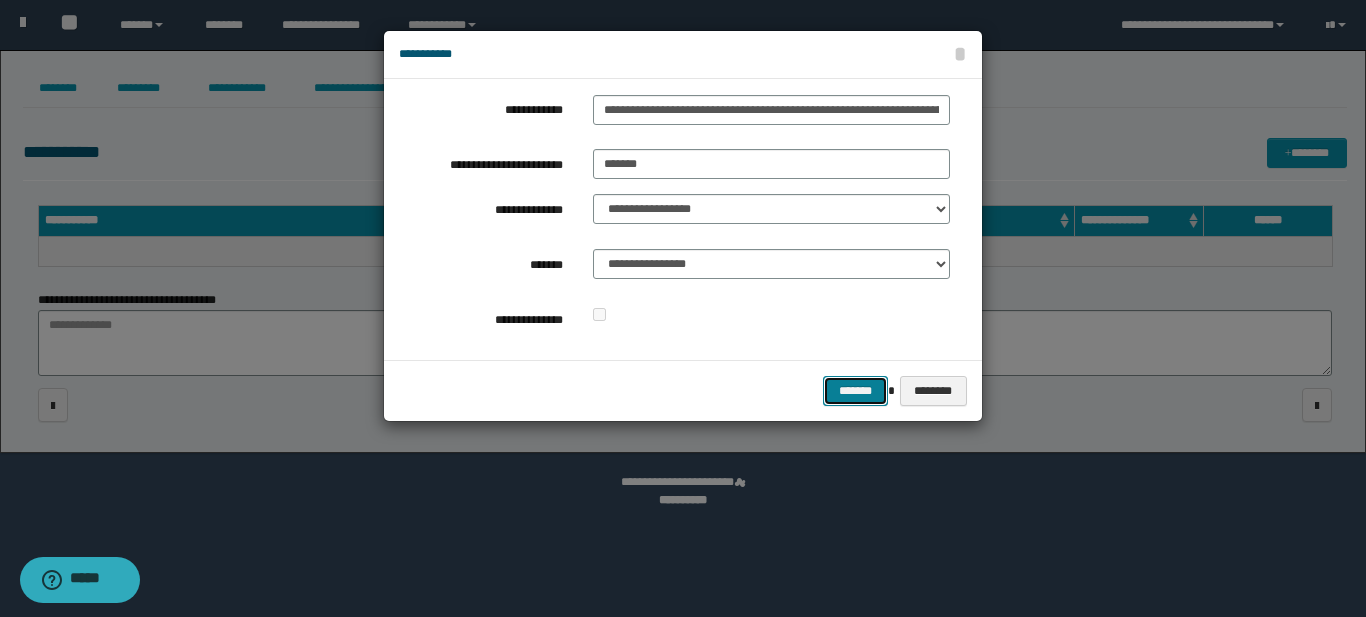 click on "*******" at bounding box center (855, 391) 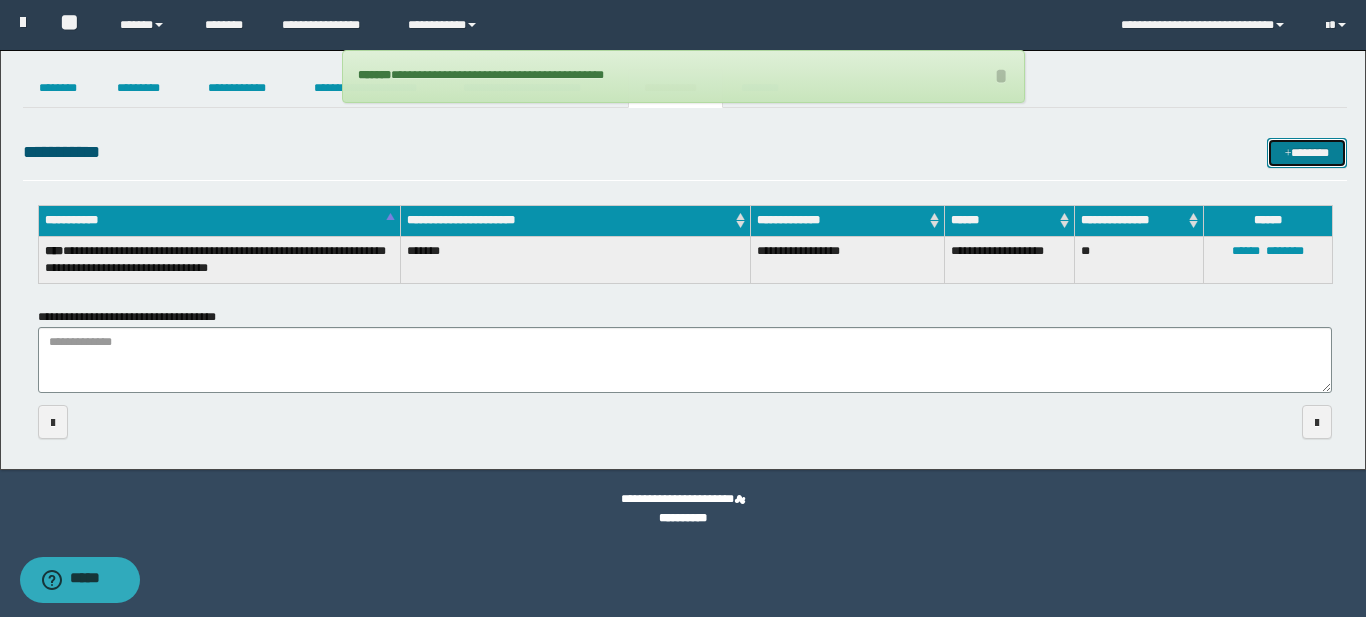 click on "*******" at bounding box center (1307, 153) 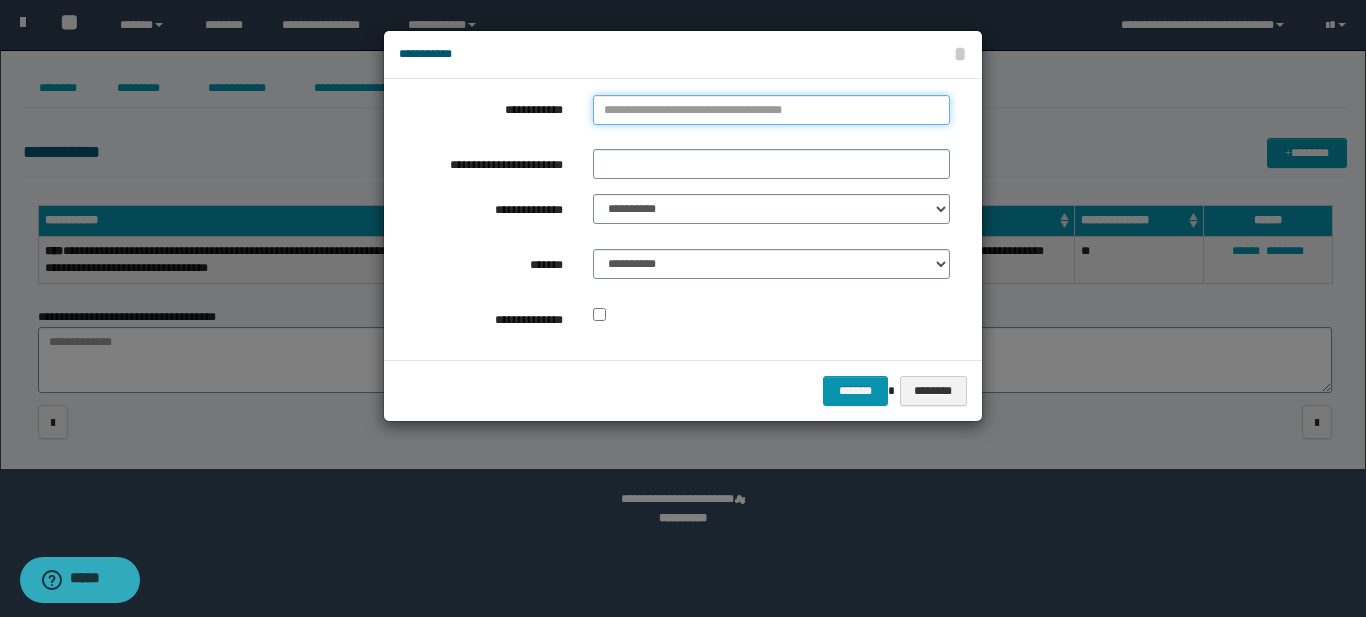 type on "**********" 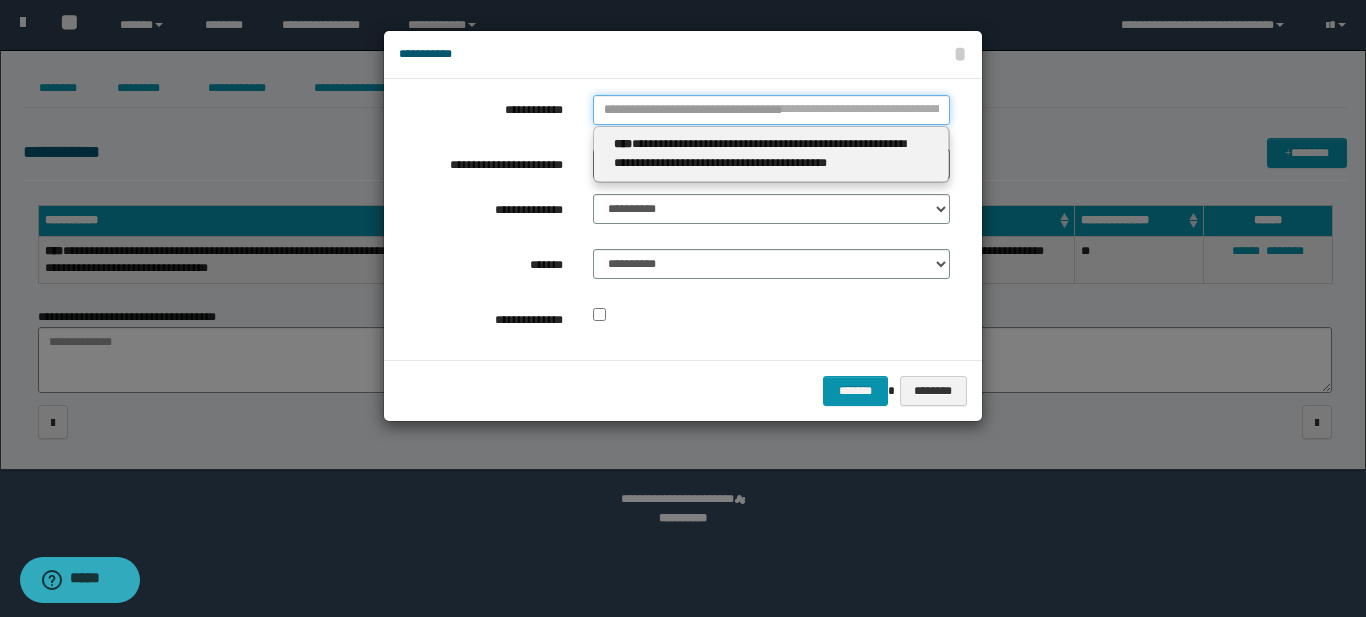 click on "**********" at bounding box center (771, 110) 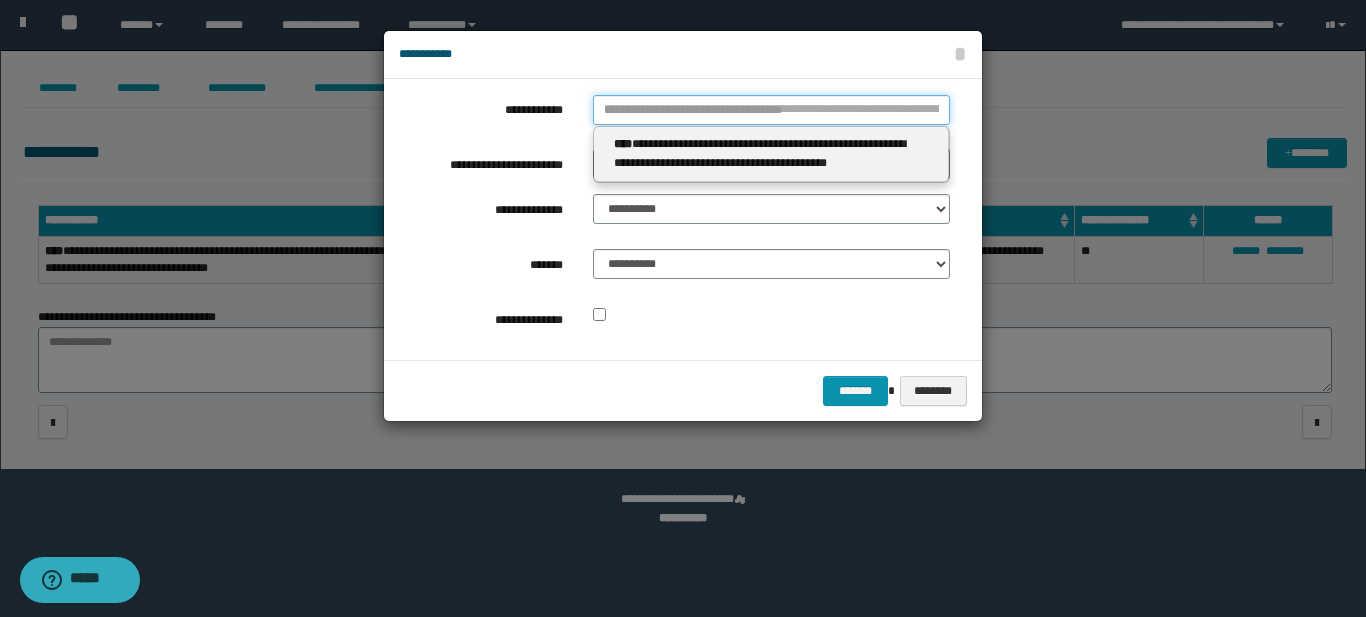type 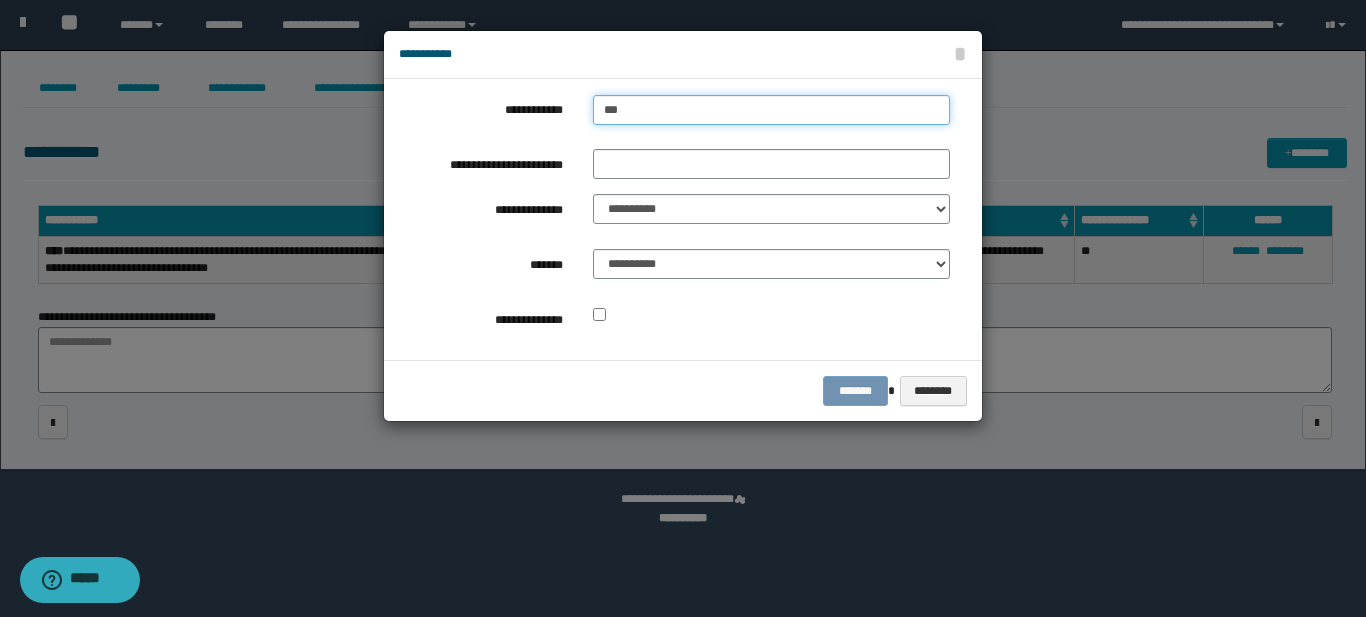 type on "****" 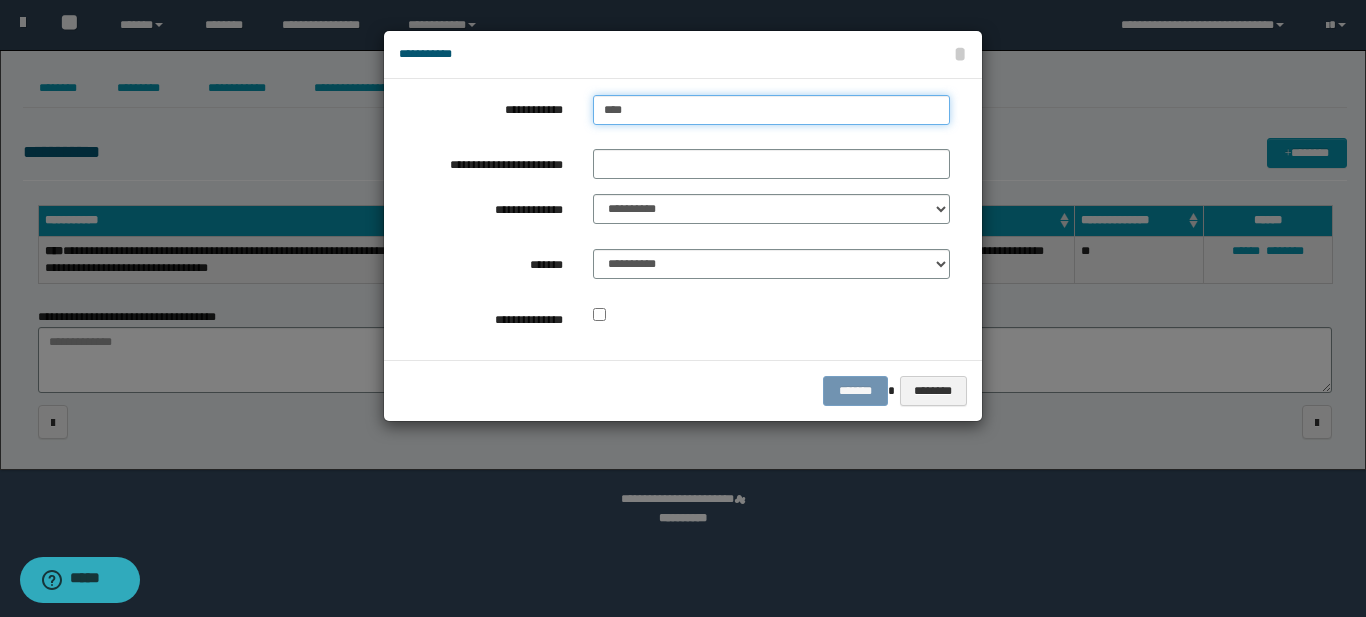 type on "****" 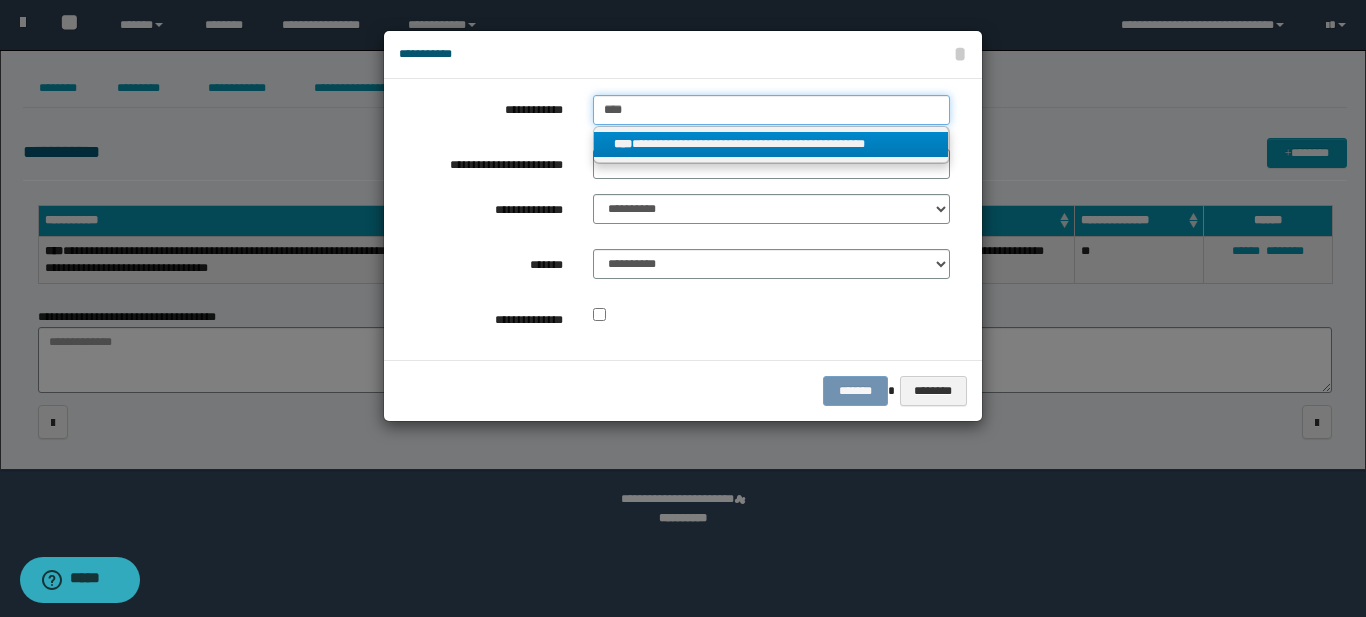 type on "****" 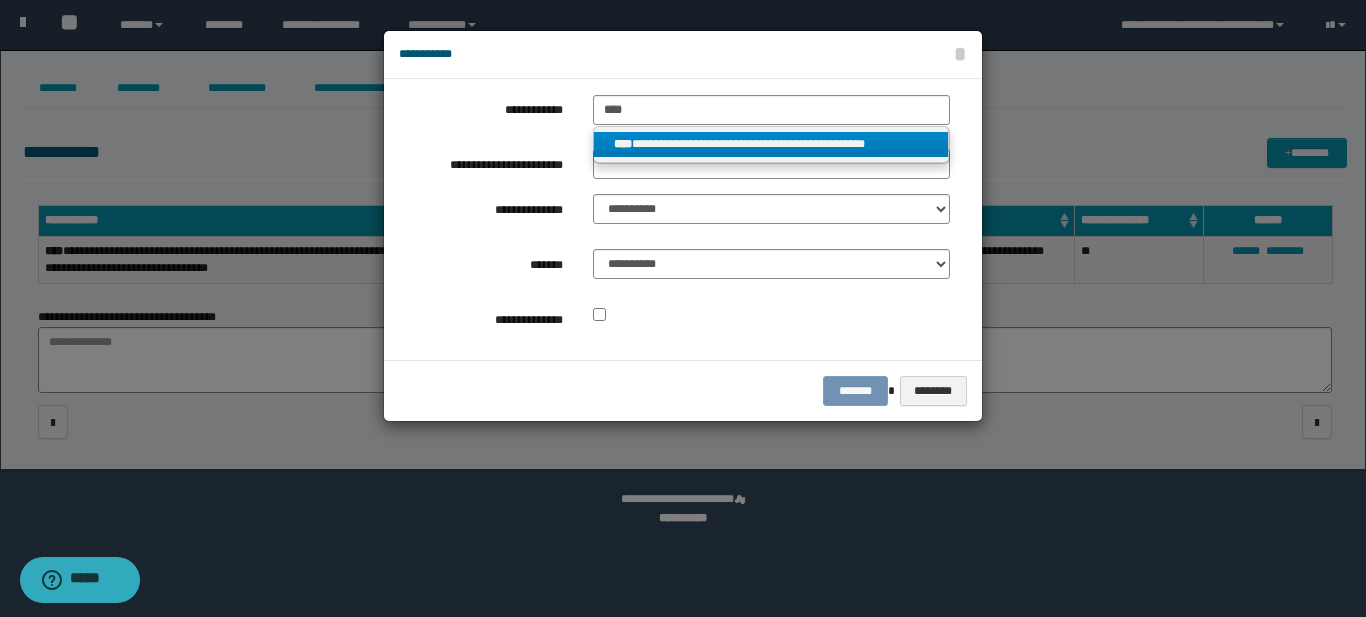 click on "**********" at bounding box center (771, 145) 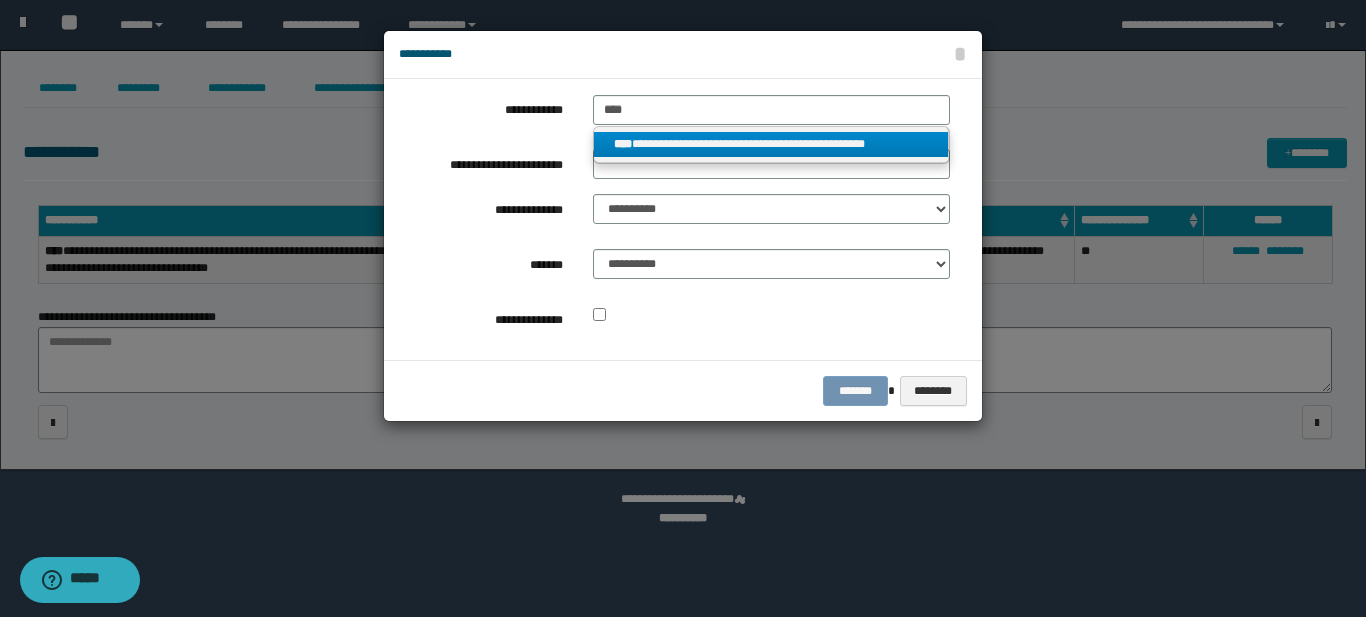 click on "****" at bounding box center (623, 144) 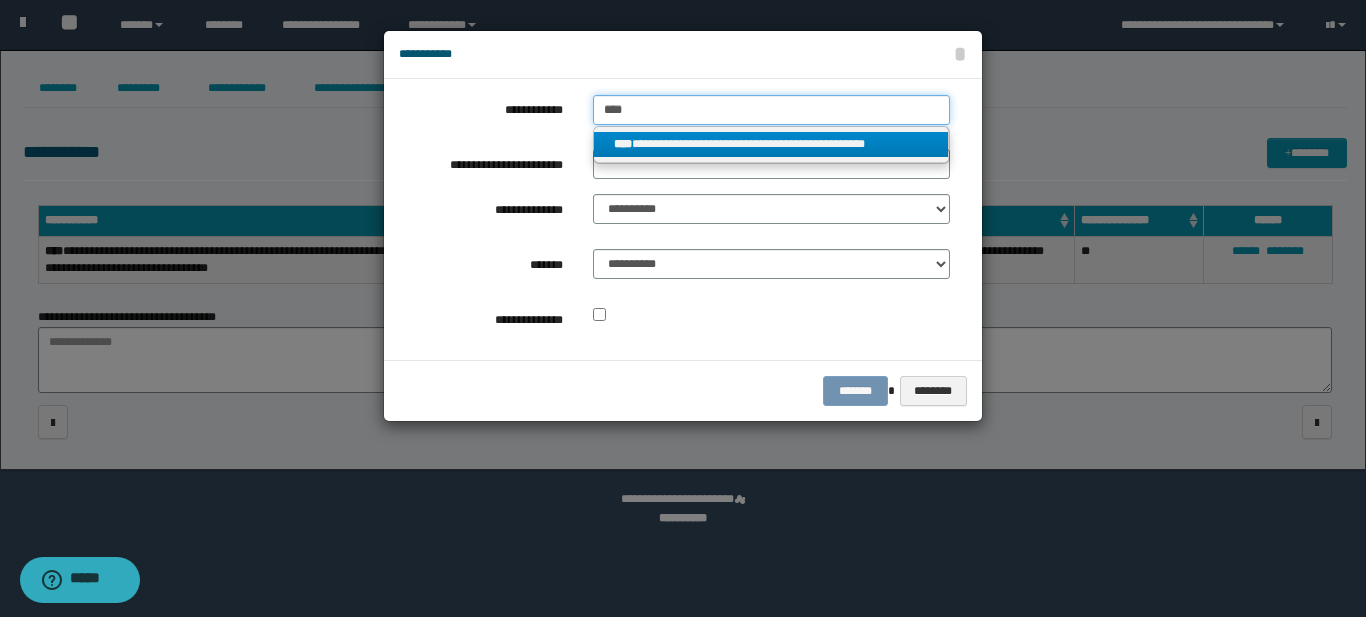 type 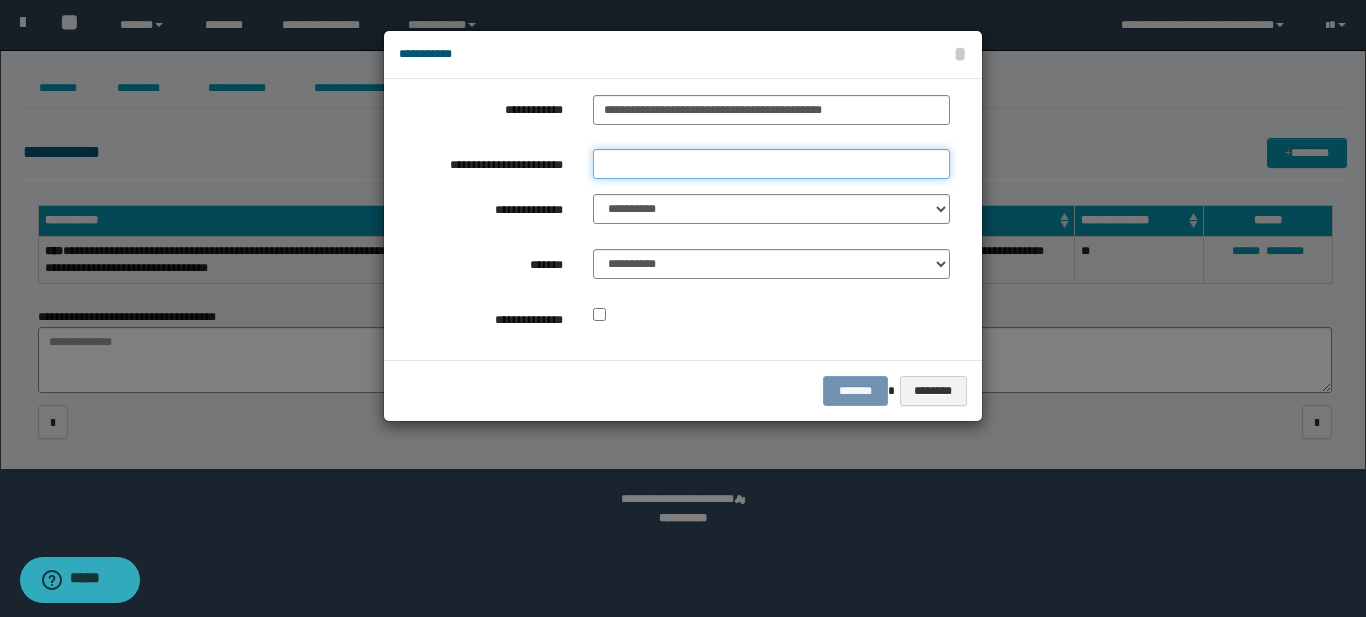 click on "**********" at bounding box center (771, 164) 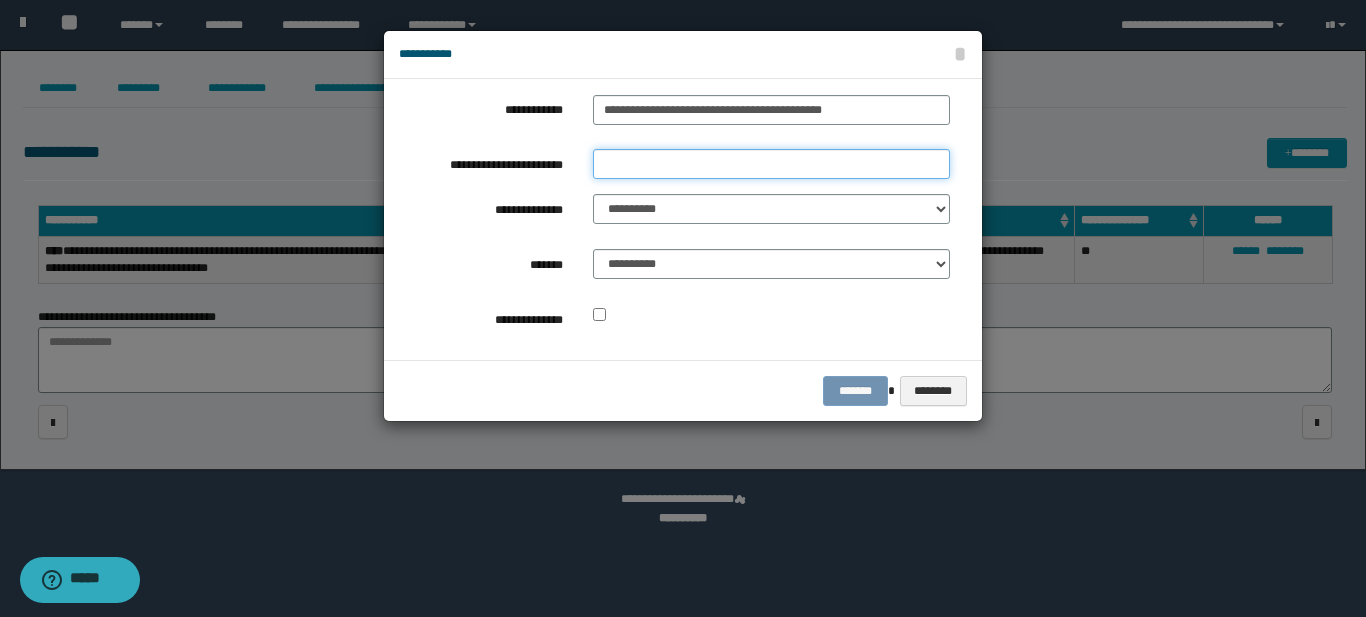 type on "*******" 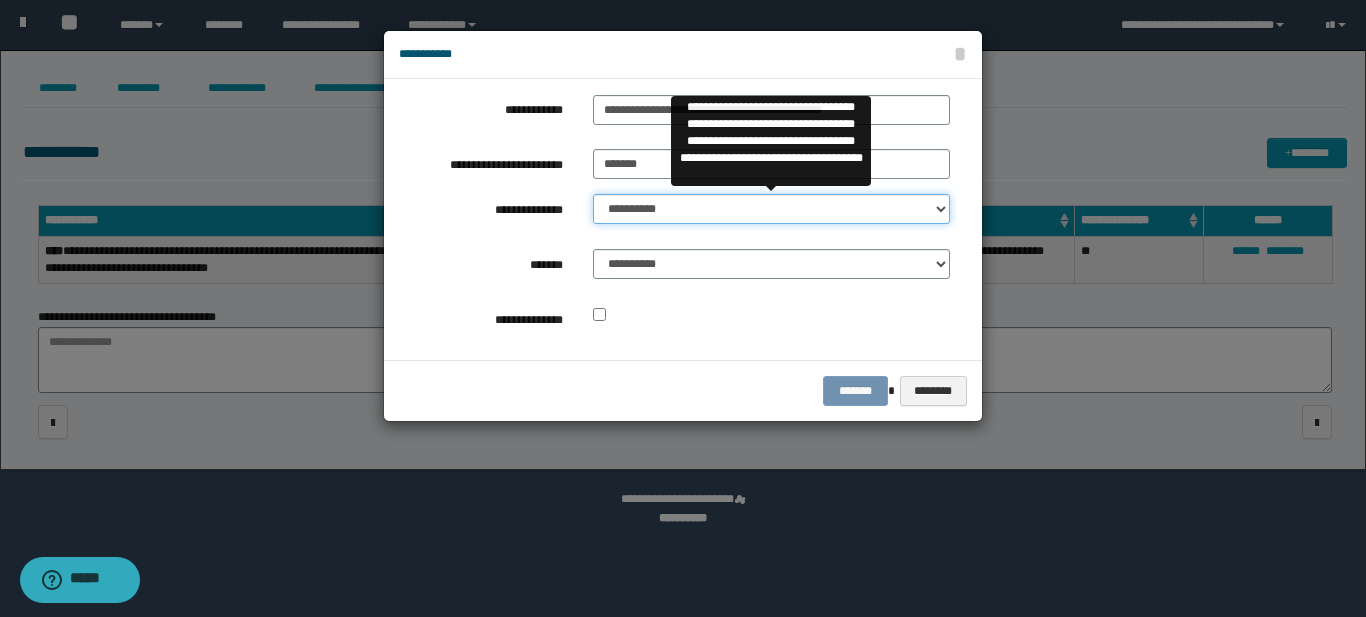 click on "**********" at bounding box center (771, 209) 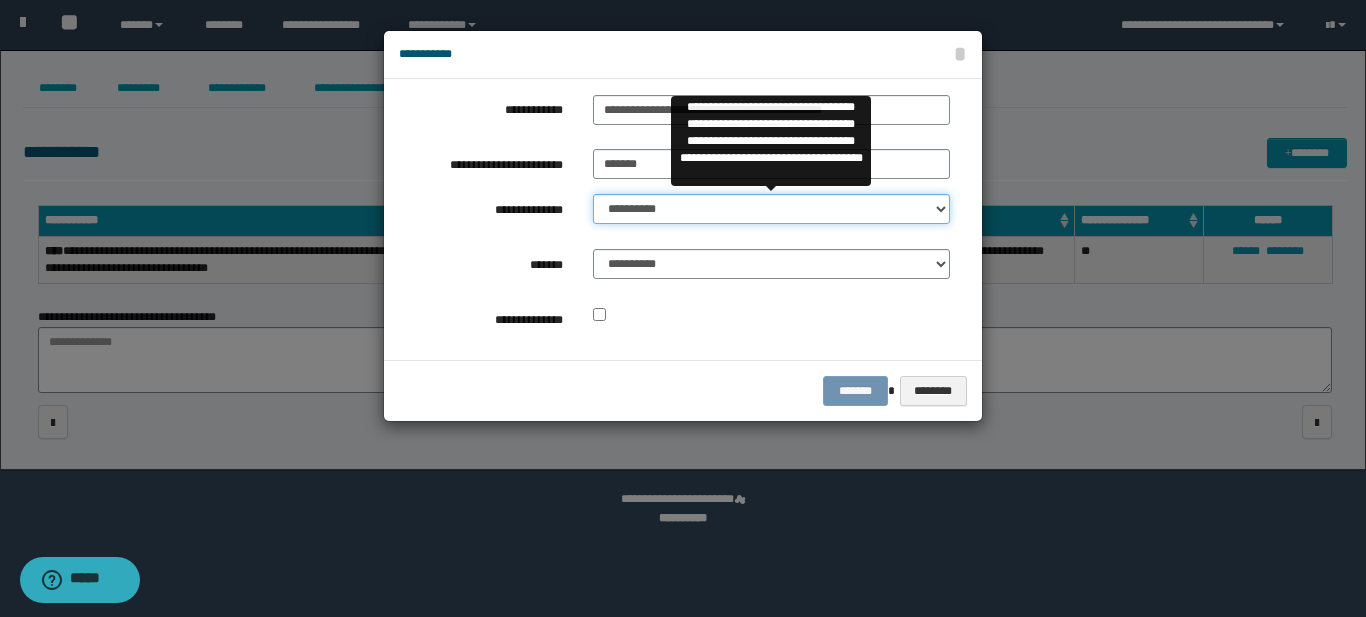 select on "*" 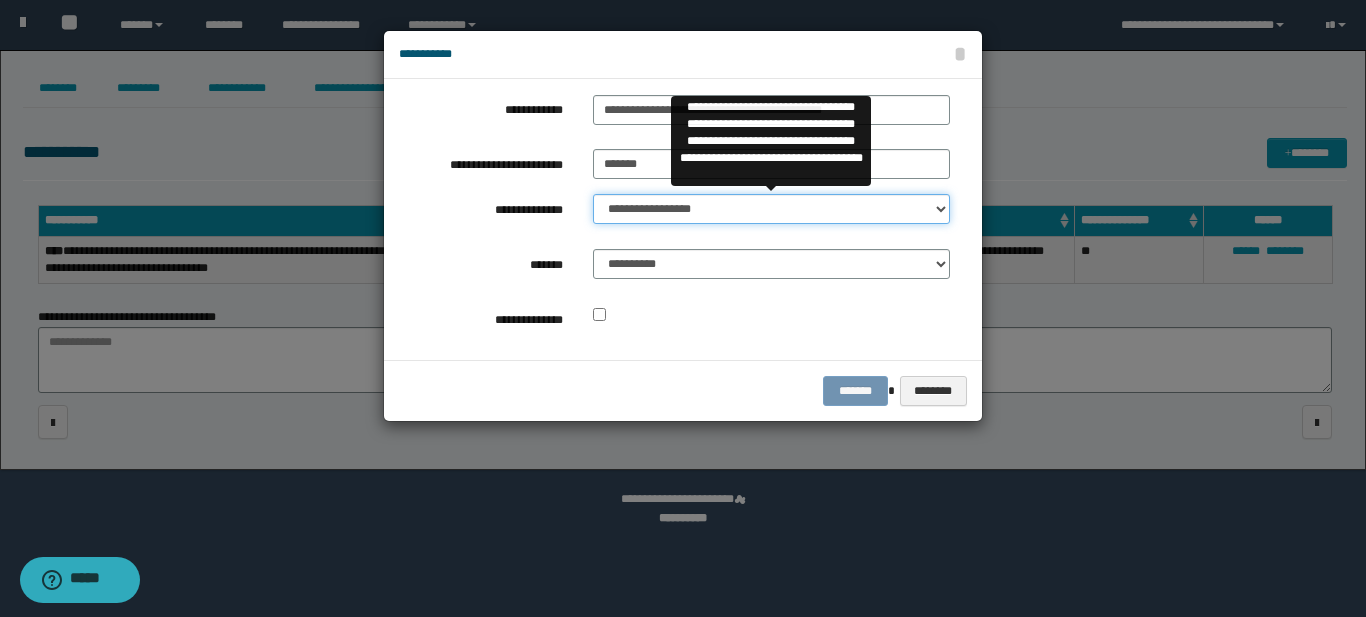 click on "**********" at bounding box center (771, 209) 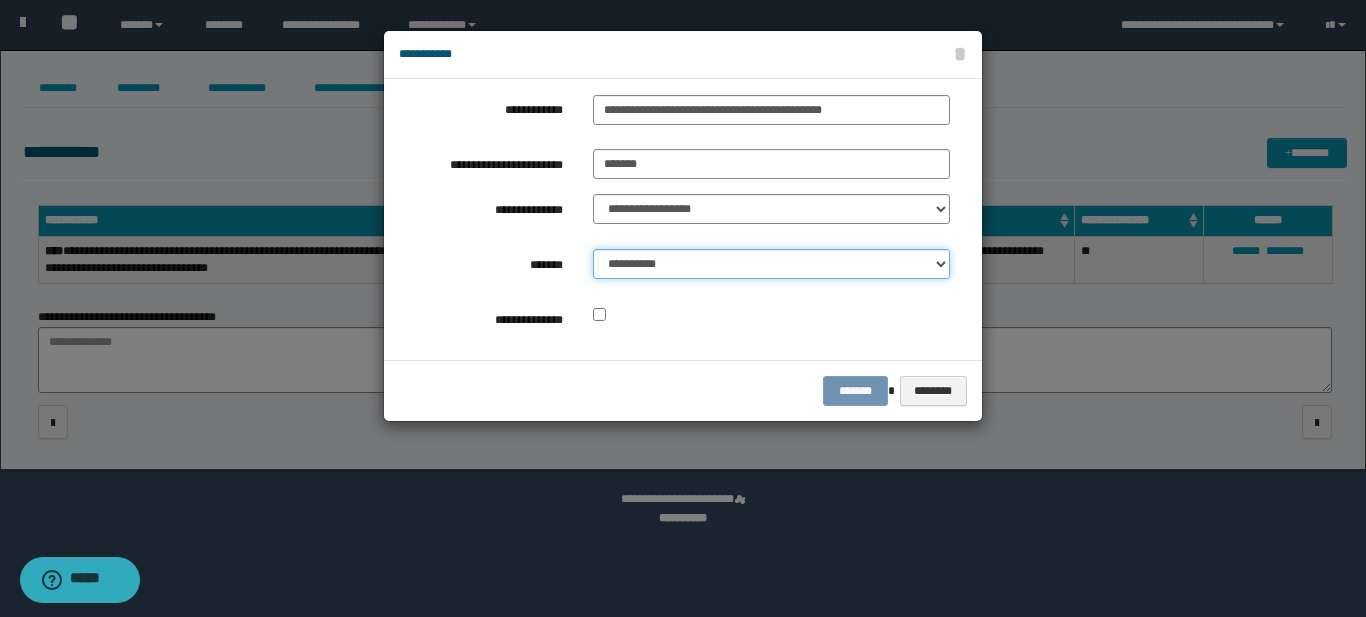 click on "**********" at bounding box center (771, 264) 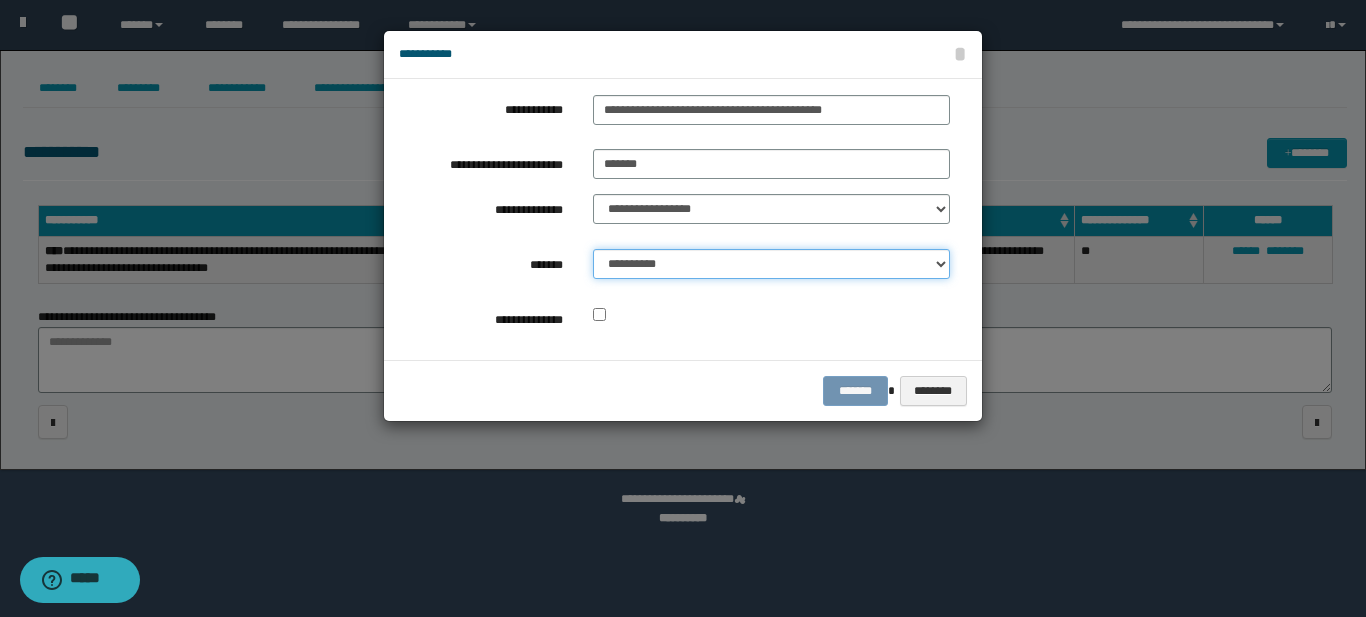 select on "*" 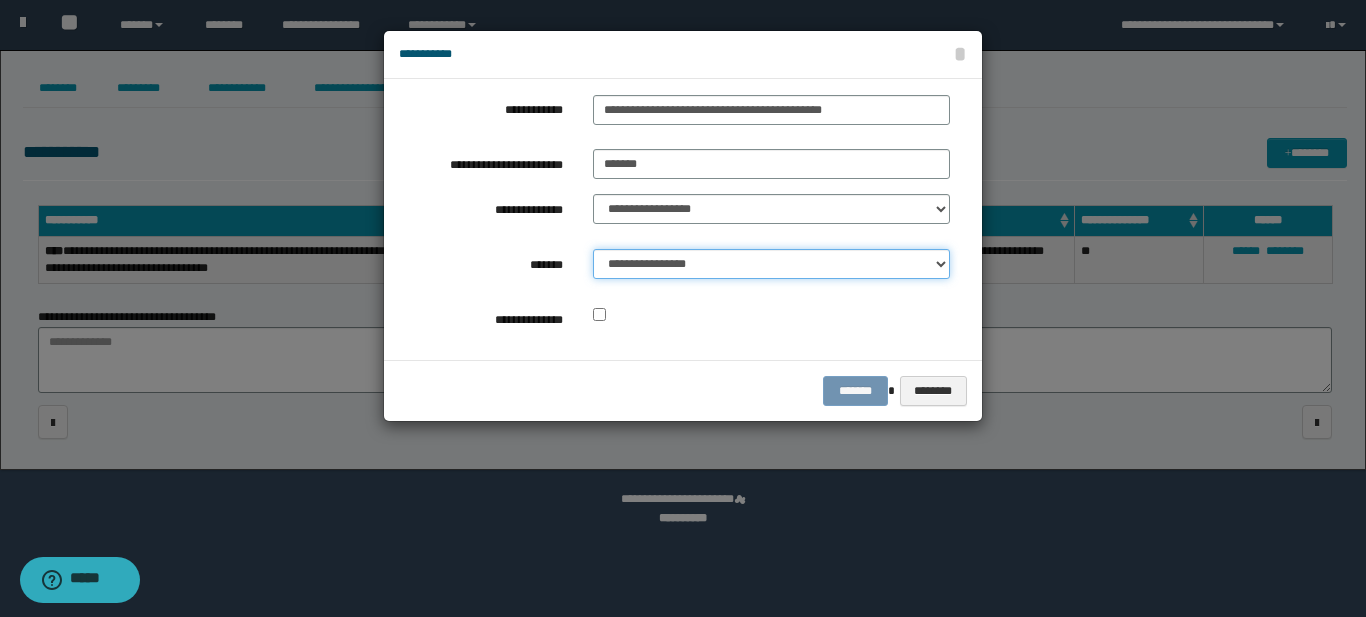 click on "**********" at bounding box center (771, 264) 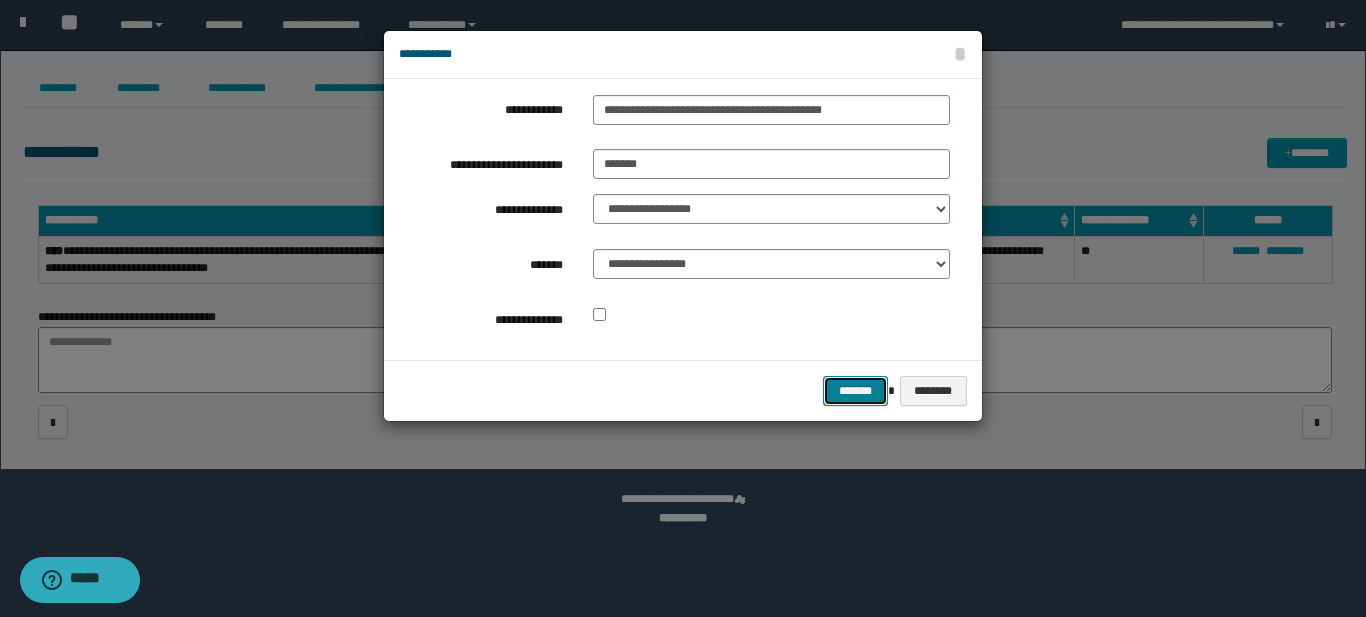 click on "*******" at bounding box center [855, 391] 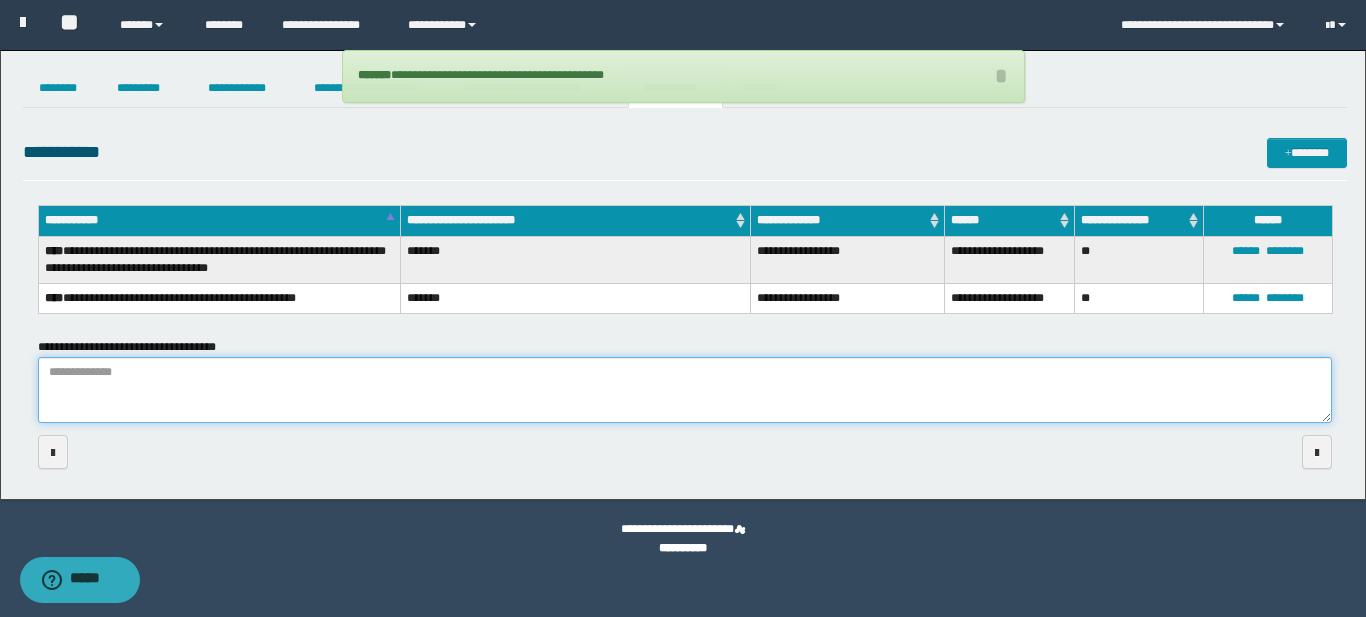 click on "**********" at bounding box center (685, 390) 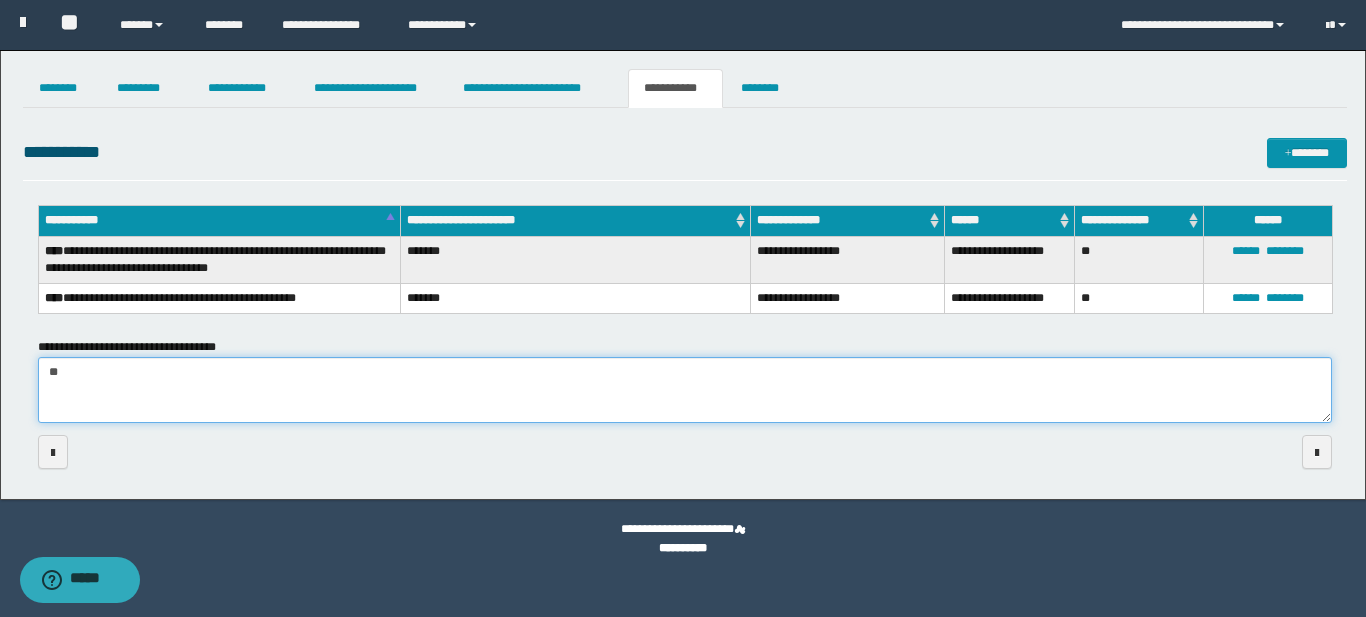 type on "*" 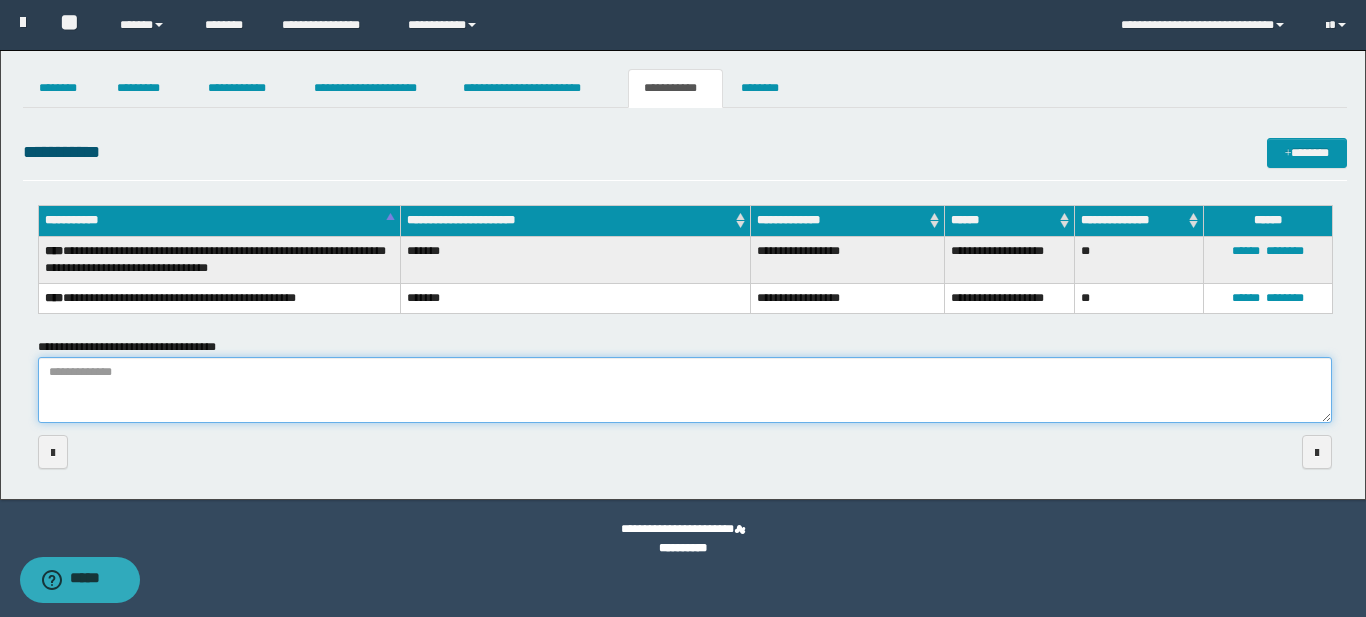paste on "**********" 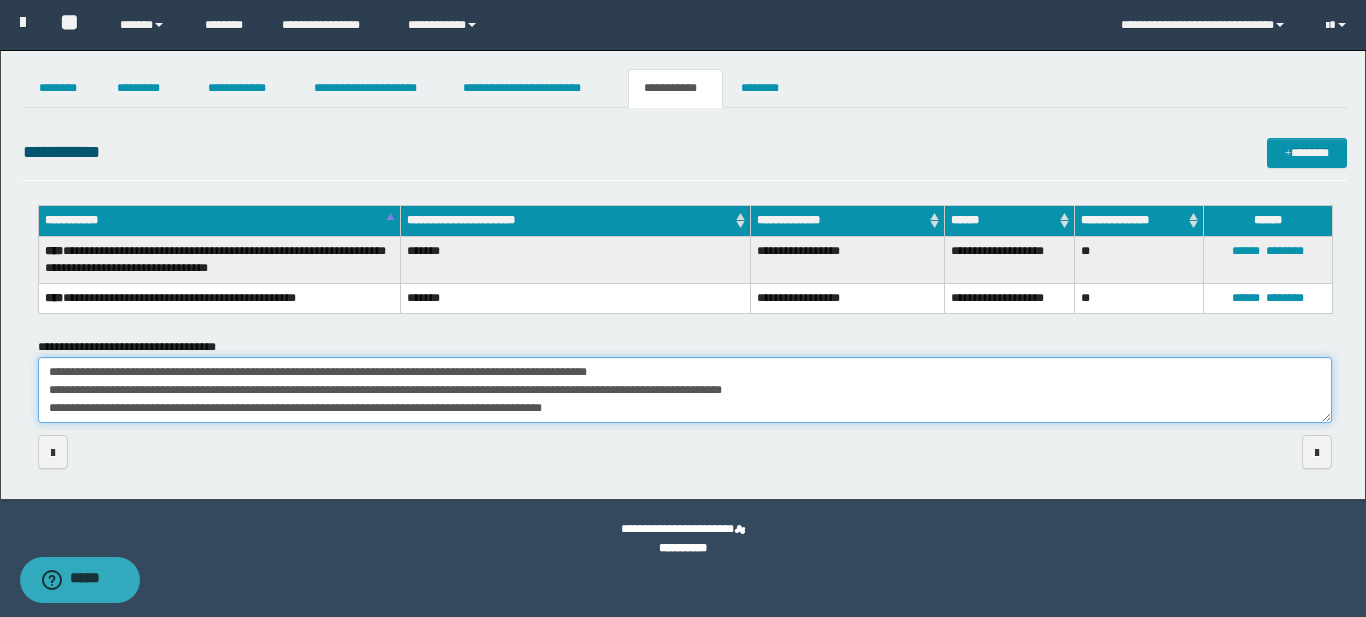 scroll, scrollTop: 66, scrollLeft: 0, axis: vertical 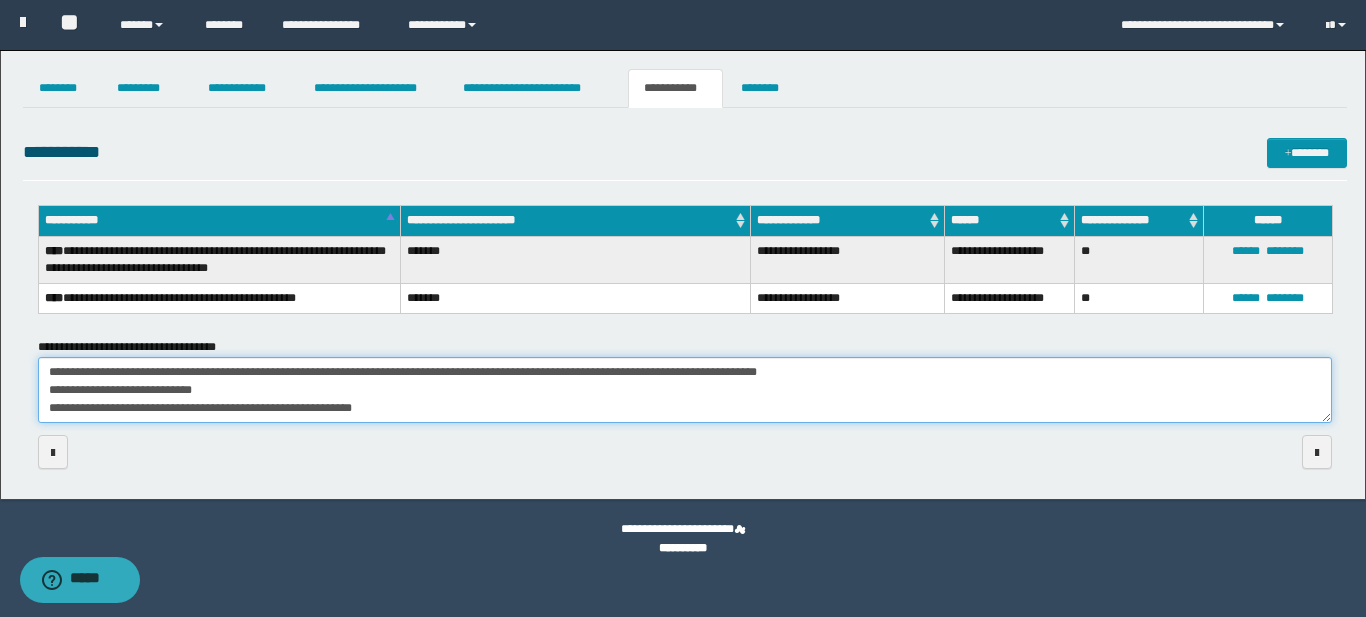 drag, startPoint x: 599, startPoint y: 408, endPoint x: 51, endPoint y: 389, distance: 548.3293 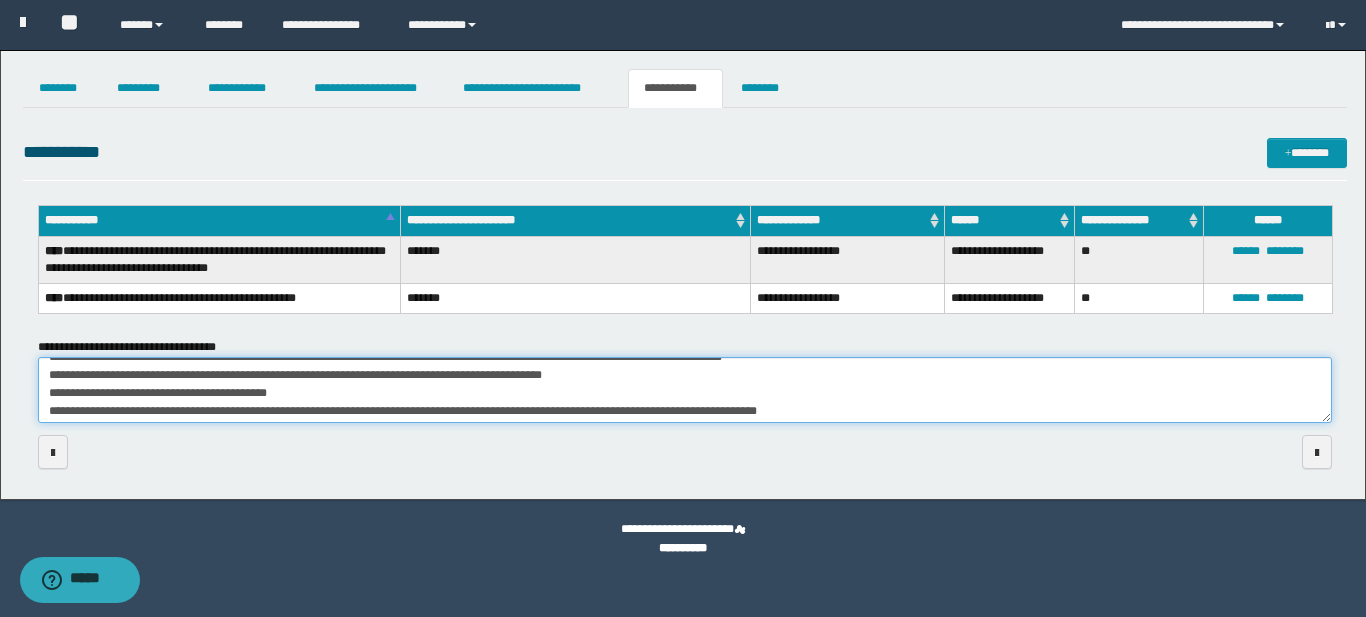 scroll, scrollTop: 32, scrollLeft: 0, axis: vertical 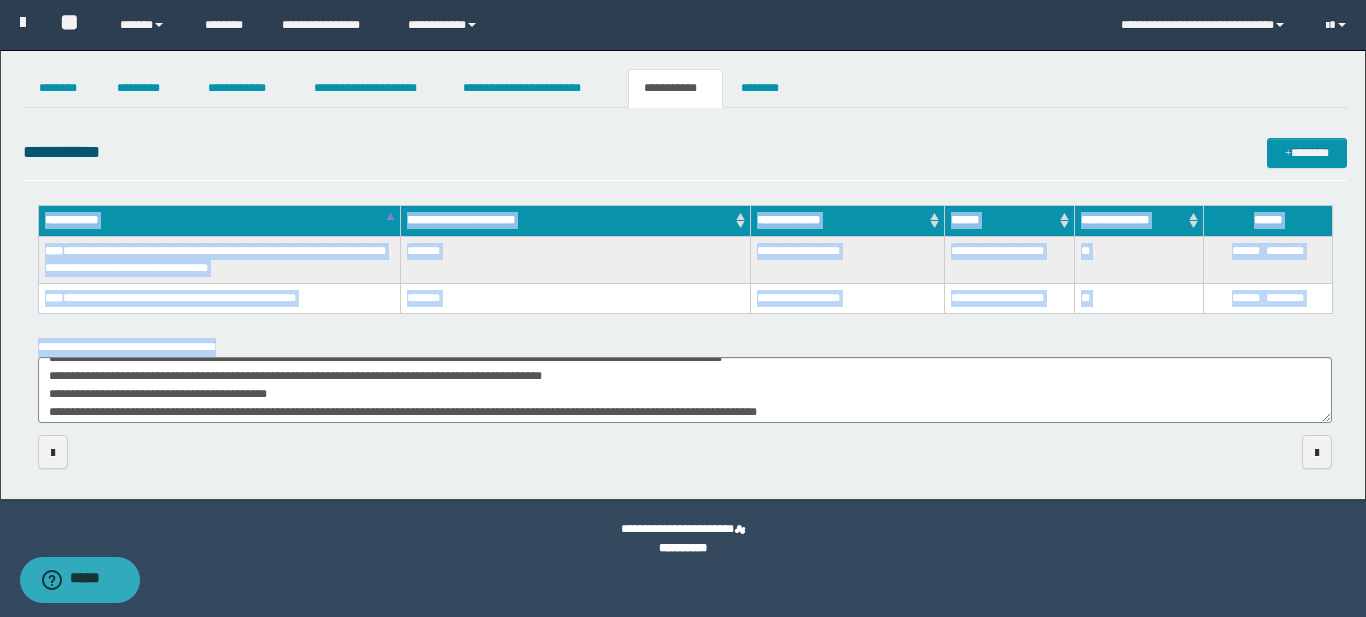 click on "**********" at bounding box center [685, 294] 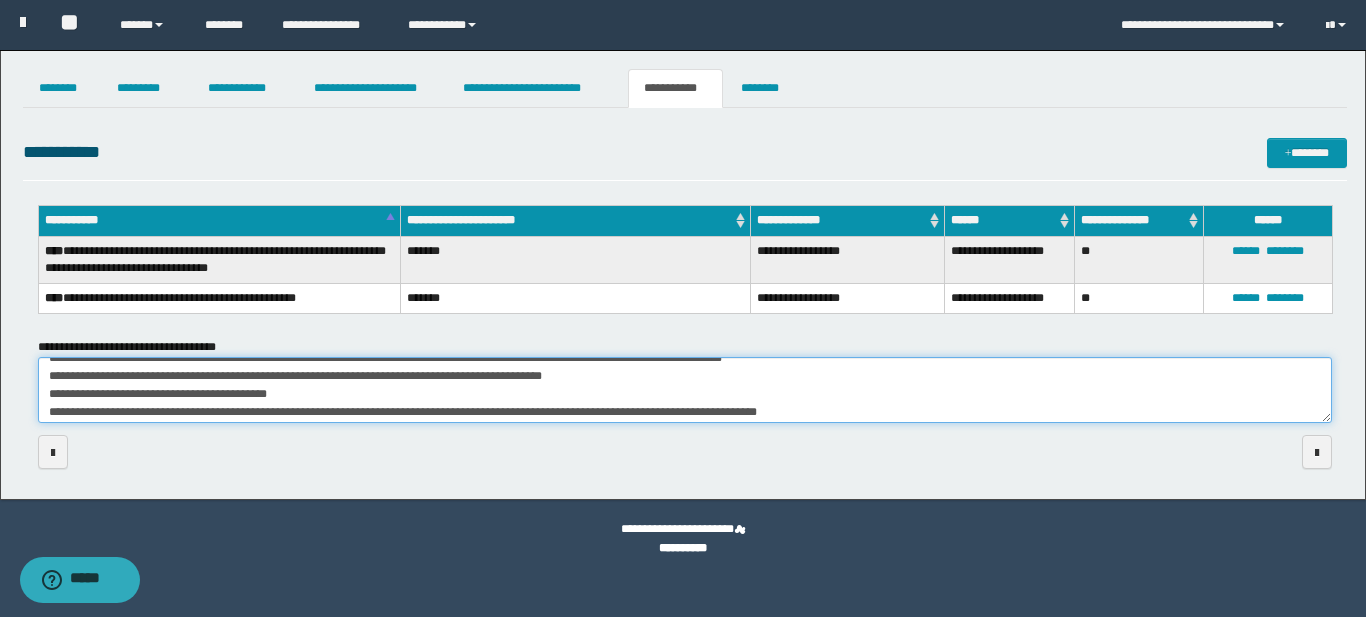 click on "**********" at bounding box center (685, 390) 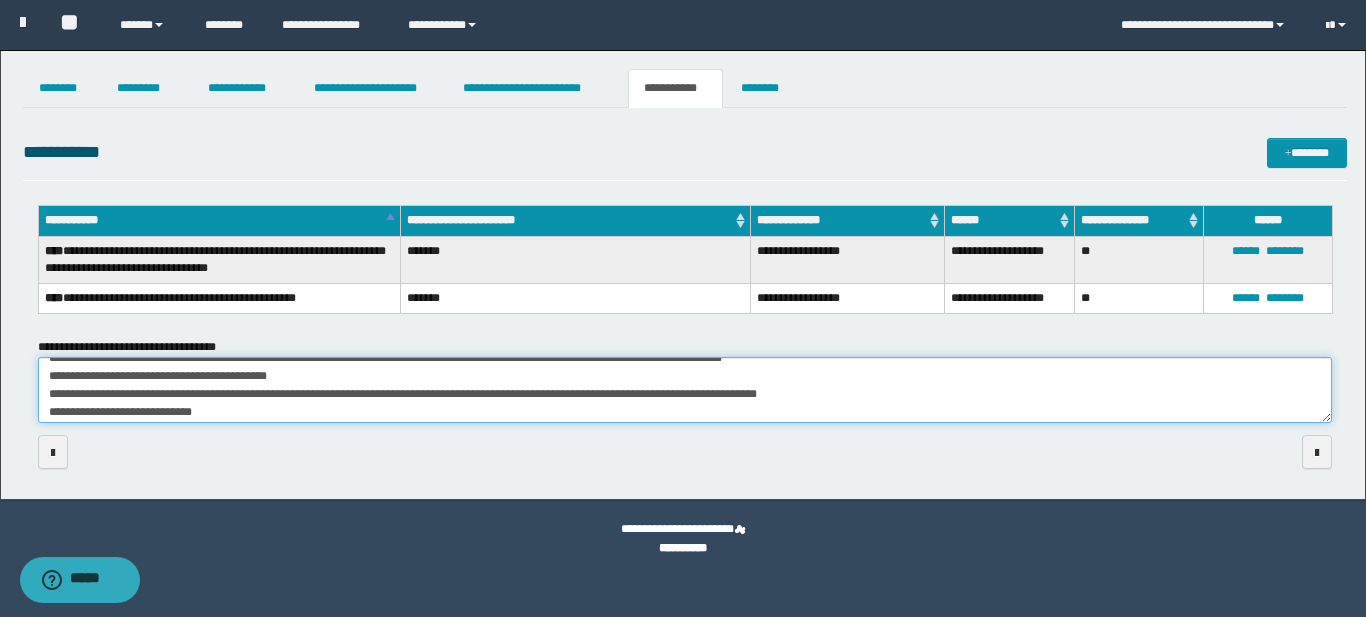 click on "**********" at bounding box center [685, 390] 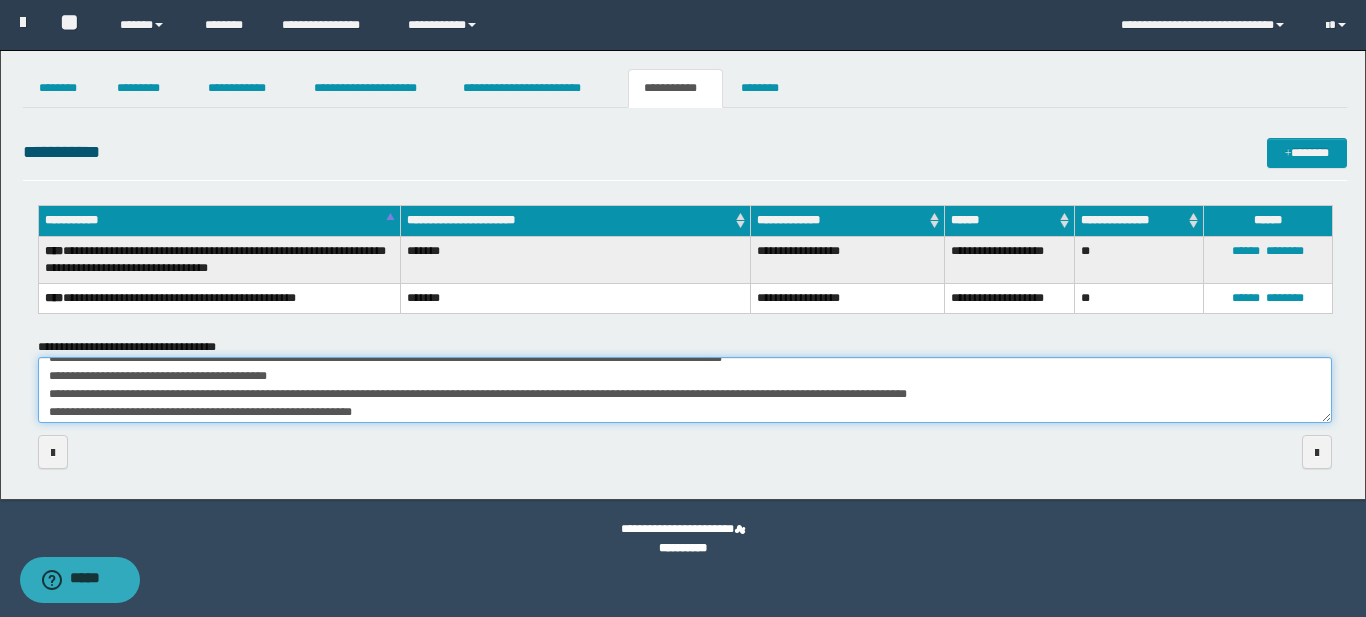 scroll, scrollTop: 36, scrollLeft: 0, axis: vertical 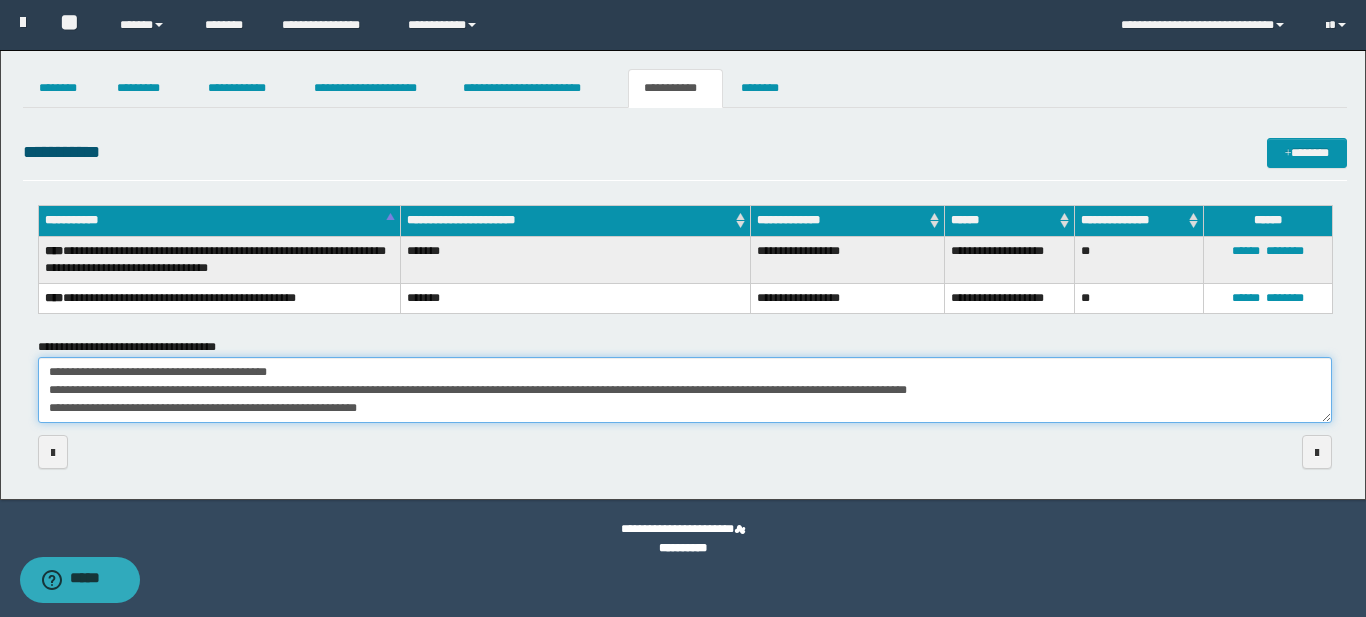 click on "**********" at bounding box center [685, 390] 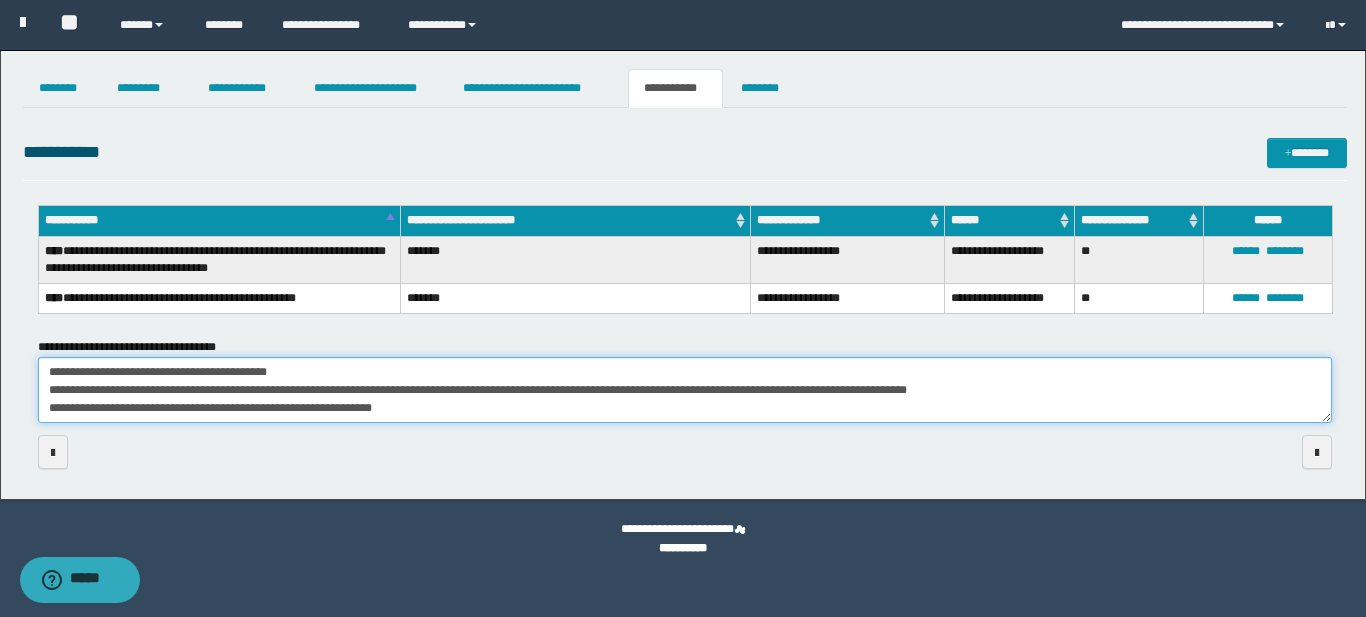 scroll, scrollTop: 66, scrollLeft: 0, axis: vertical 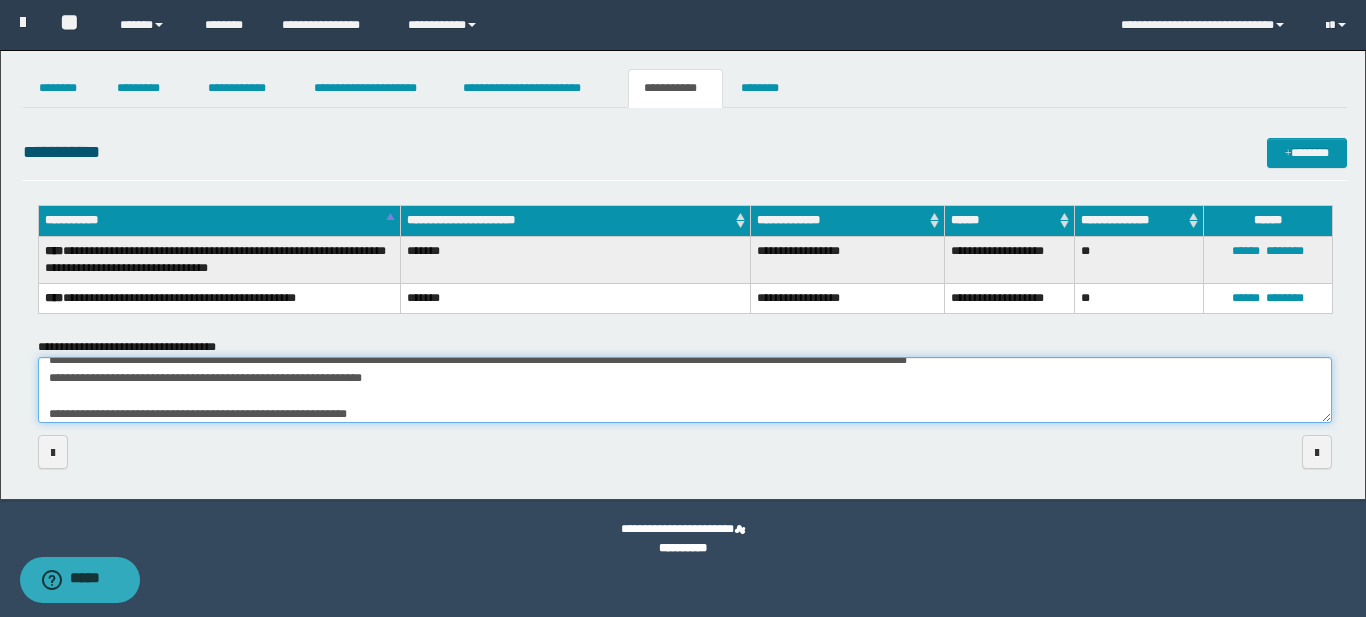 click on "**********" at bounding box center (685, 390) 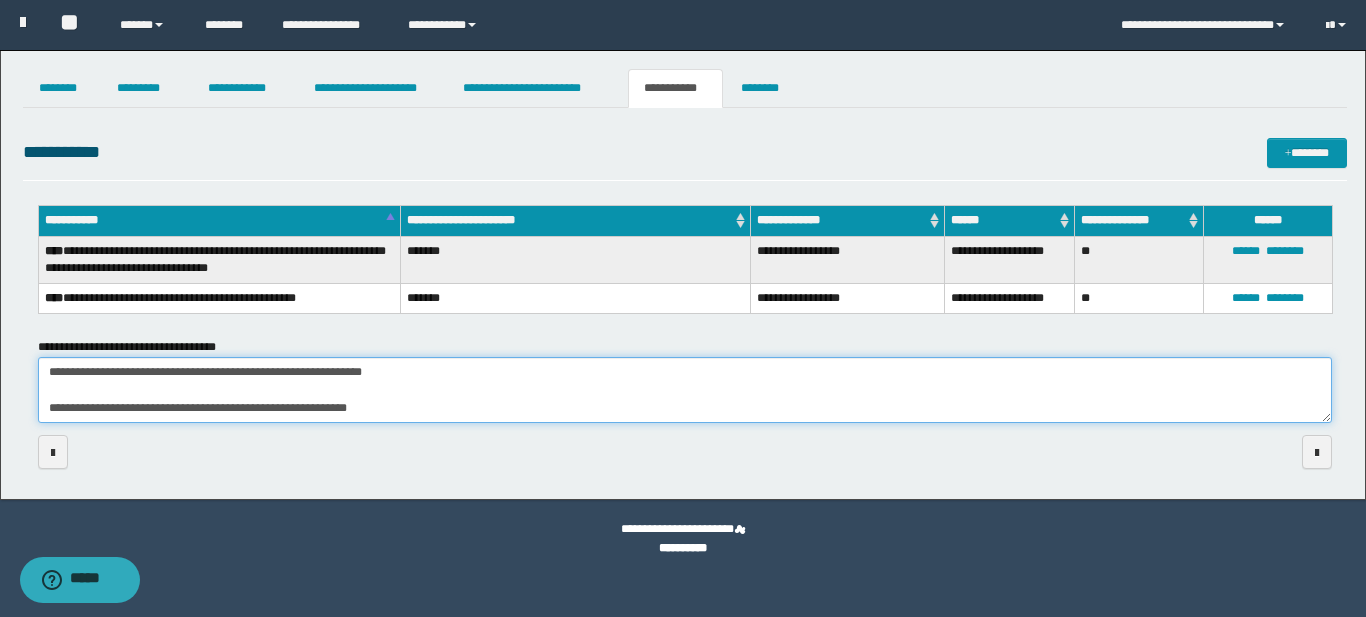 drag, startPoint x: 355, startPoint y: 418, endPoint x: 297, endPoint y: 408, distance: 58.855755 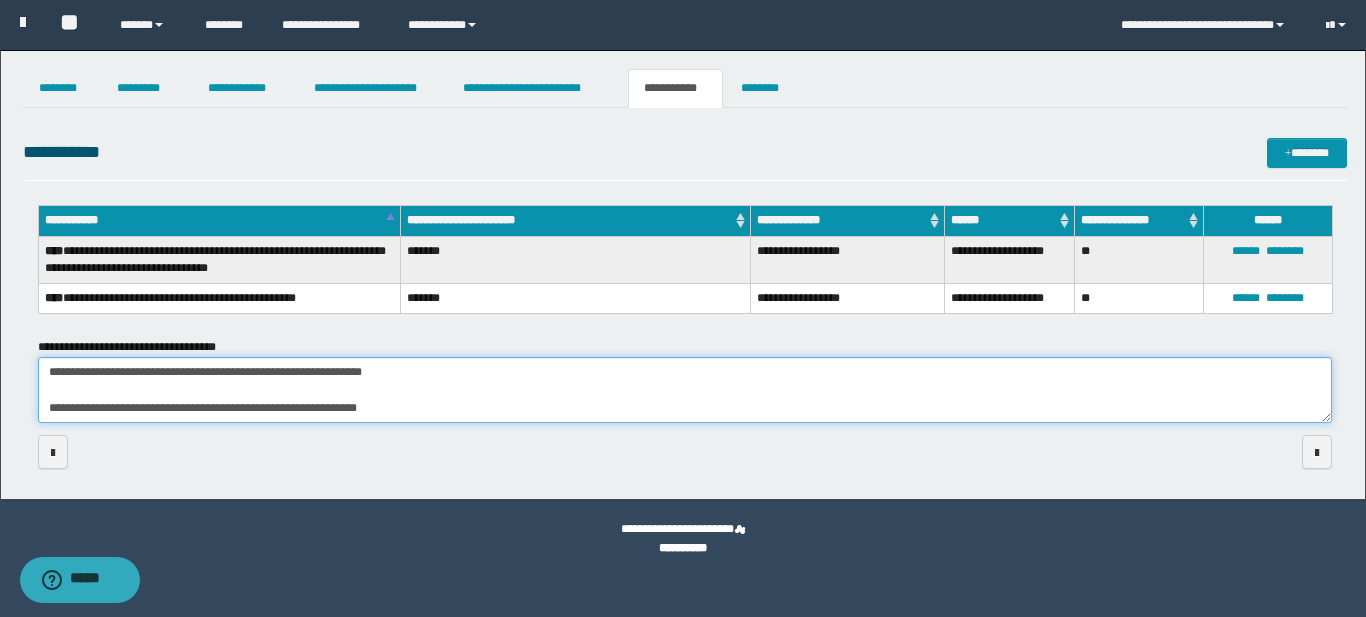 click on "**********" at bounding box center [685, 390] 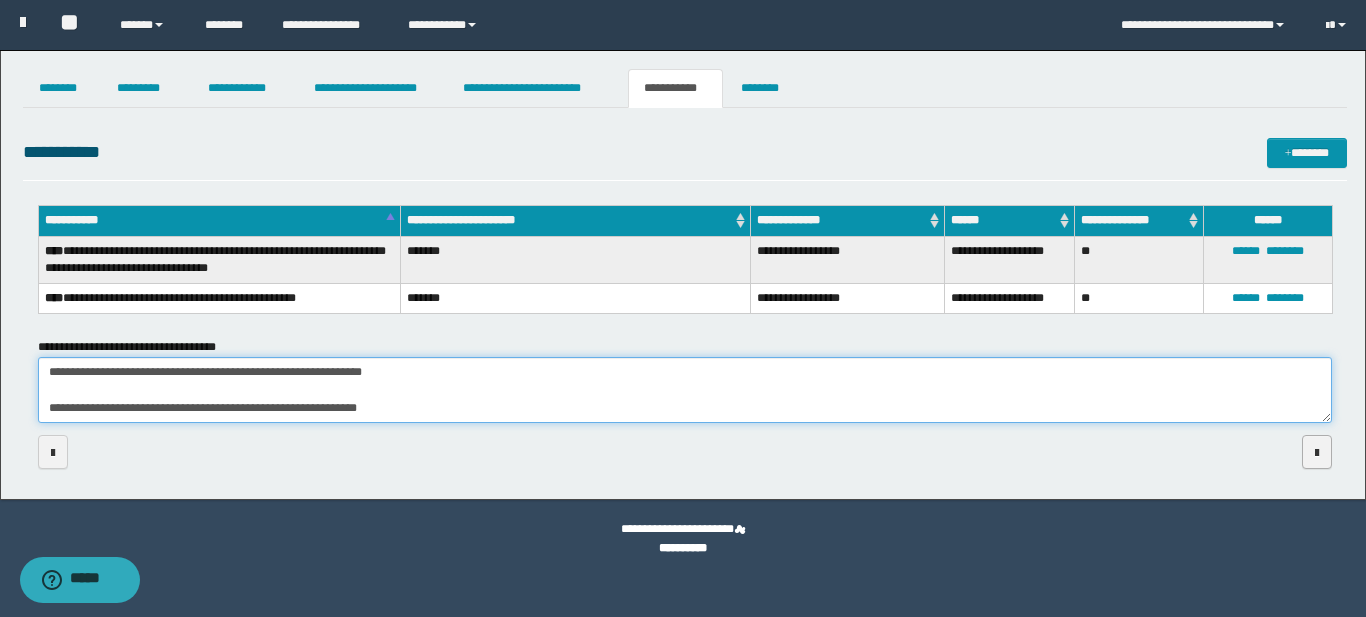type on "**********" 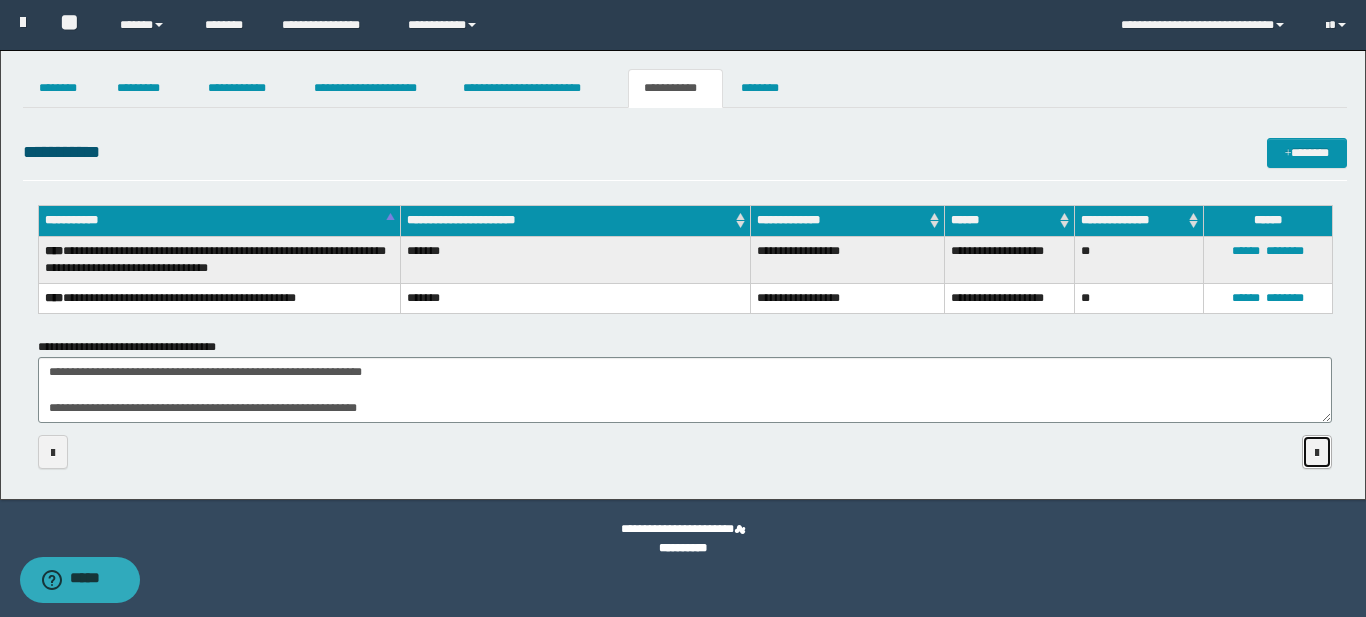 click at bounding box center (1317, 453) 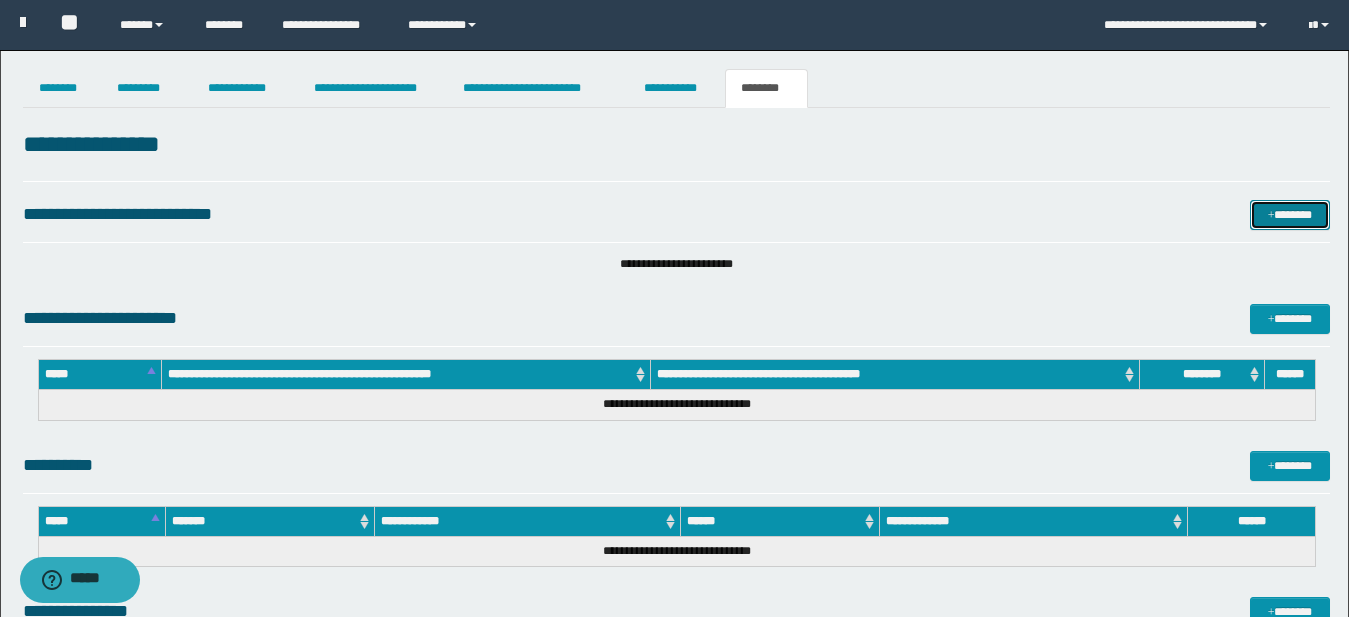 click at bounding box center (1271, 216) 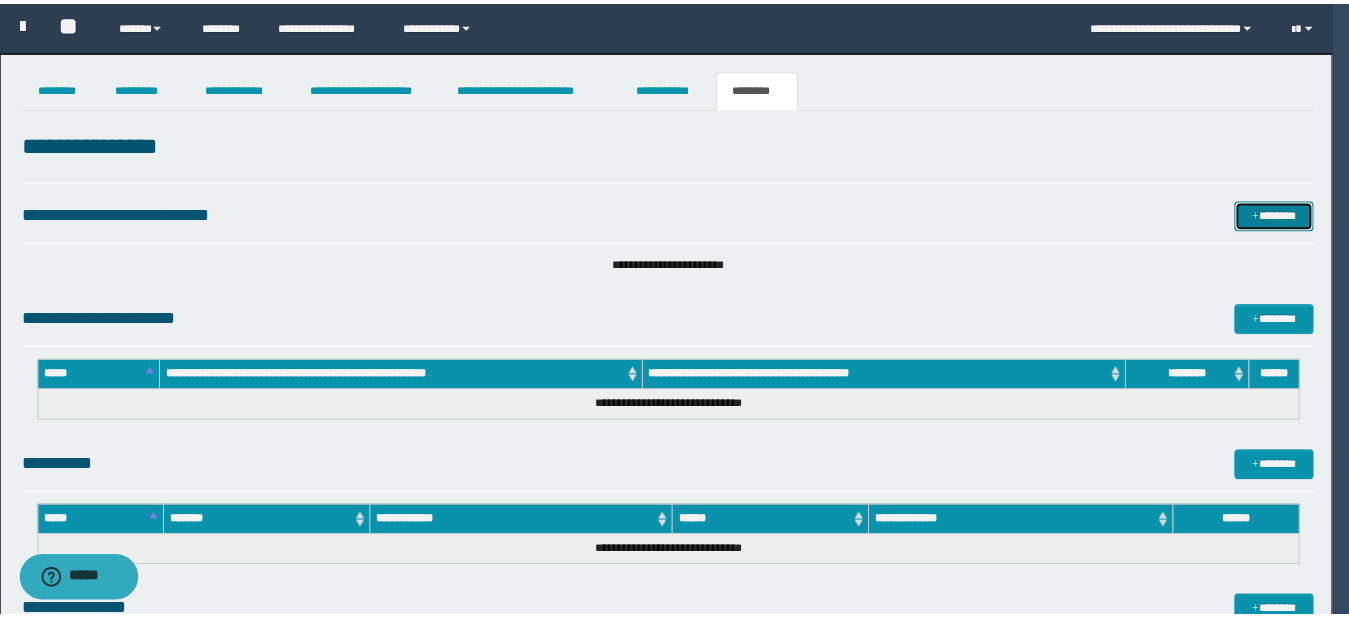 scroll, scrollTop: 0, scrollLeft: 0, axis: both 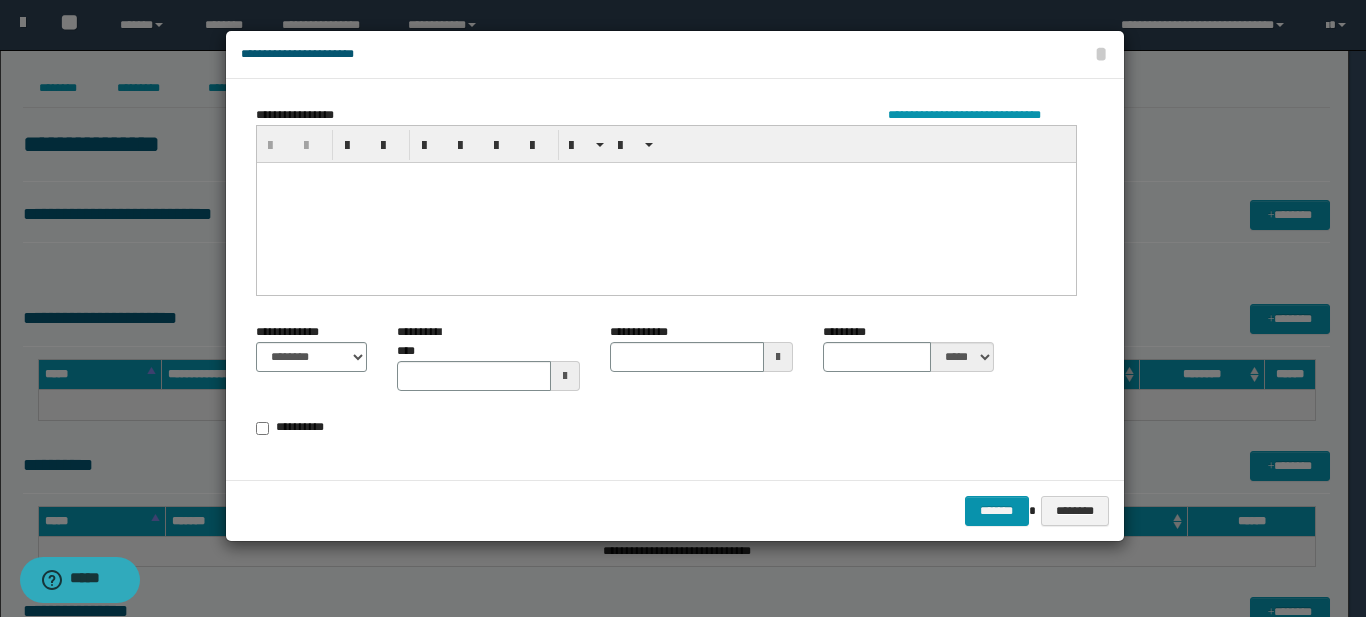click at bounding box center [665, 202] 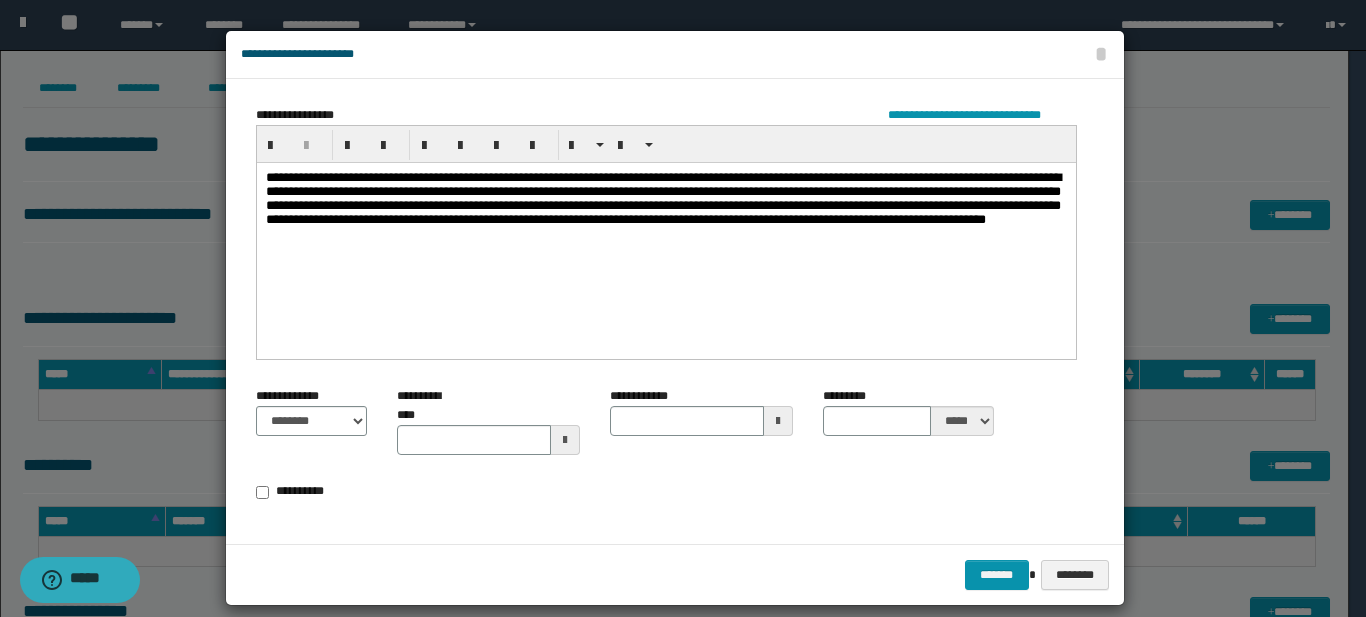 click on "**********" at bounding box center (665, 210) 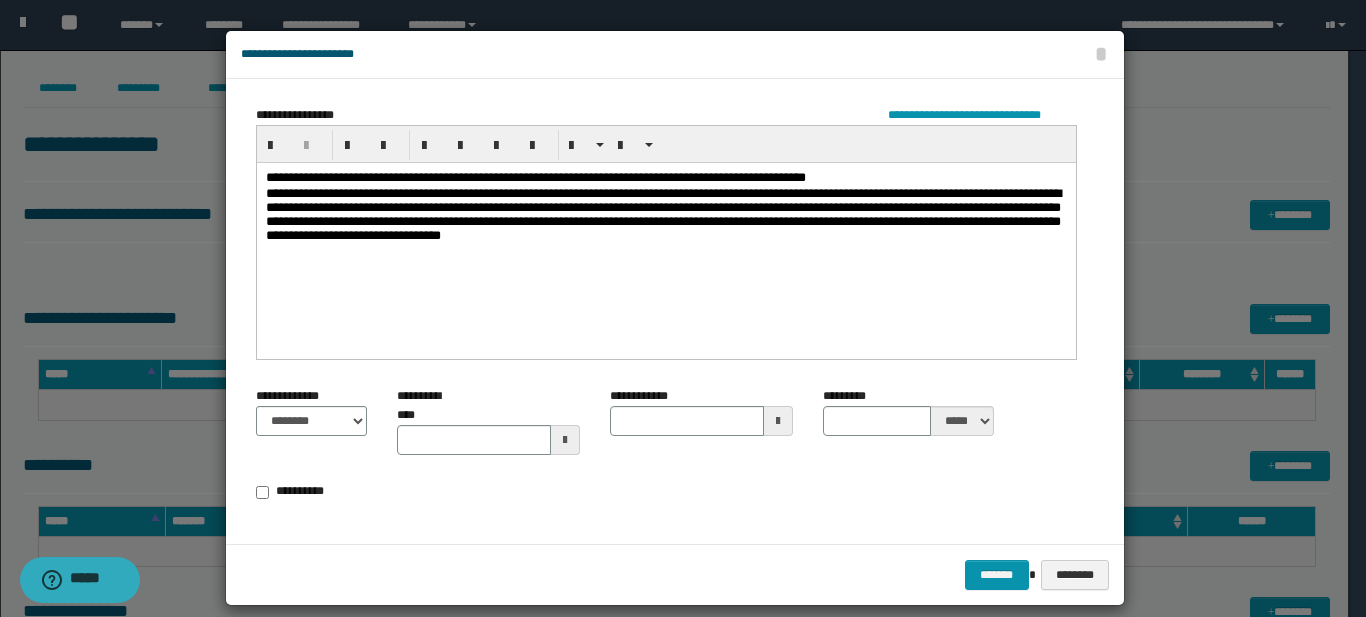click on "**********" at bounding box center (665, 218) 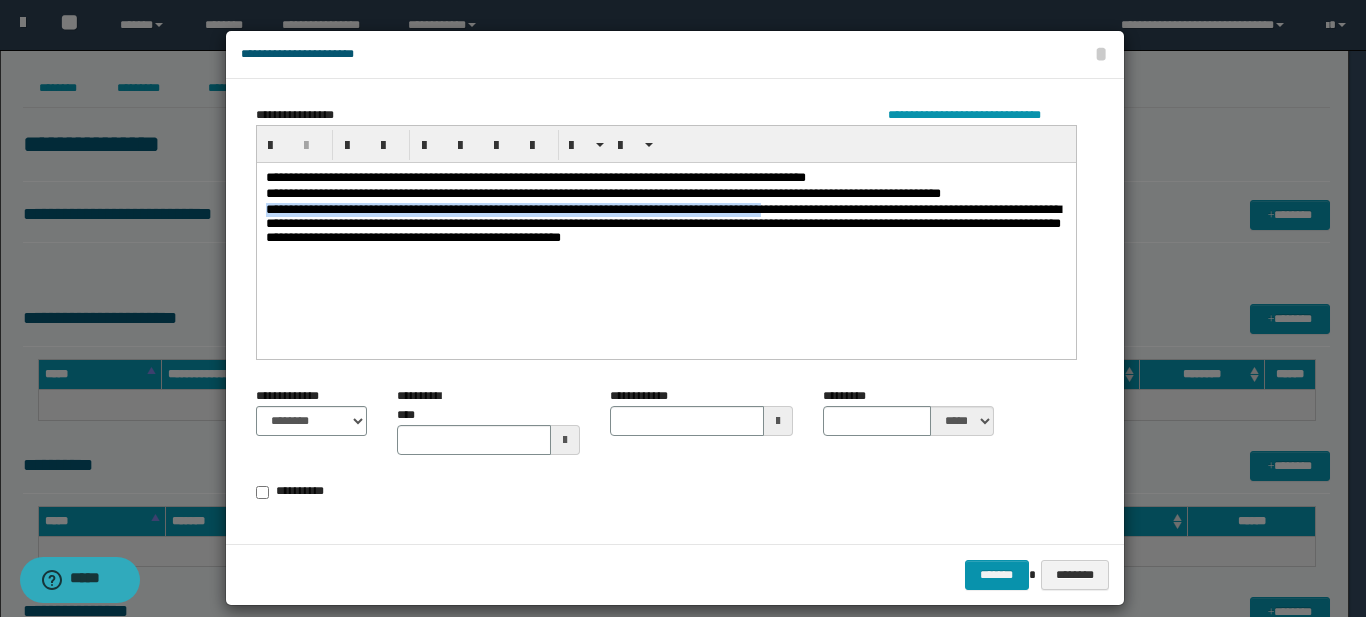 drag, startPoint x: 803, startPoint y: 212, endPoint x: 259, endPoint y: 209, distance: 544.0083 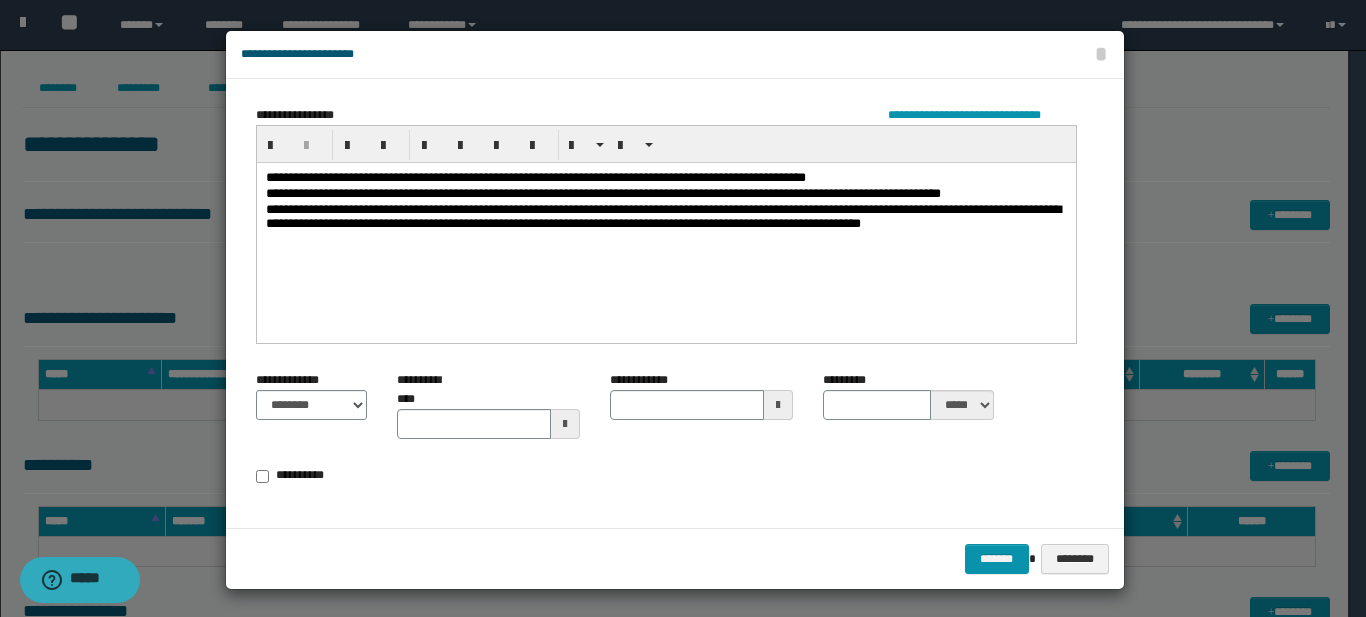 click on "**********" at bounding box center [665, 218] 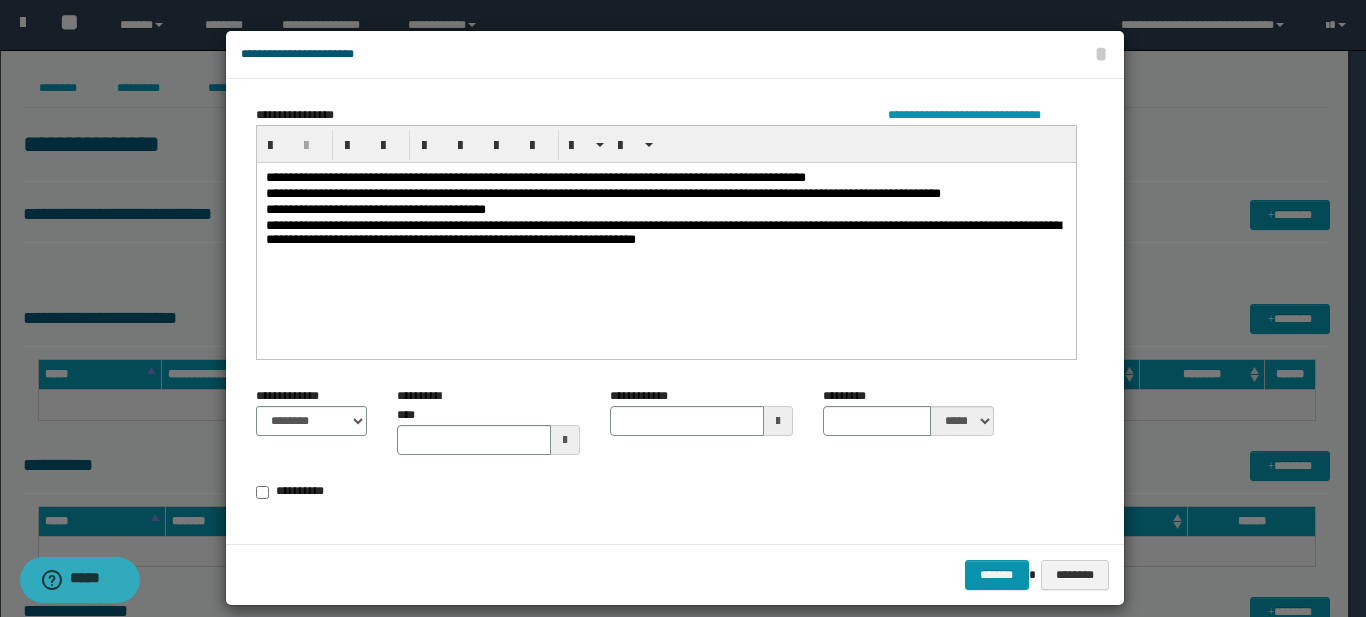 click on "**********" at bounding box center [665, 234] 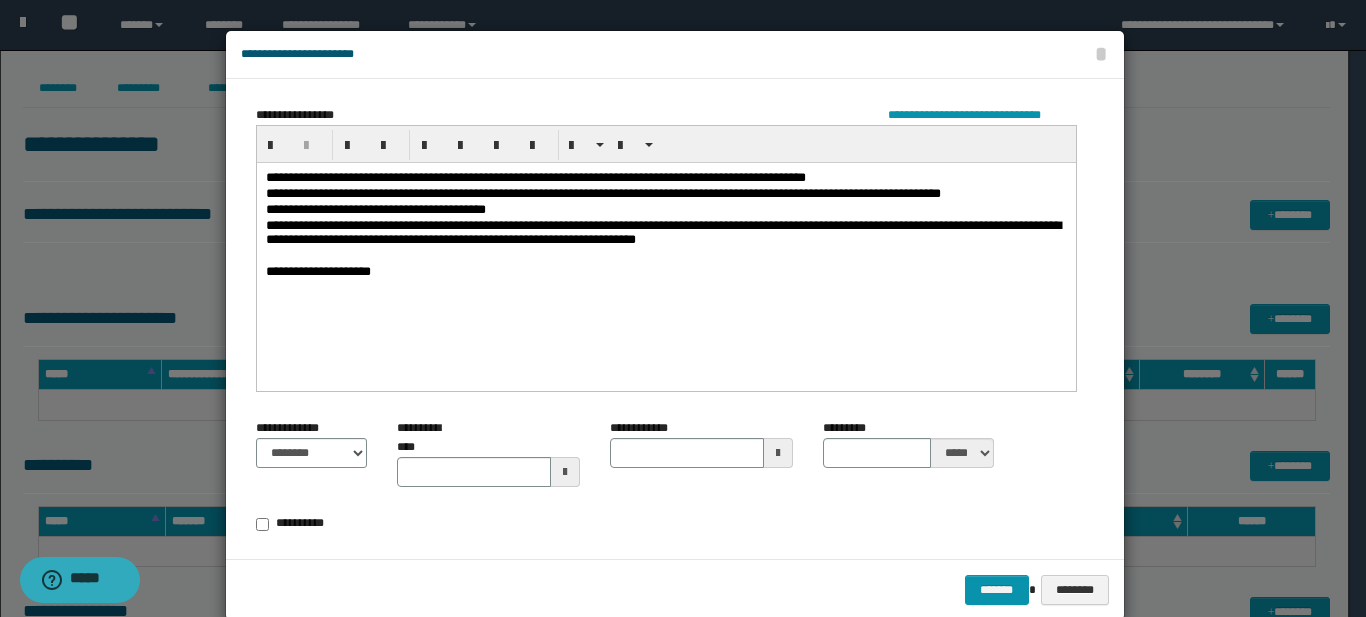 click at bounding box center [565, 472] 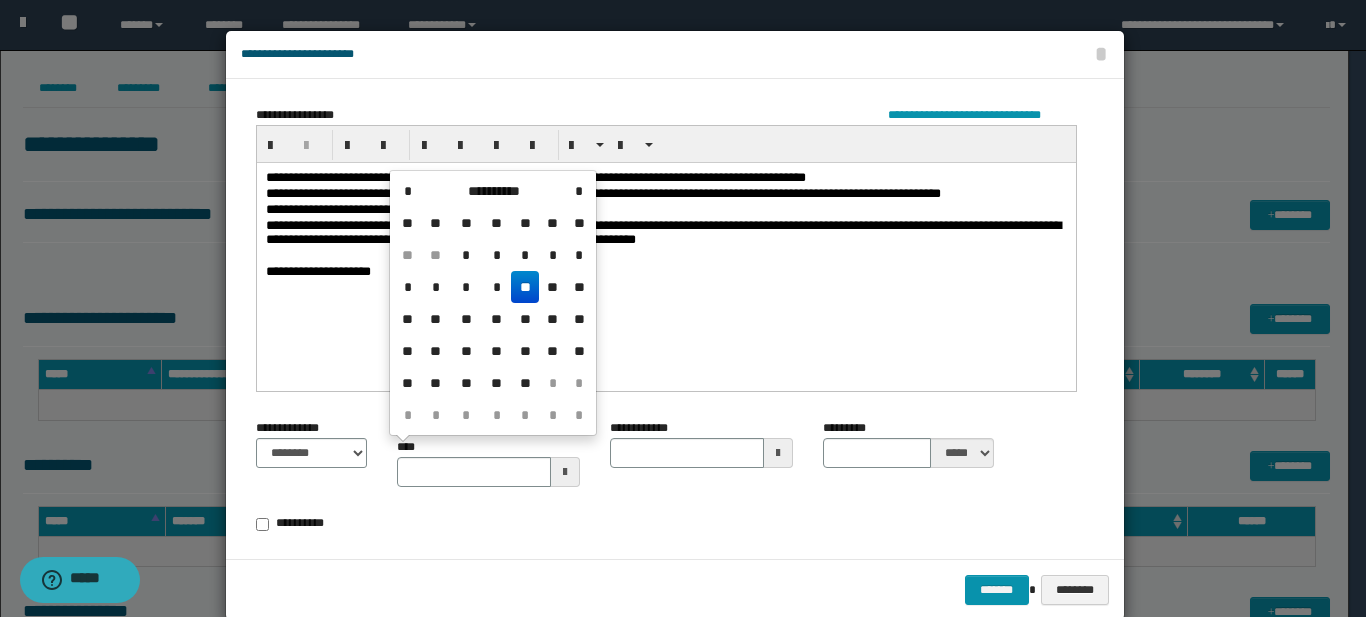 click on "**" at bounding box center [525, 287] 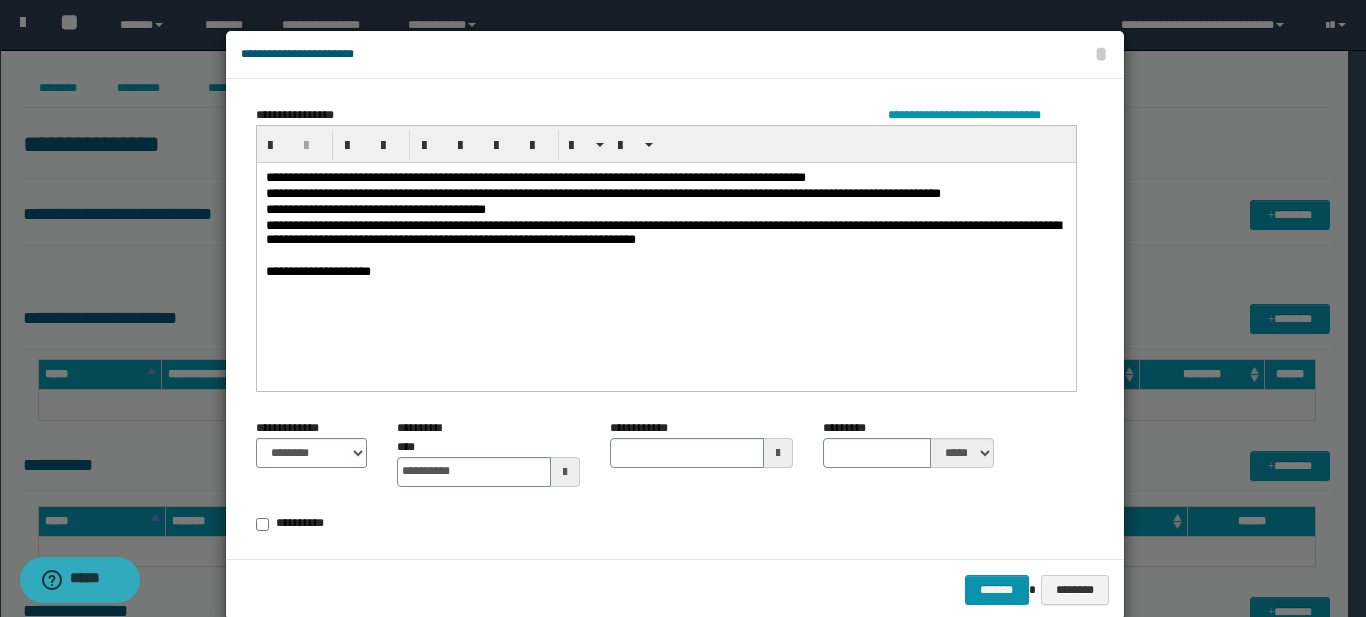 type 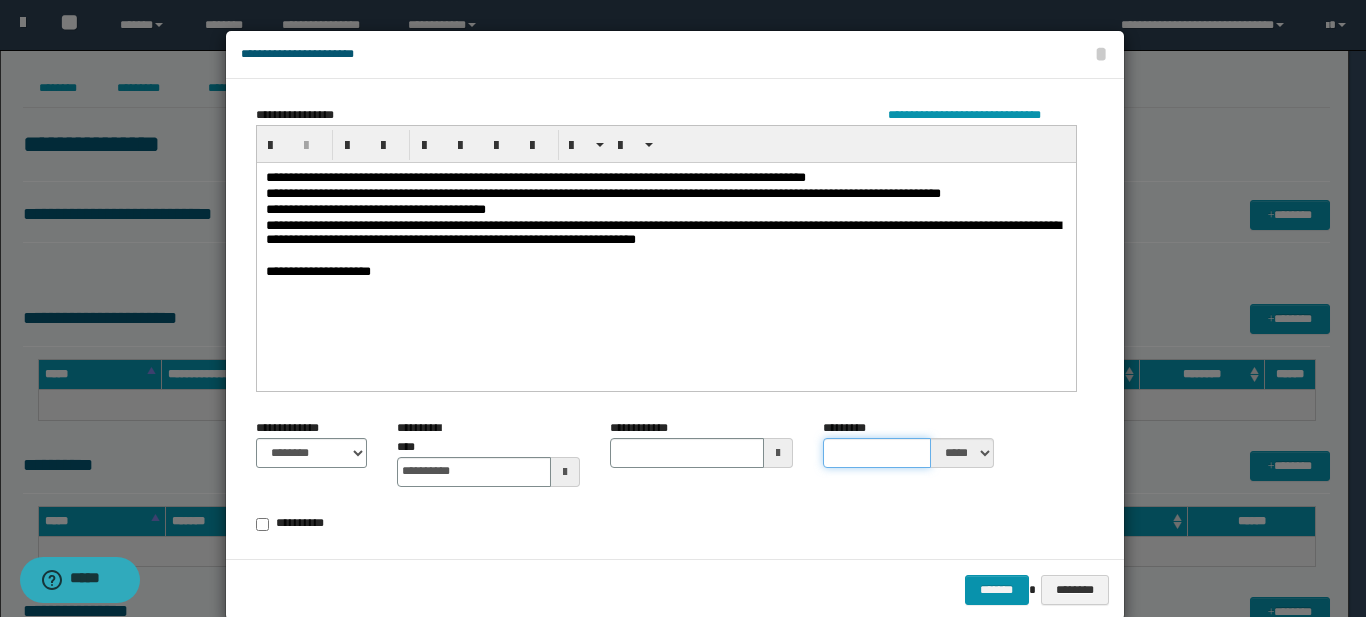 click on "*********" at bounding box center [877, 453] 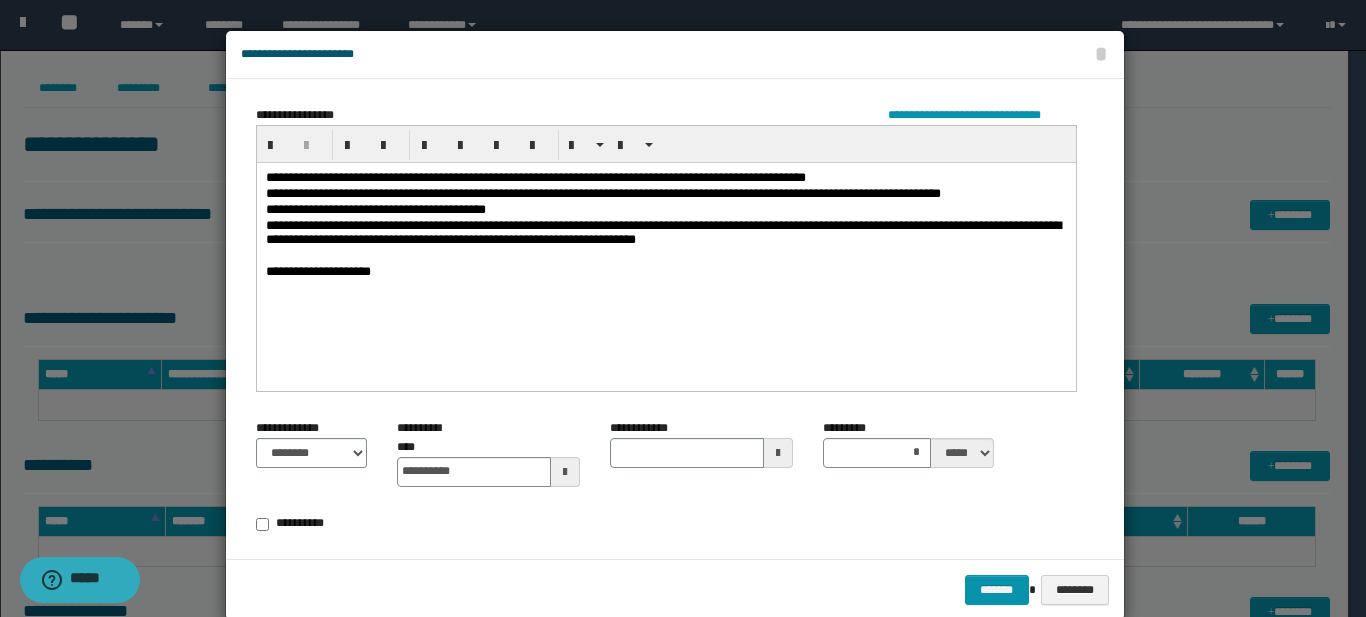 click on "**********" at bounding box center [666, 484] 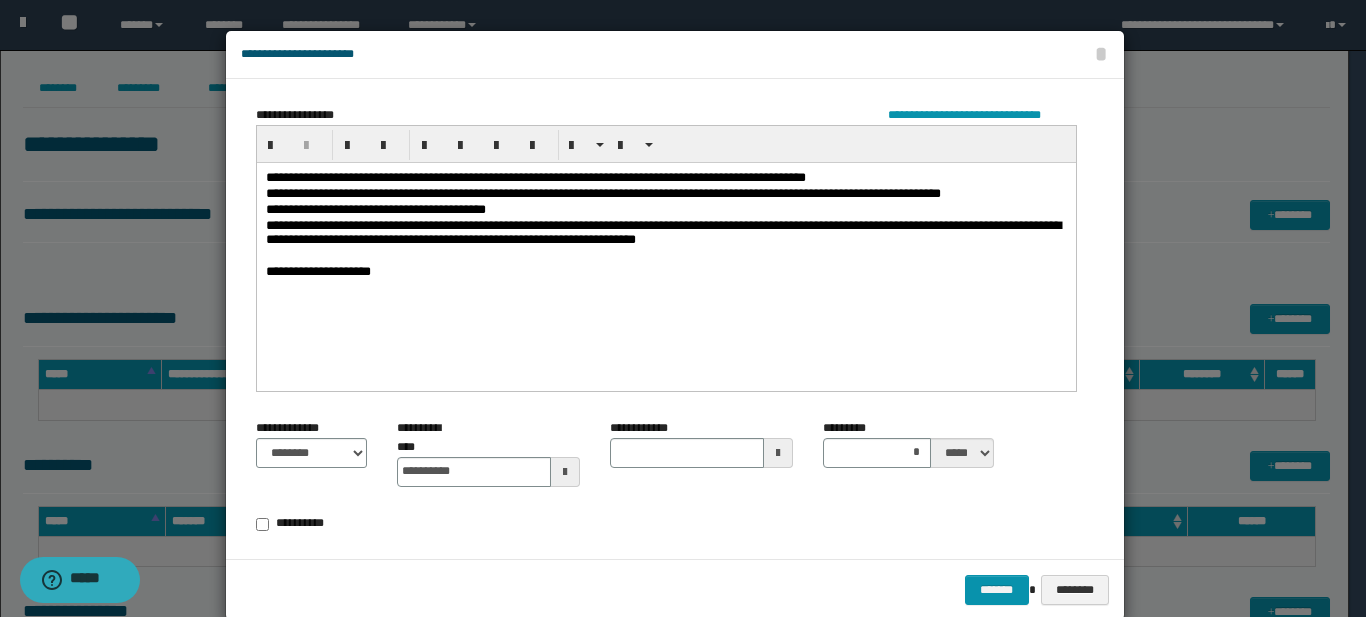 click at bounding box center (778, 453) 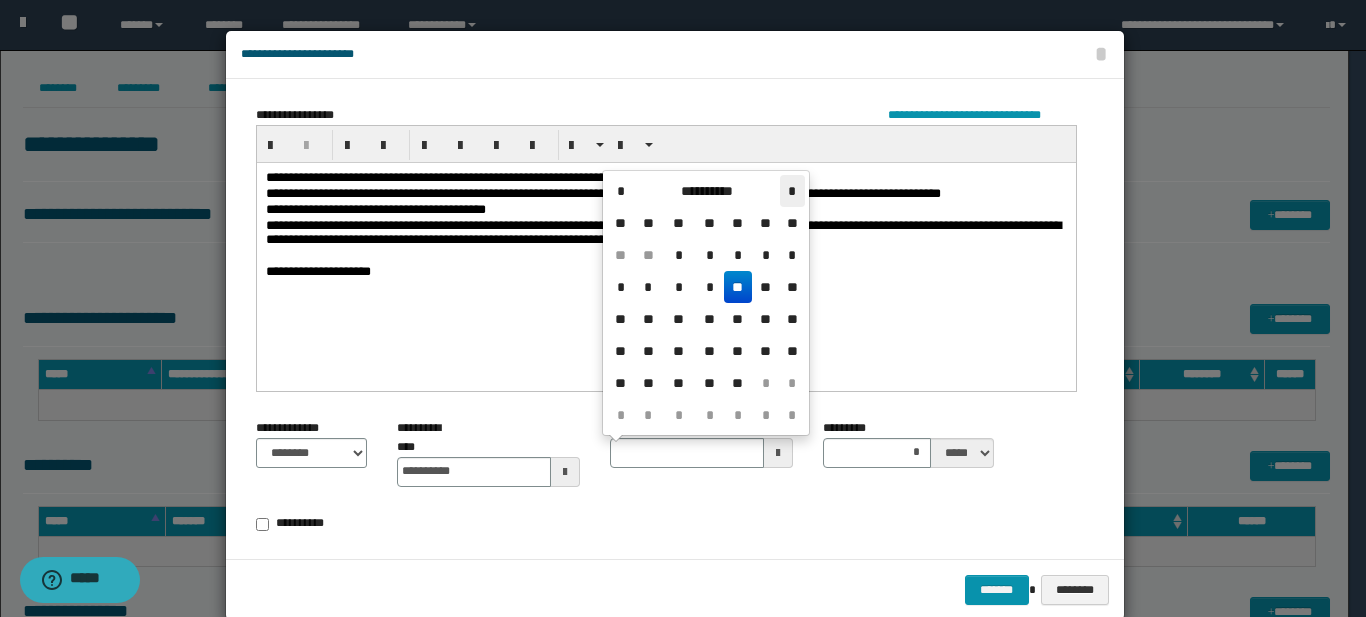 click on "*" at bounding box center [792, 191] 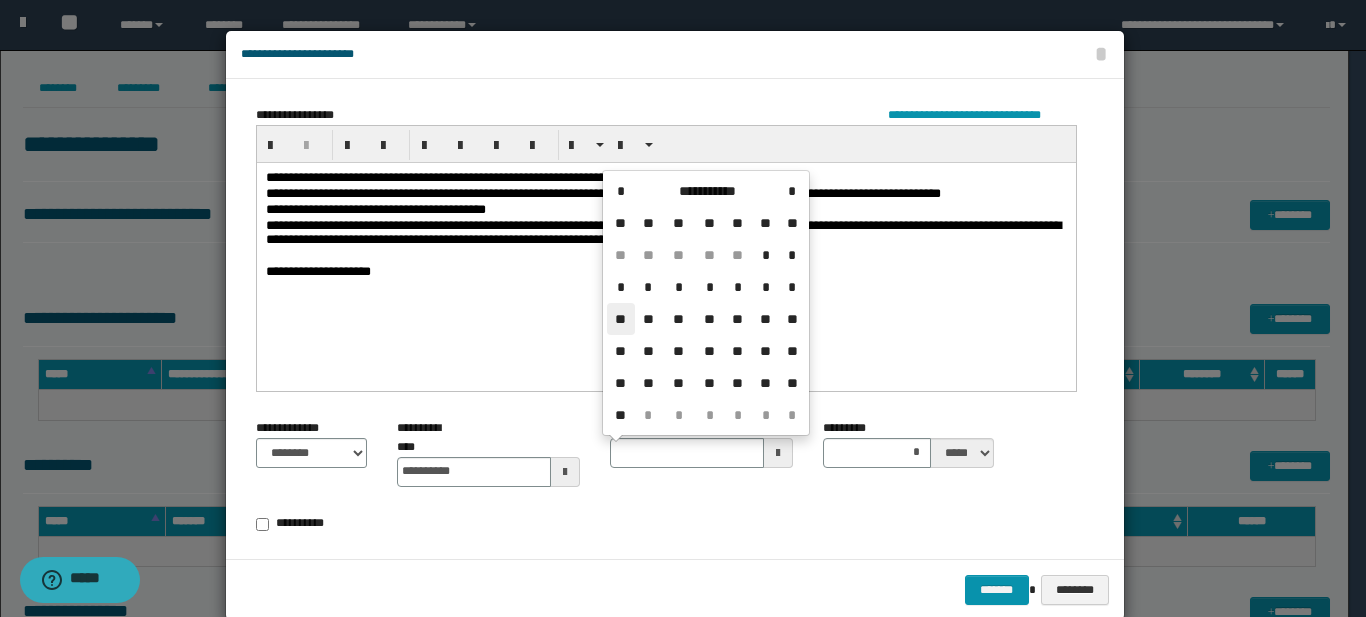 click on "**" at bounding box center [621, 319] 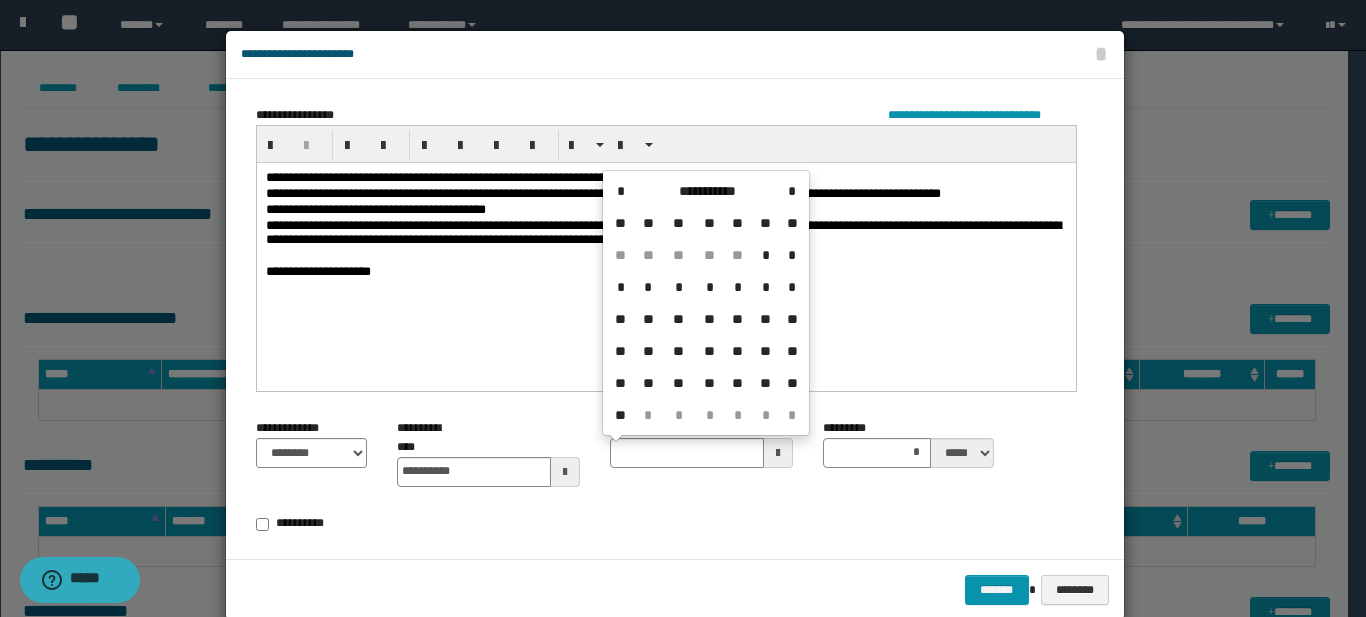 type on "**********" 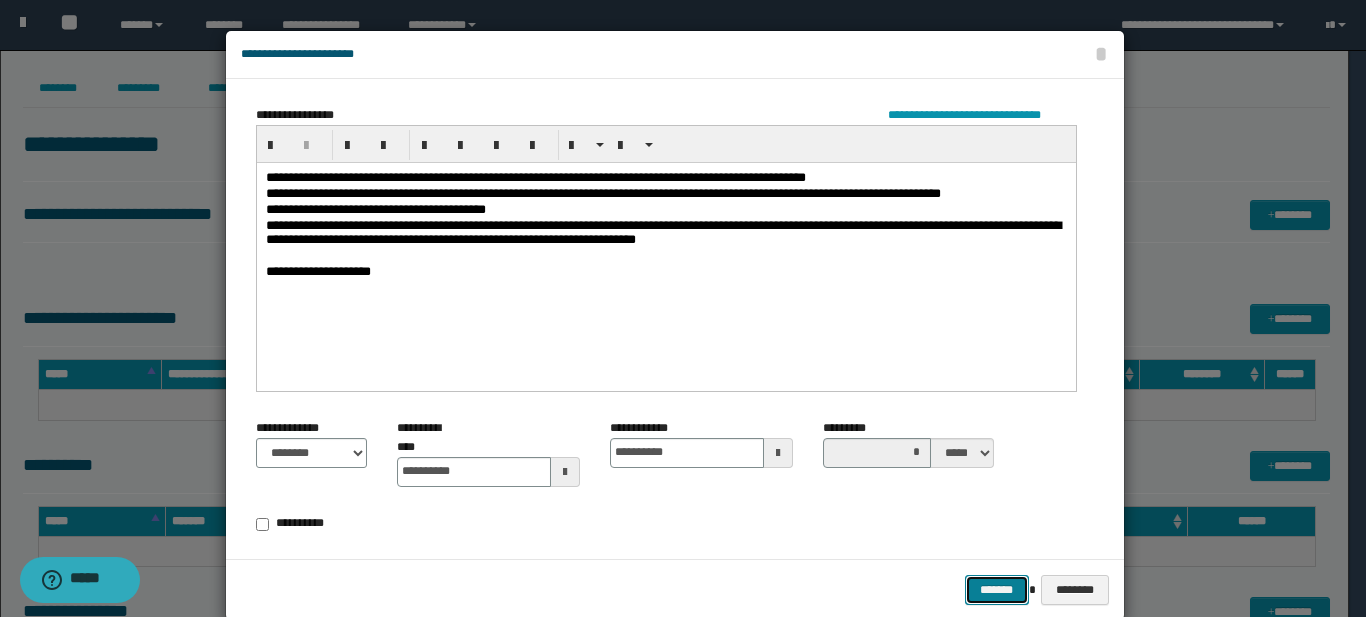 click on "*******" at bounding box center [997, 590] 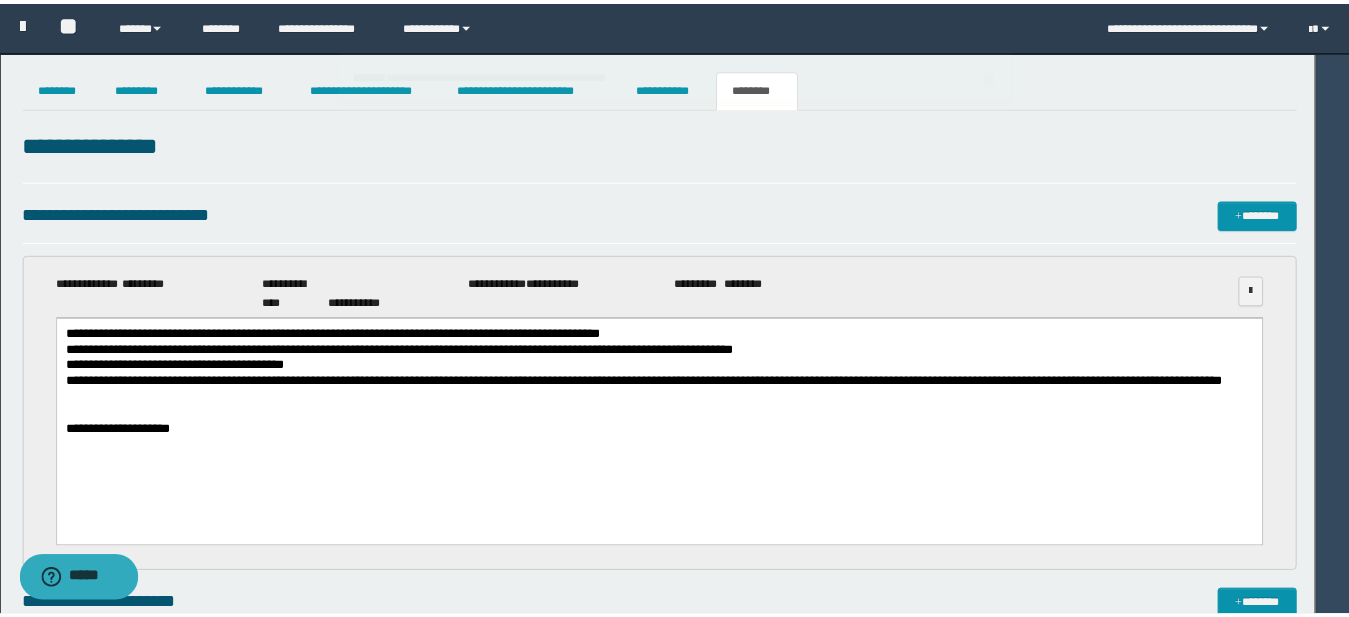 scroll, scrollTop: 0, scrollLeft: 0, axis: both 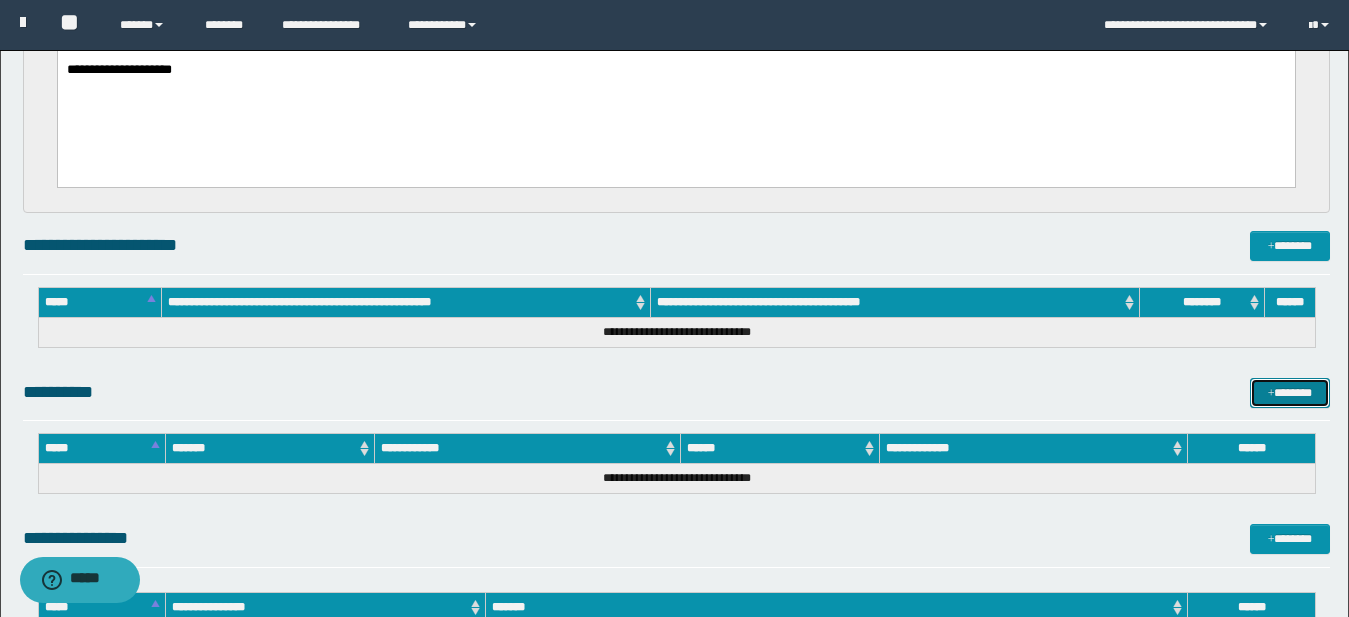 click on "*******" at bounding box center (1290, 393) 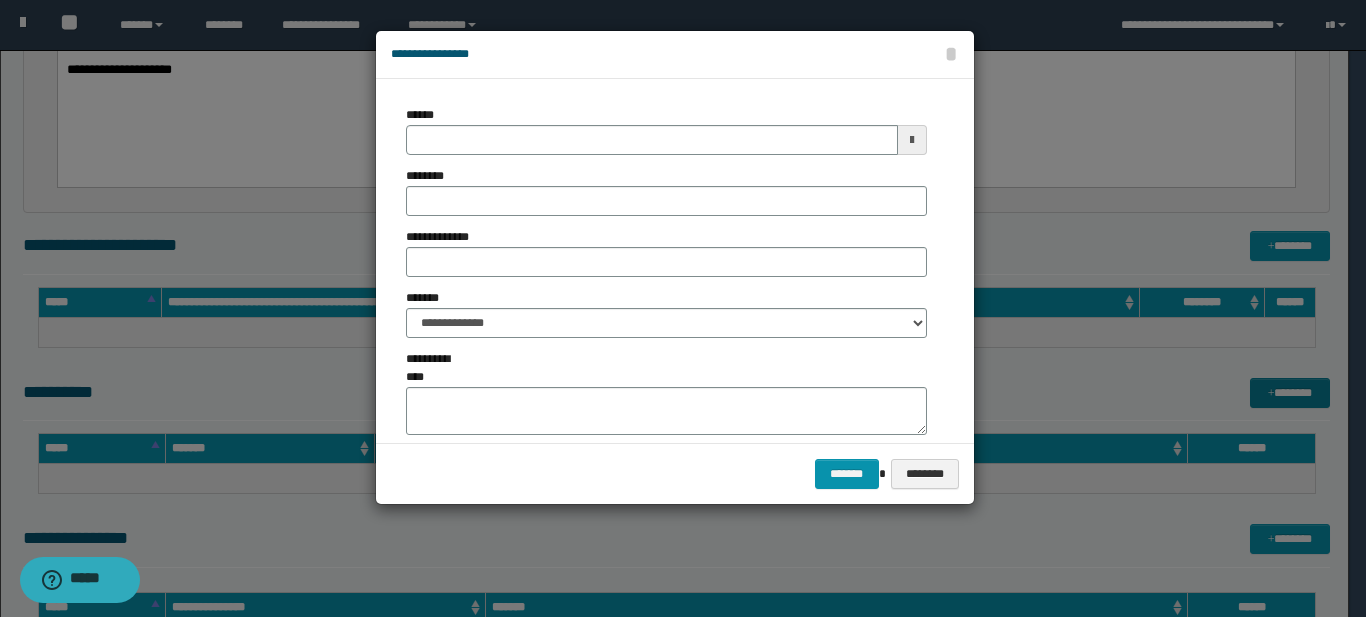 type on "**********" 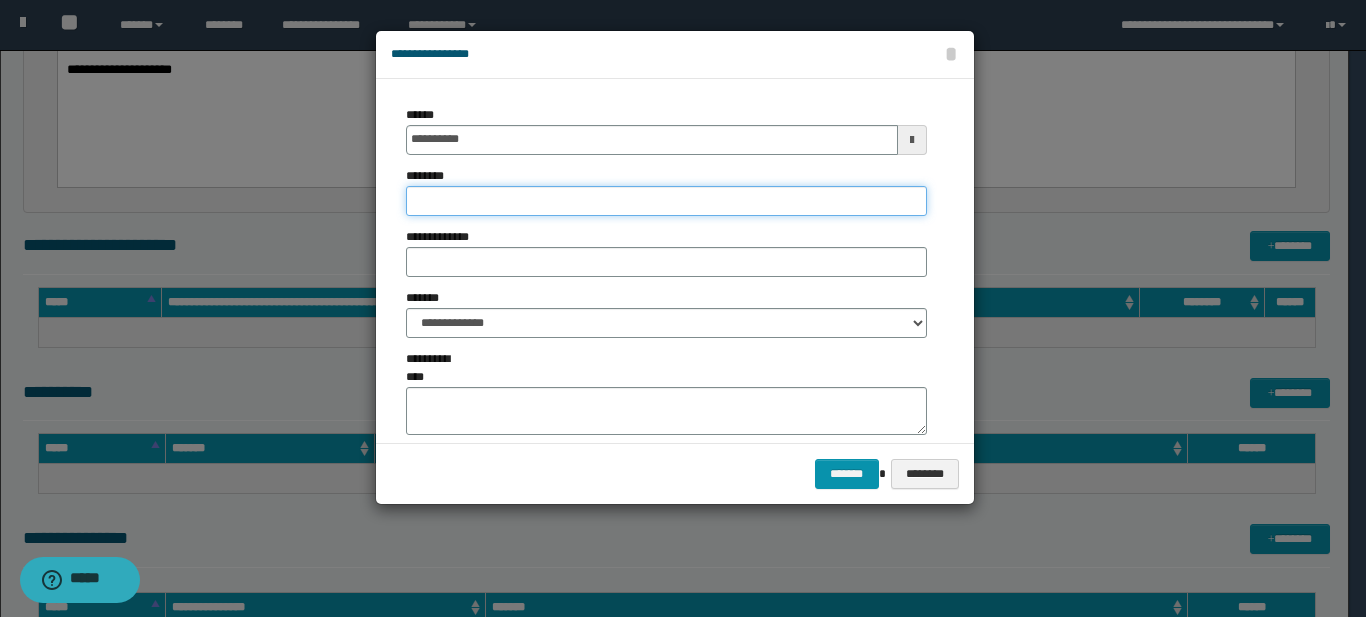 click on "********" at bounding box center (666, 201) 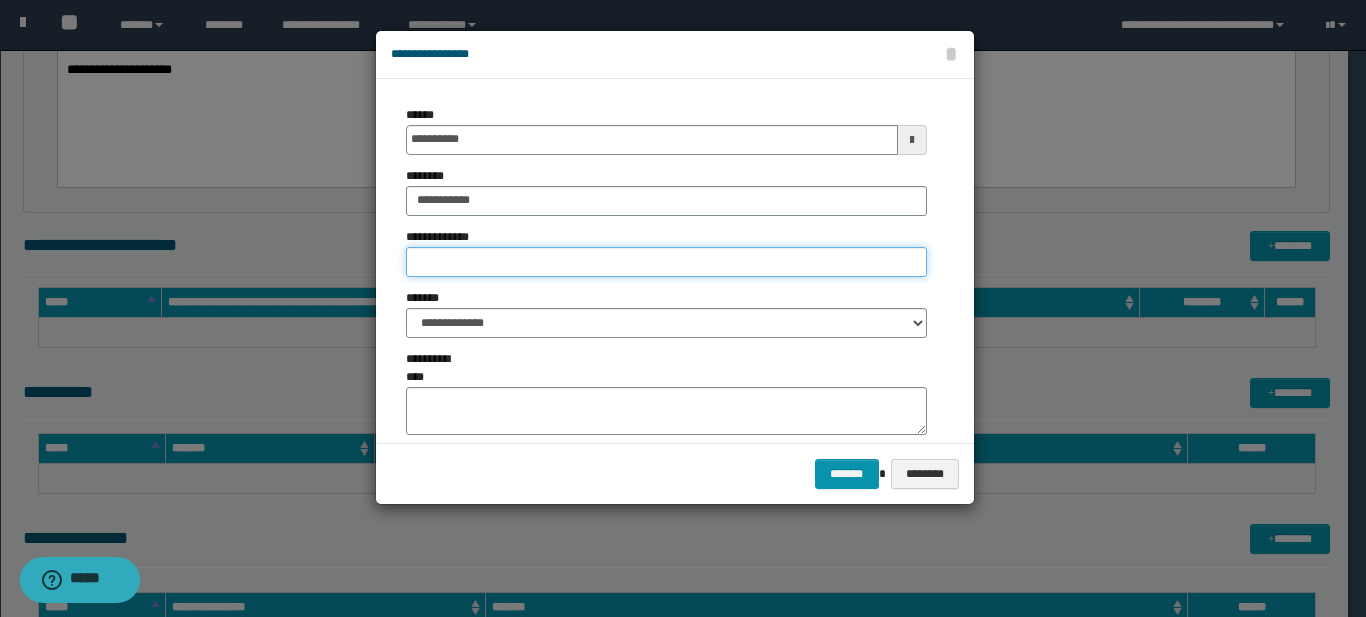 click on "**********" at bounding box center [666, 262] 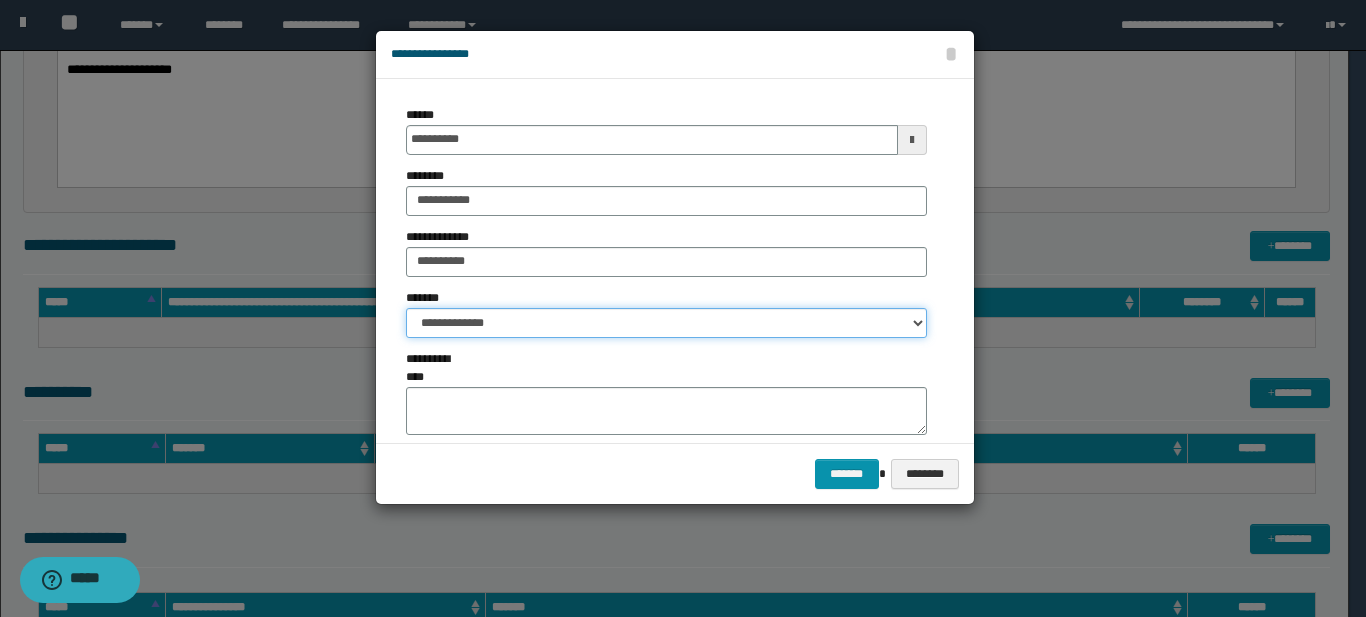 click on "**********" at bounding box center [666, 323] 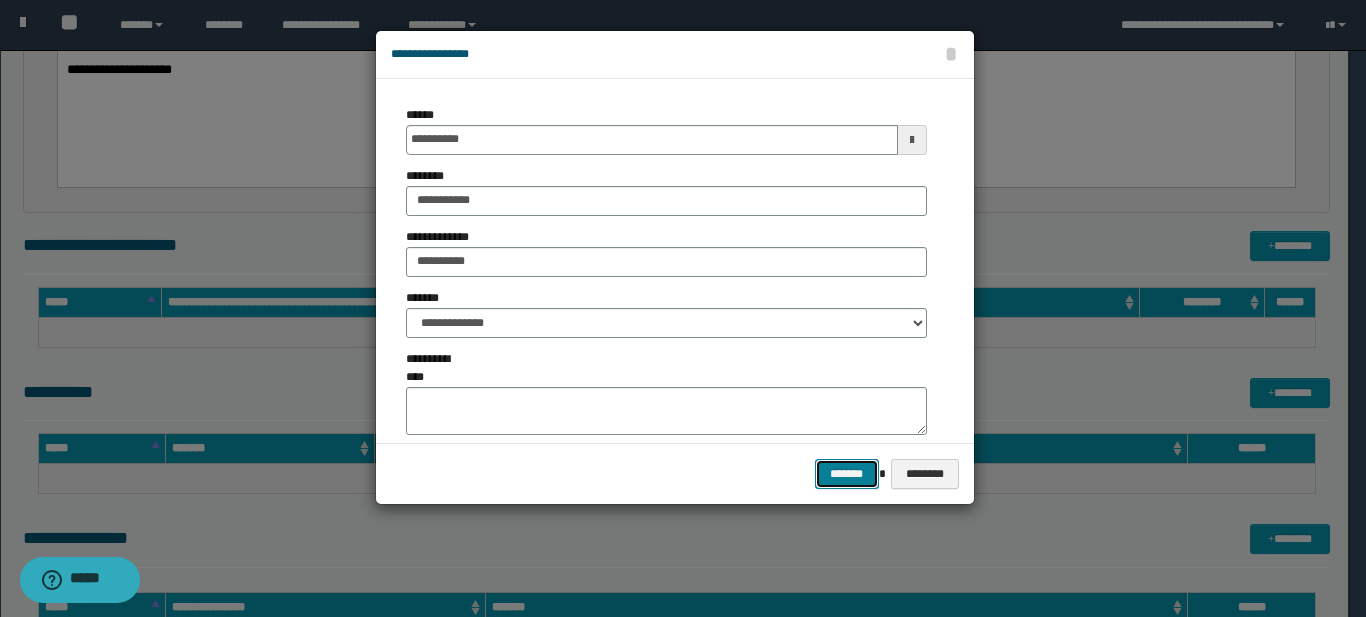 click on "*******" at bounding box center (847, 474) 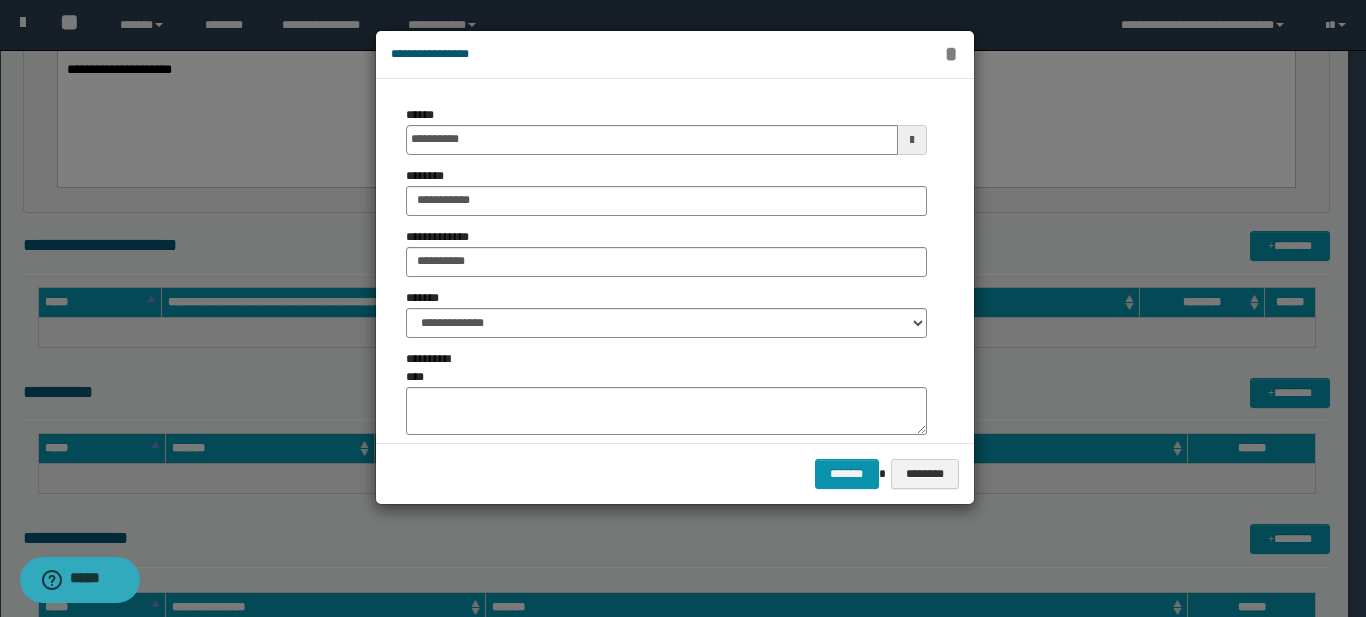click on "*" at bounding box center (951, 54) 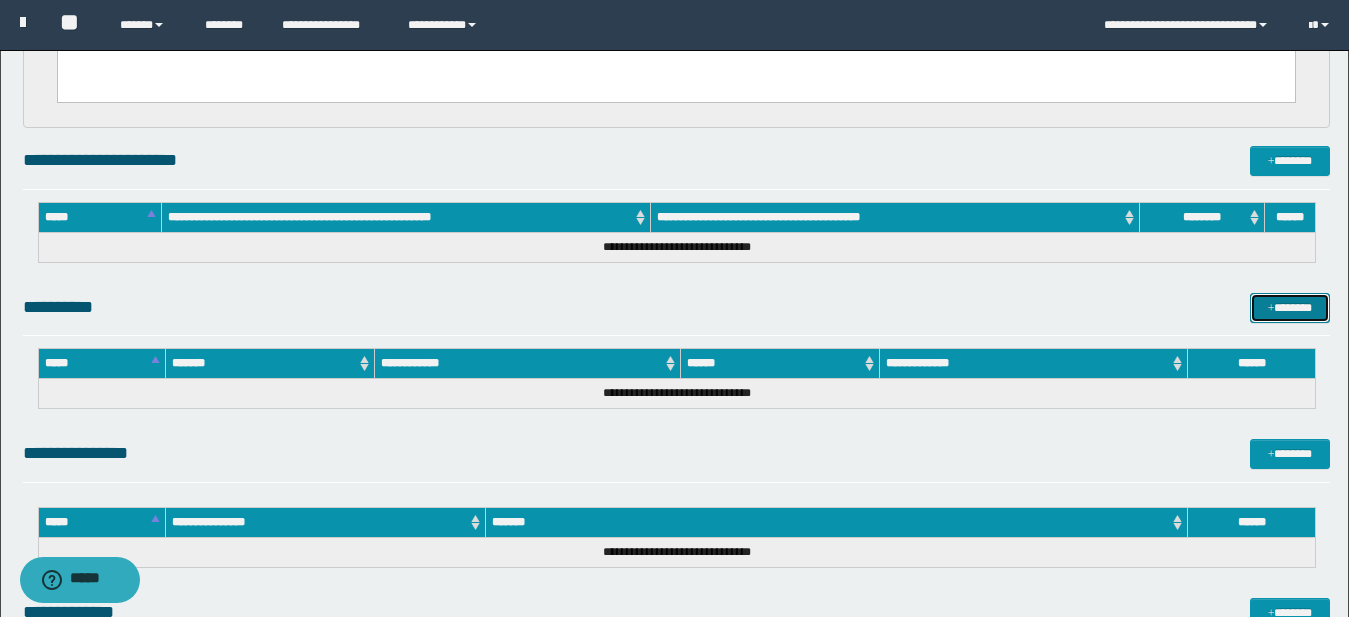 scroll, scrollTop: 407, scrollLeft: 0, axis: vertical 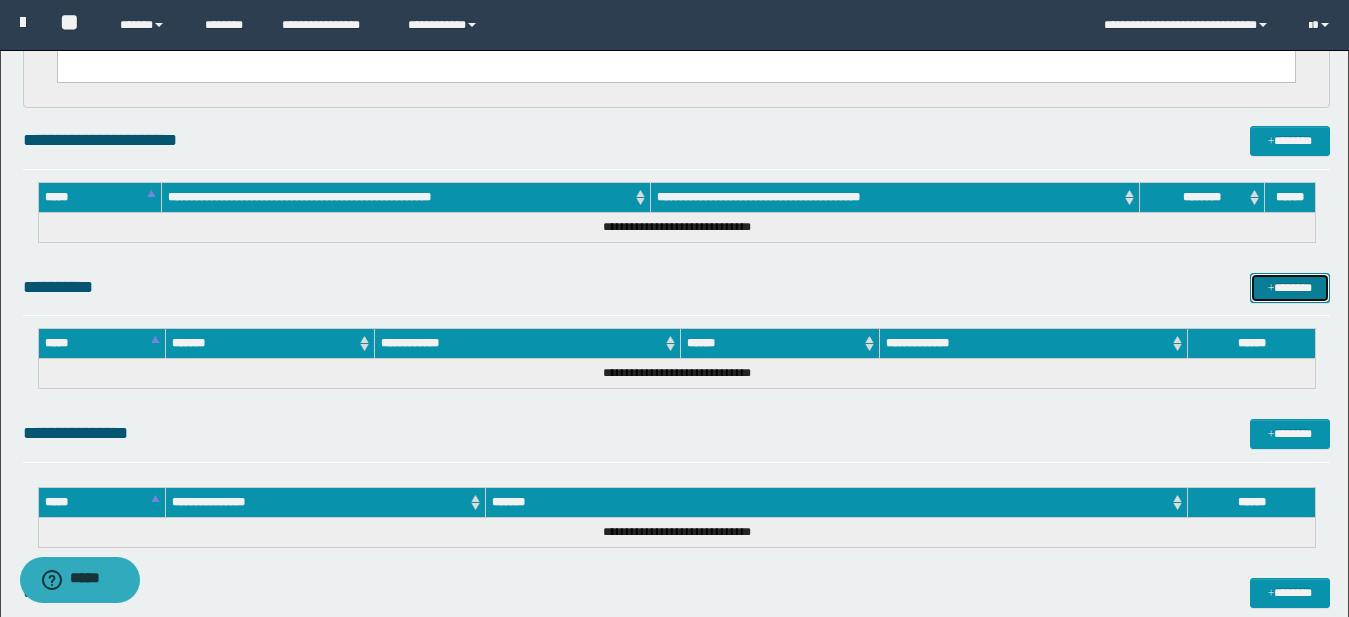 click on "*******" at bounding box center [1290, 288] 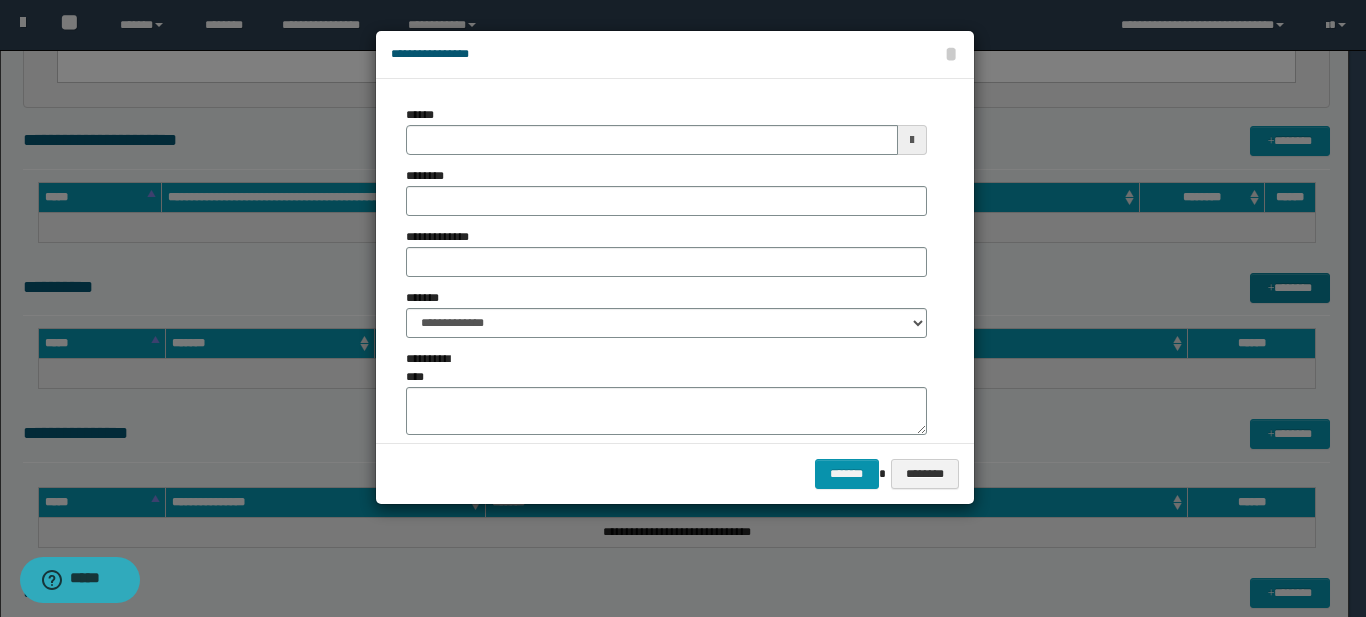 type on "**********" 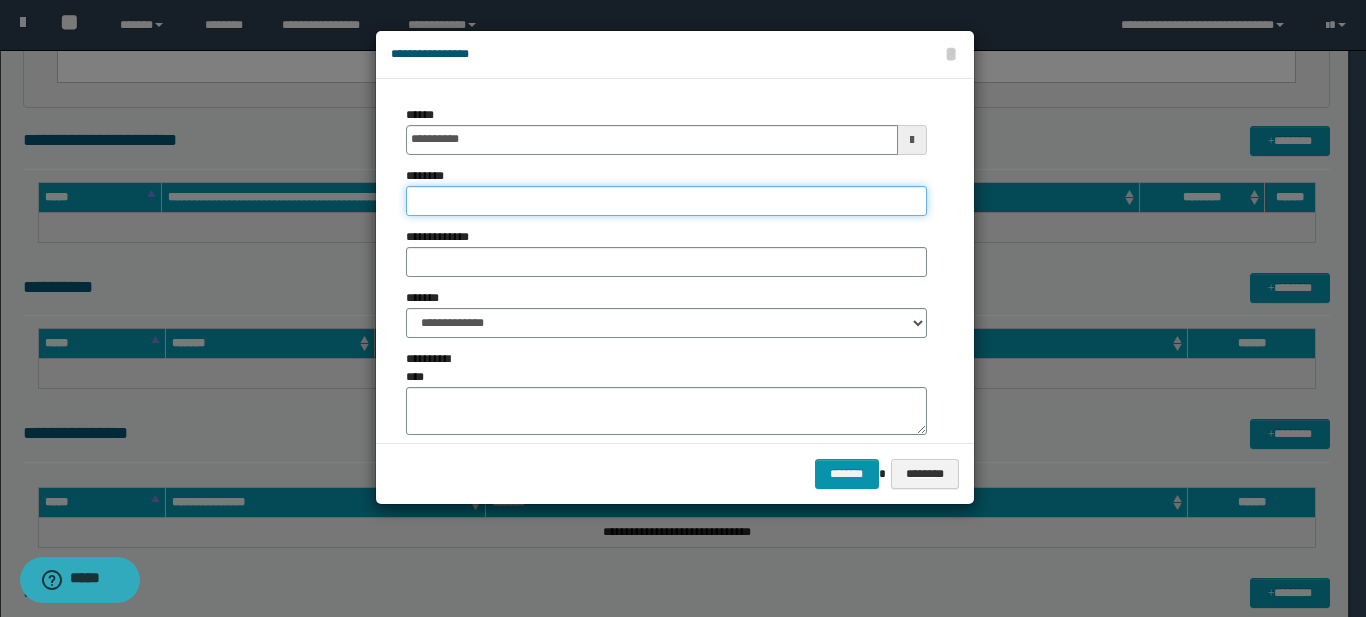 click on "********" at bounding box center (666, 201) 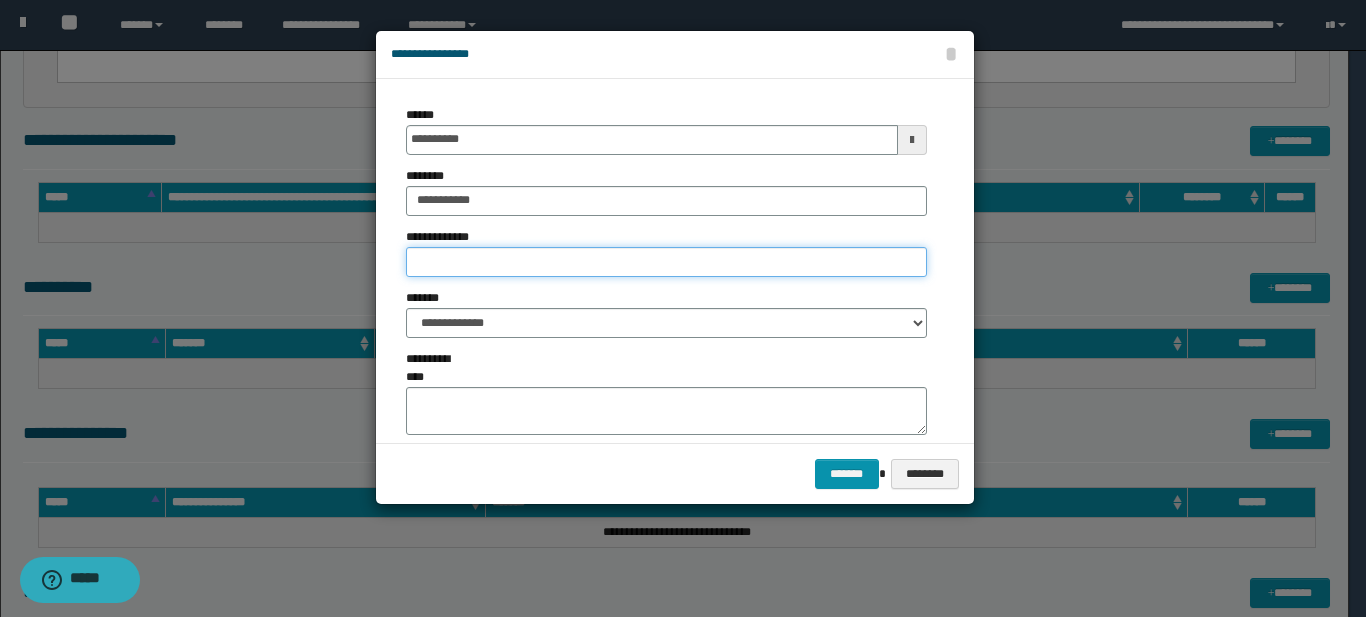 click on "**********" at bounding box center (666, 262) 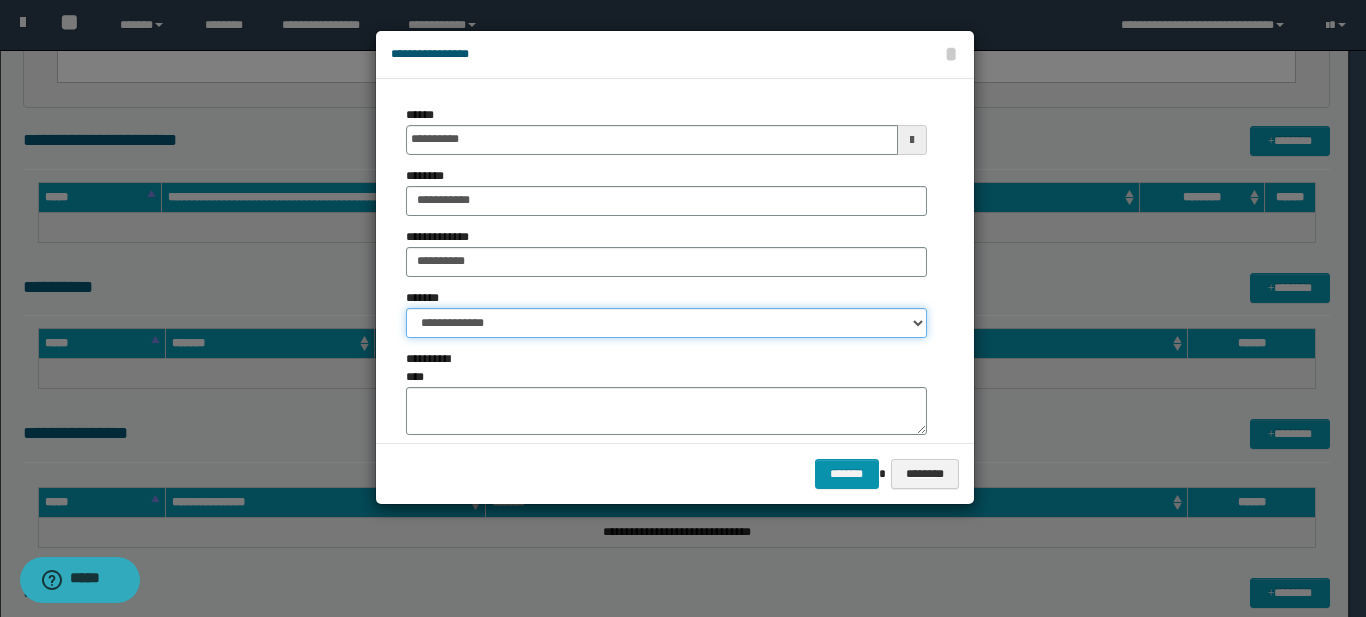 click on "**********" at bounding box center (666, 323) 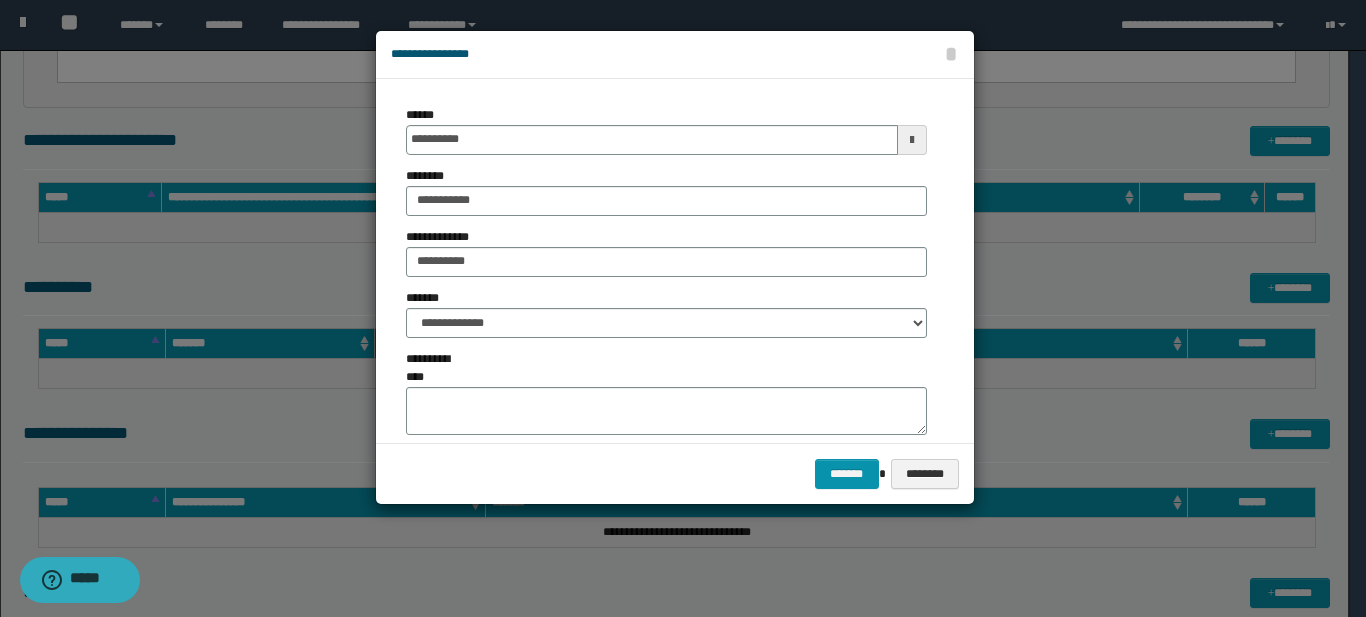 click on "*******
********" at bounding box center (675, 473) 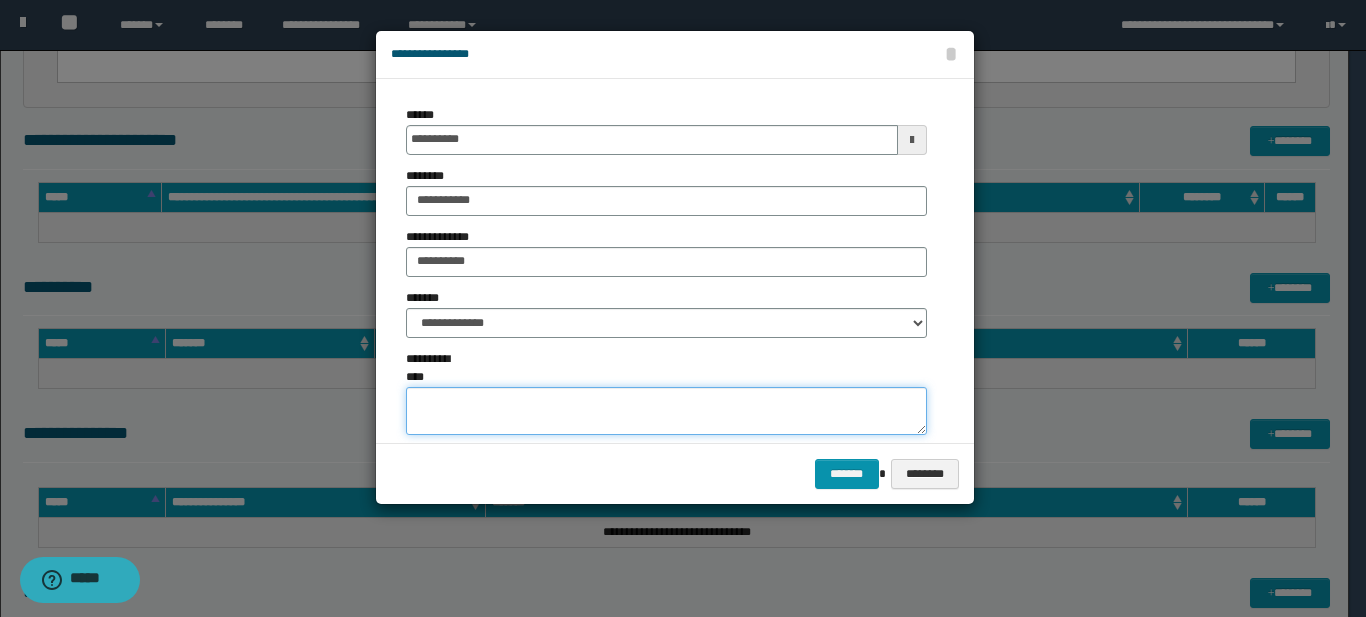 click on "**********" at bounding box center (666, 411) 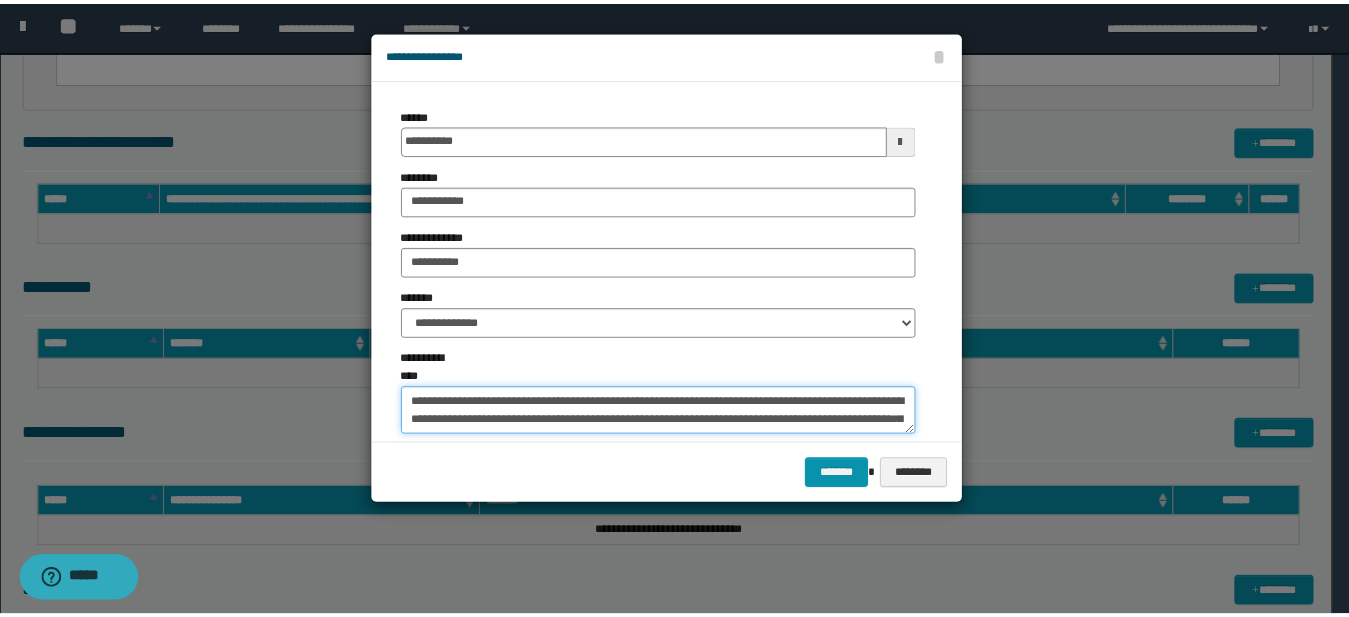 scroll, scrollTop: 121, scrollLeft: 0, axis: vertical 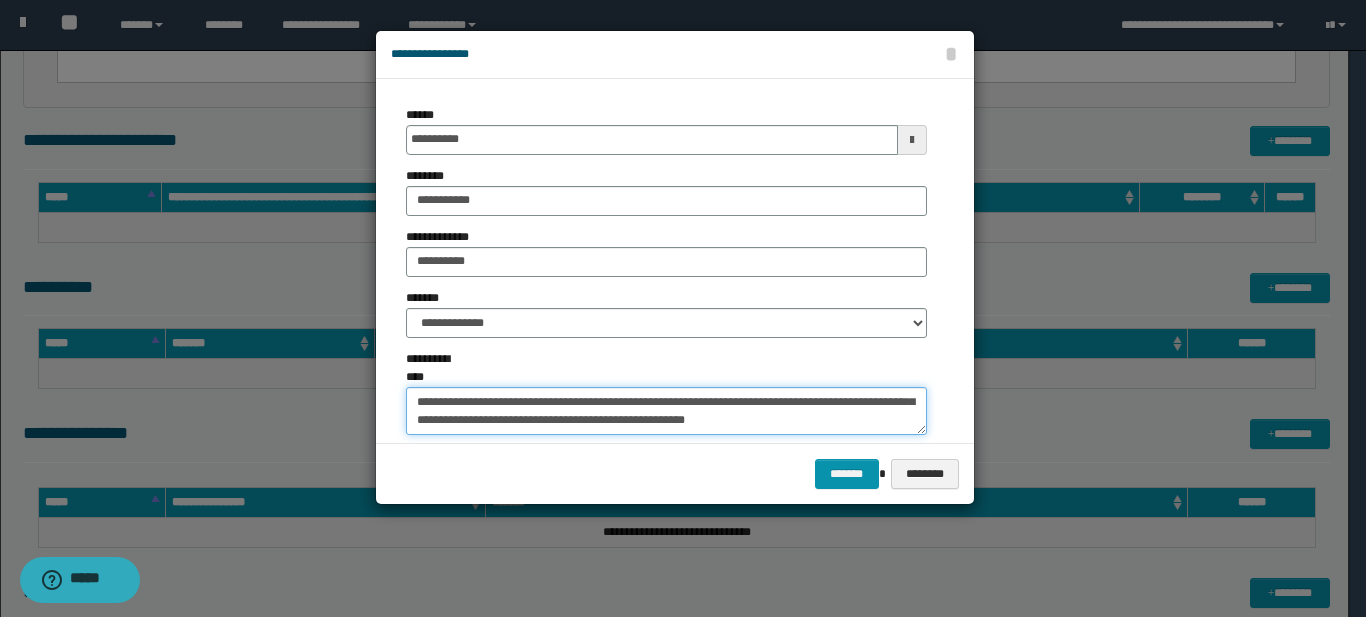 click on "**********" at bounding box center [666, 411] 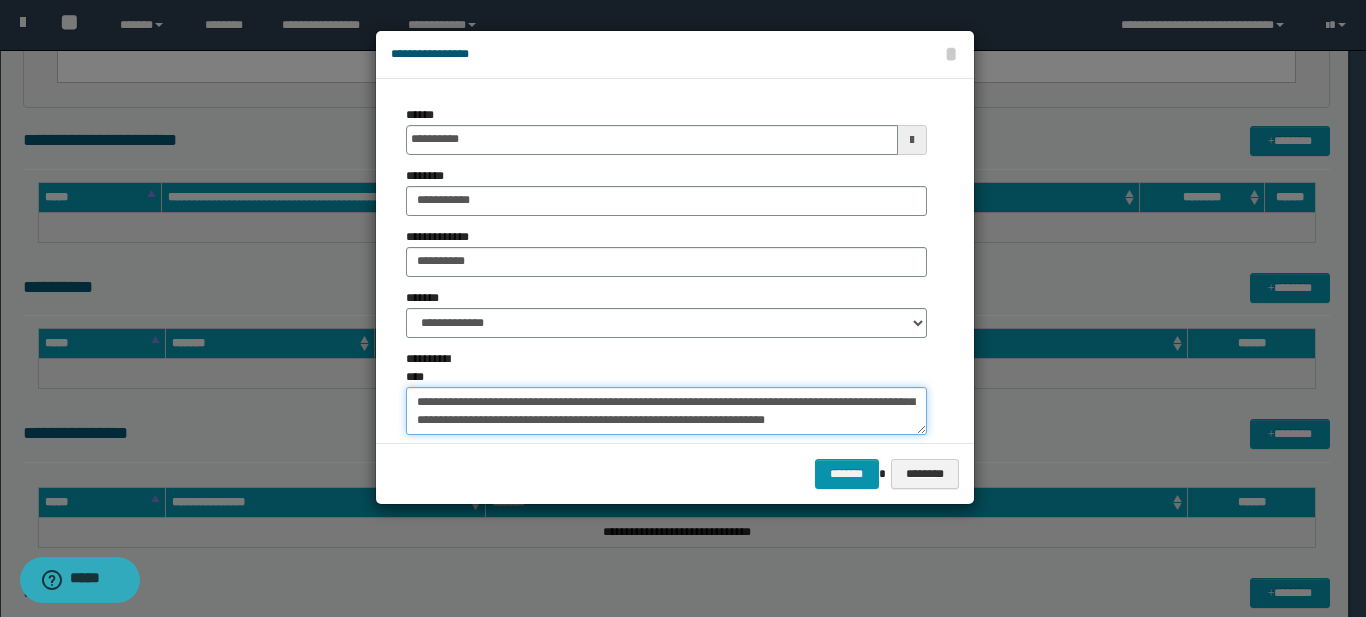 click on "**********" at bounding box center [666, 411] 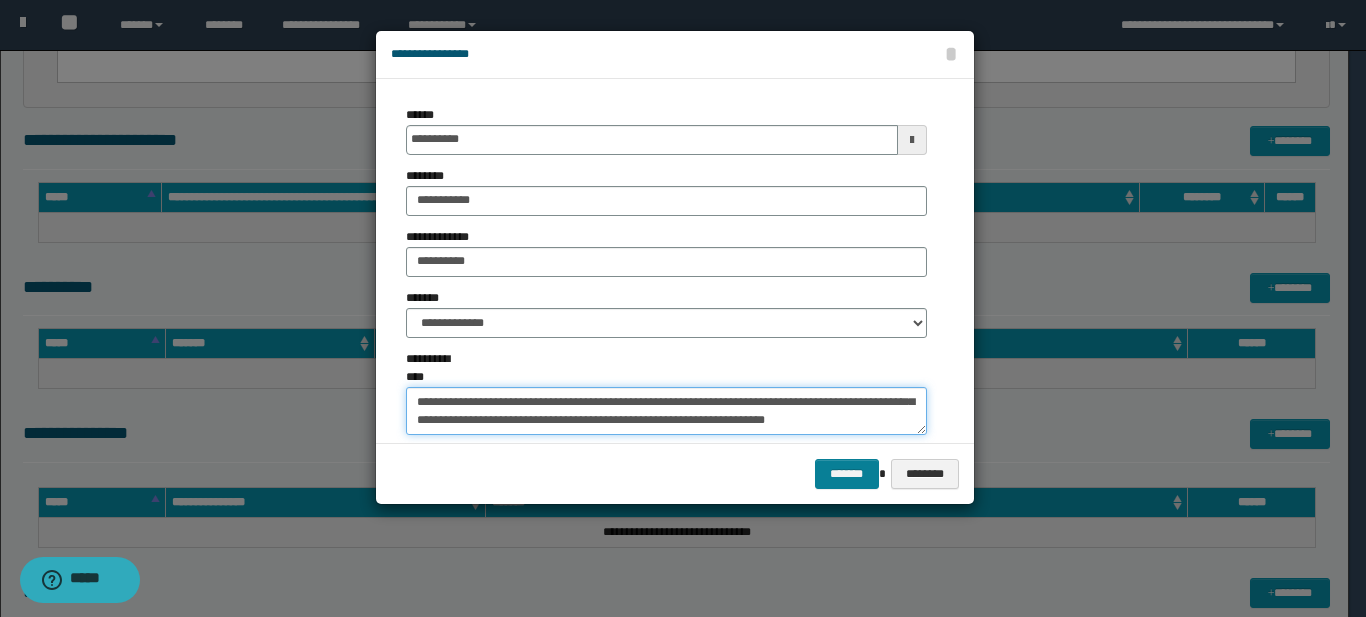 type on "**********" 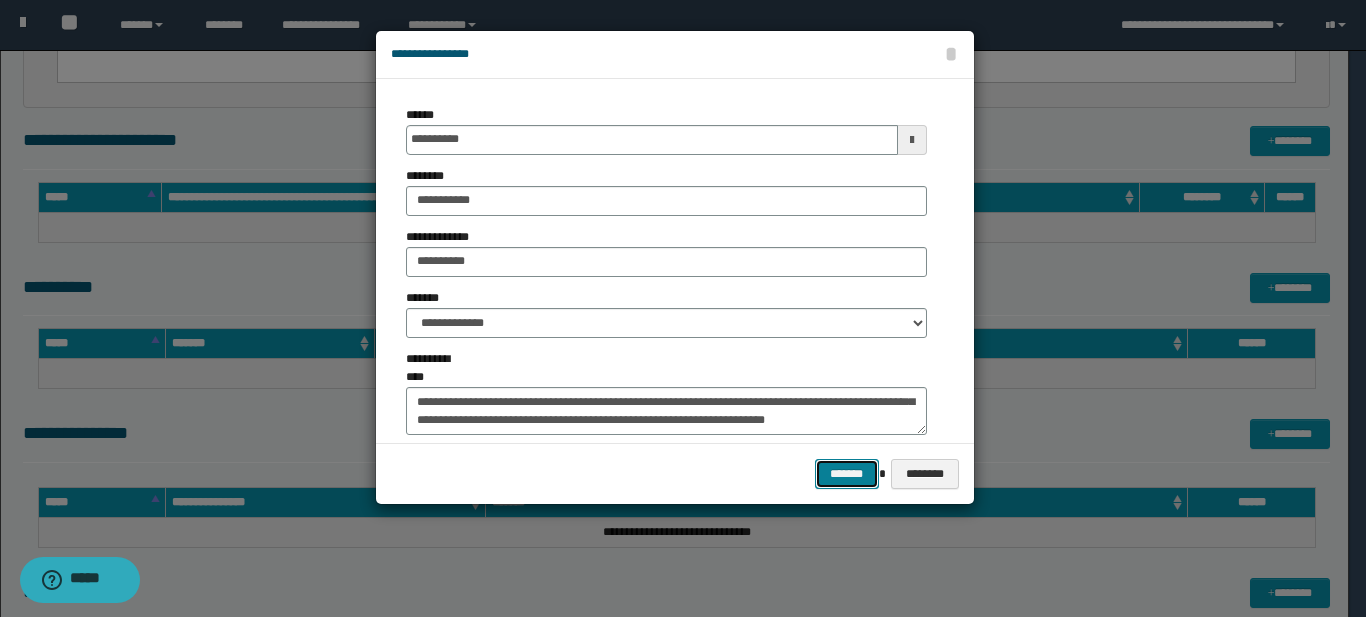 click on "*******" at bounding box center (847, 474) 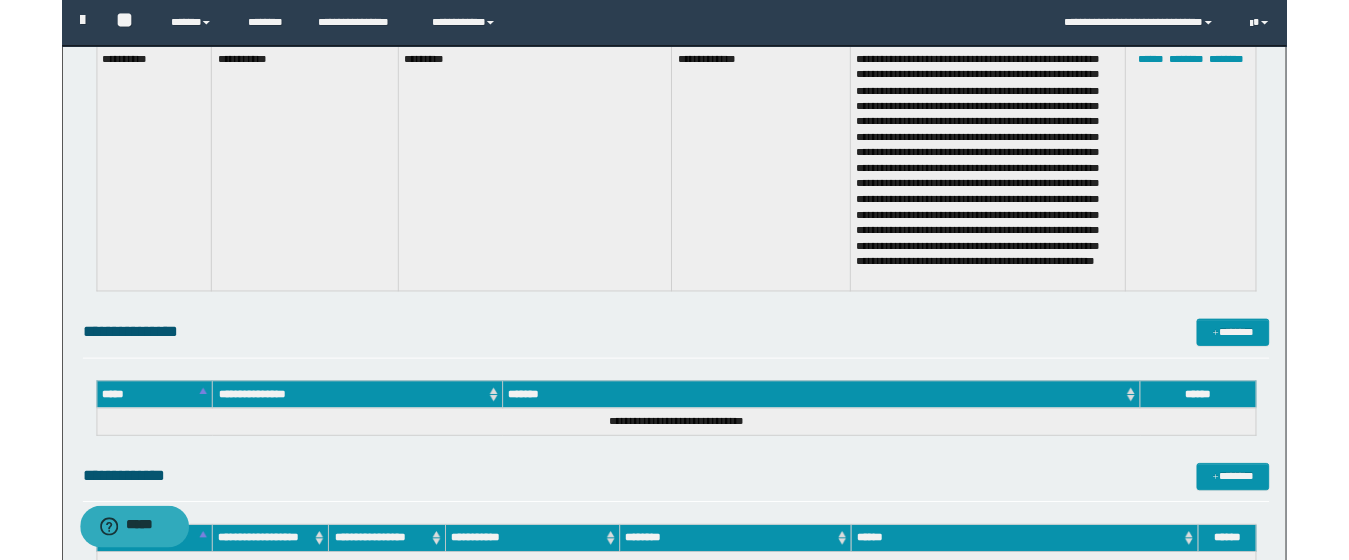 scroll, scrollTop: 766, scrollLeft: 0, axis: vertical 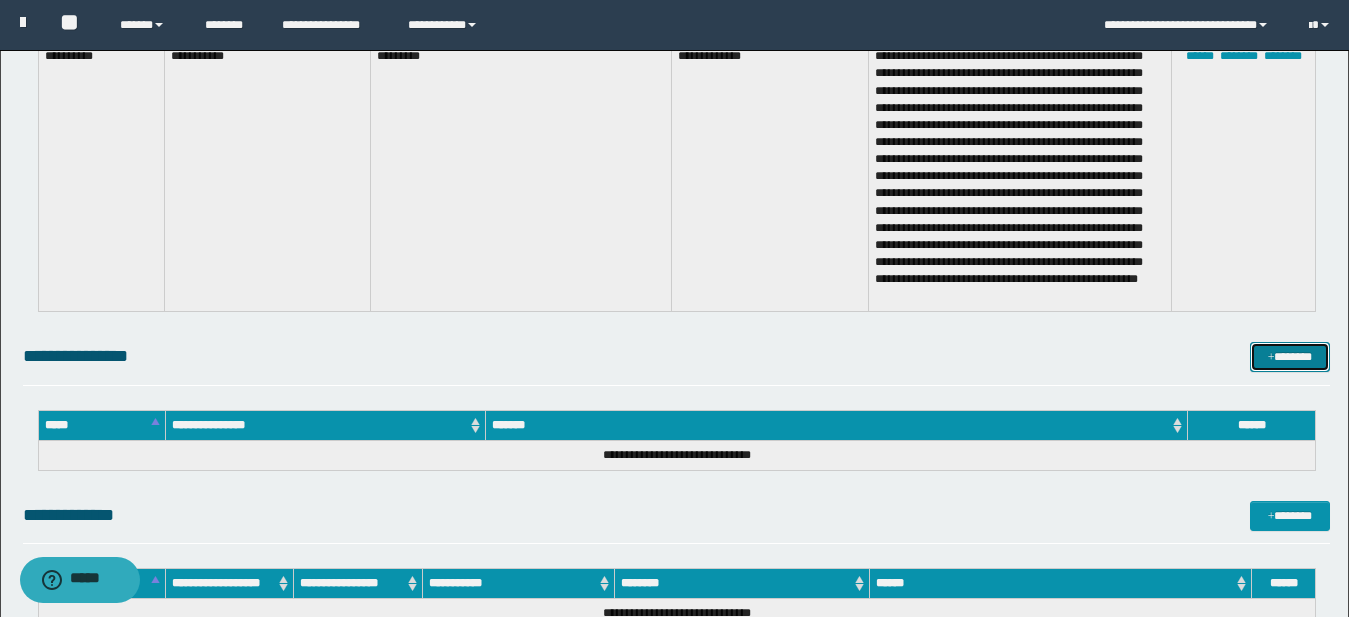 click on "*******" at bounding box center (1290, 357) 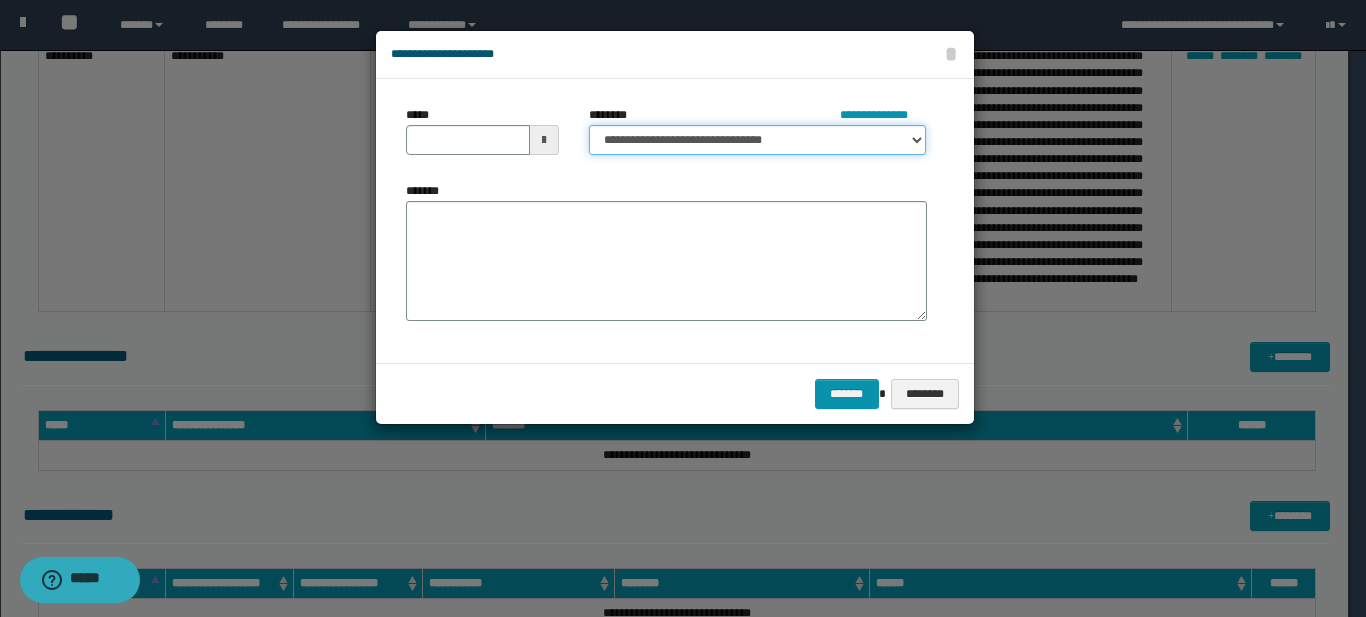 click on "**********" at bounding box center (757, 140) 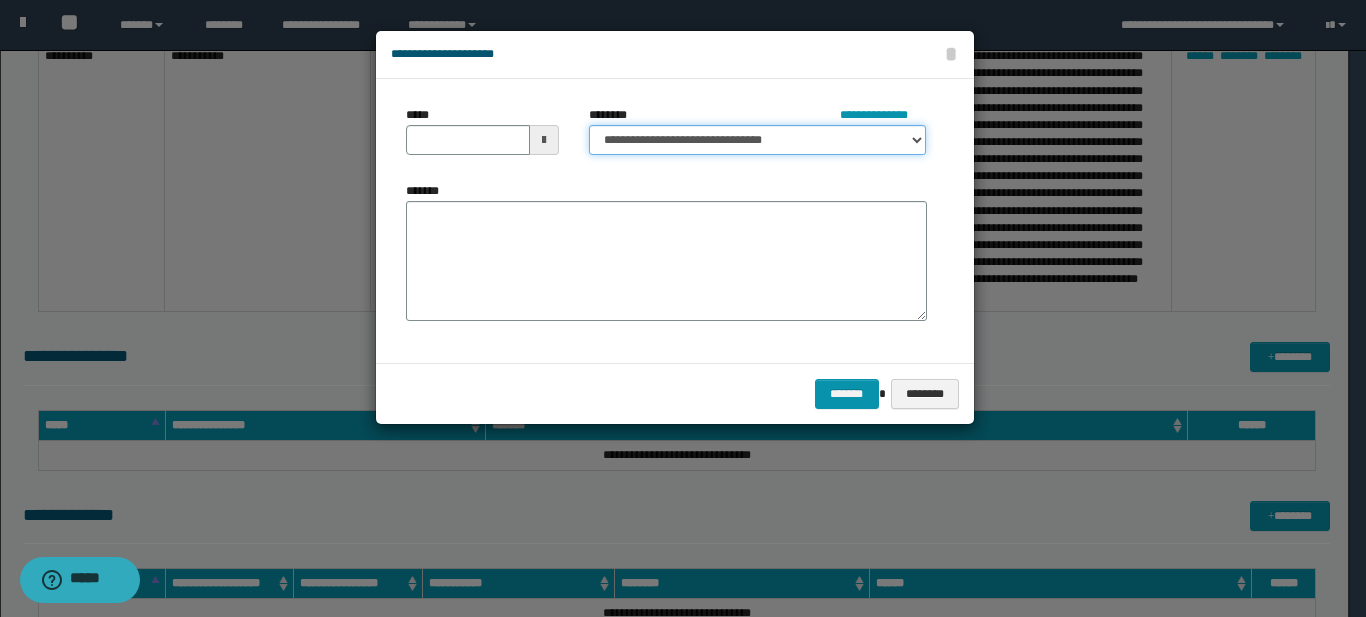 select on "***" 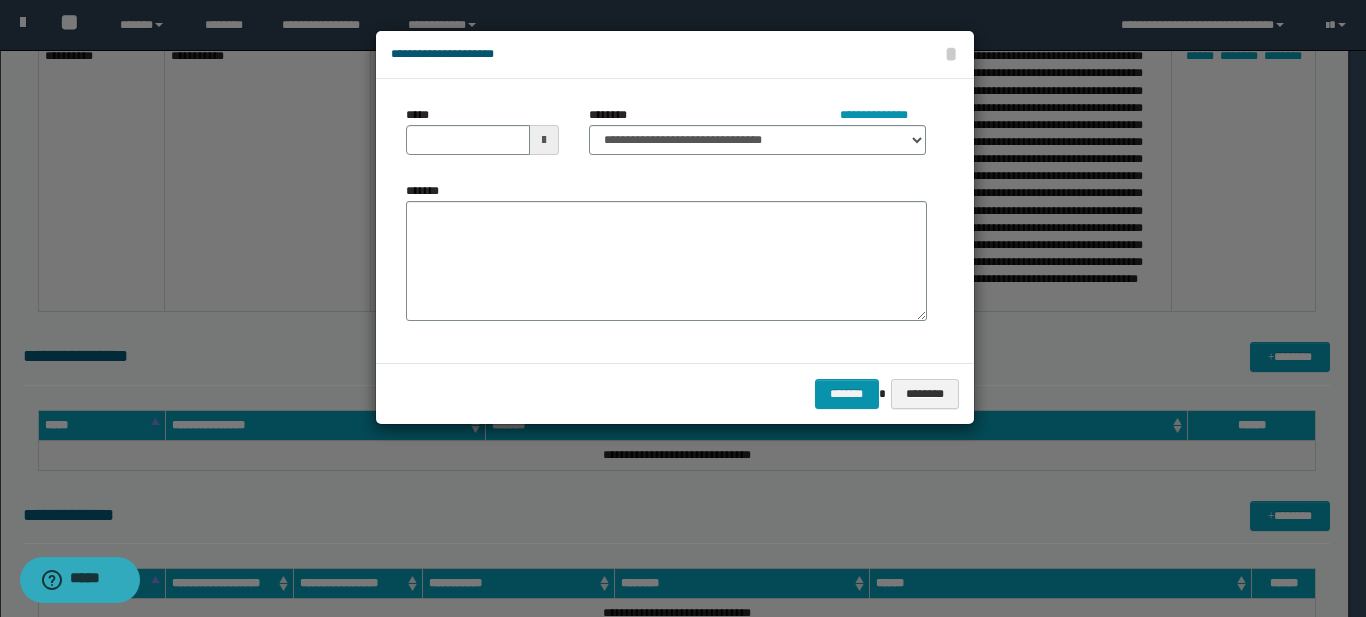click at bounding box center (544, 140) 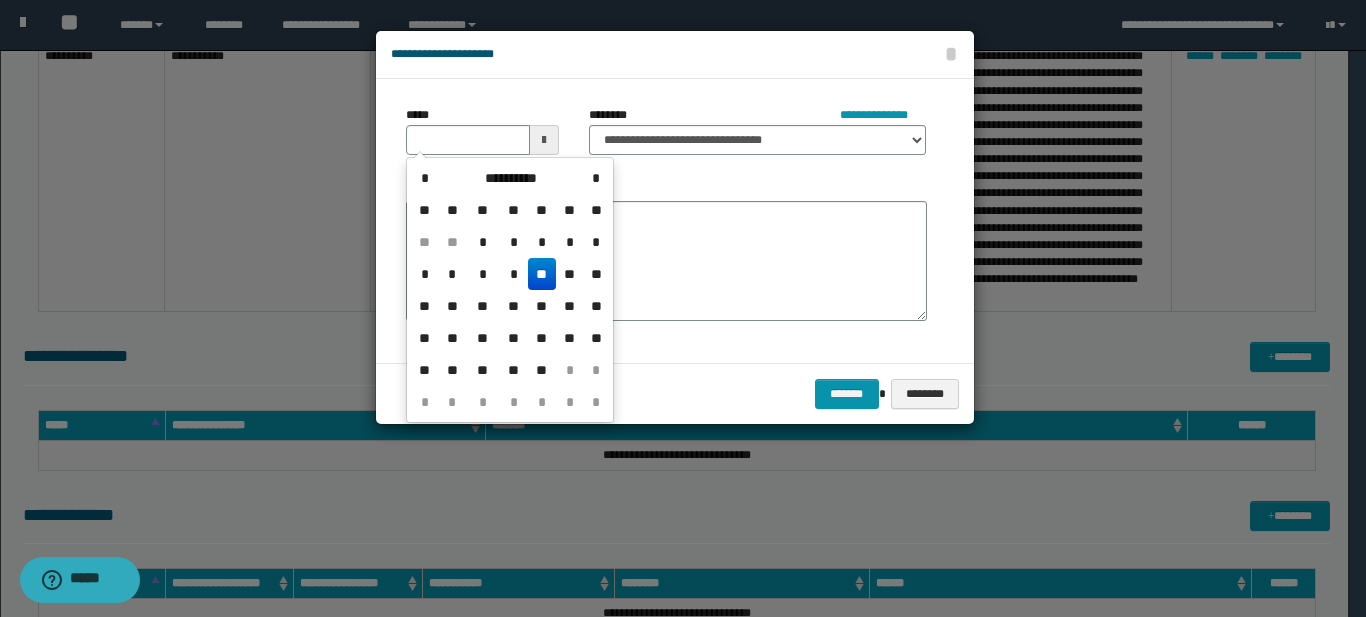 click on "**" at bounding box center (542, 274) 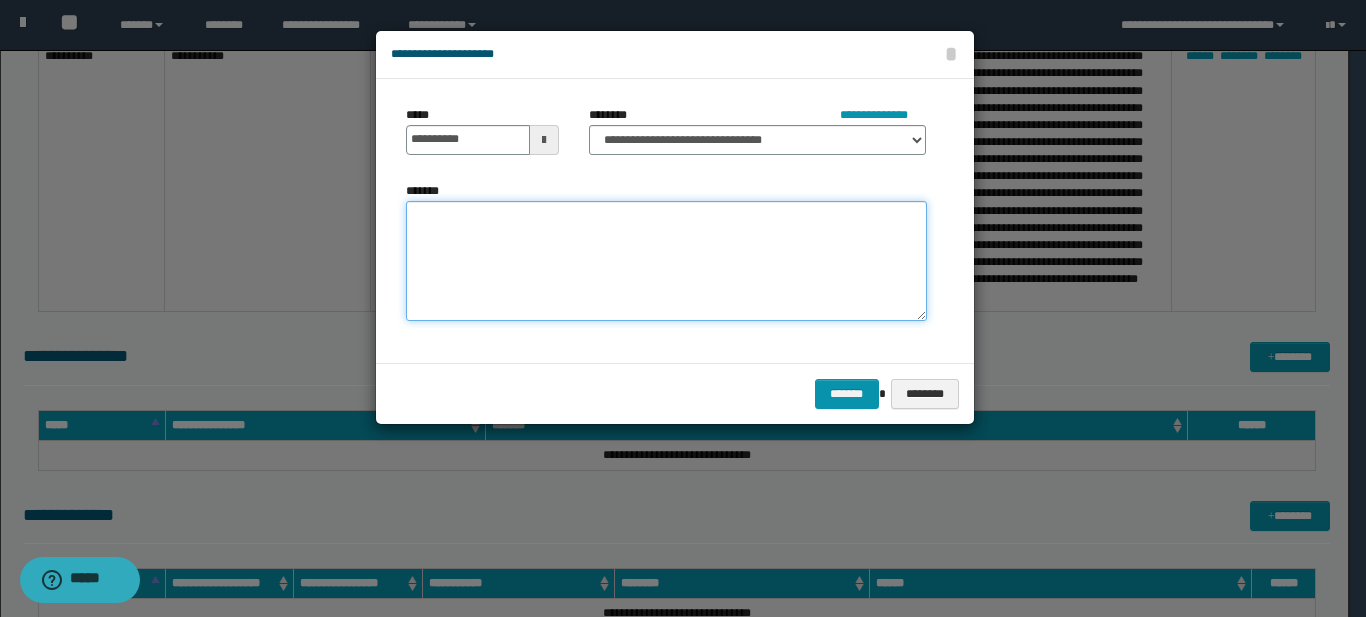 click on "*******" at bounding box center (666, 261) 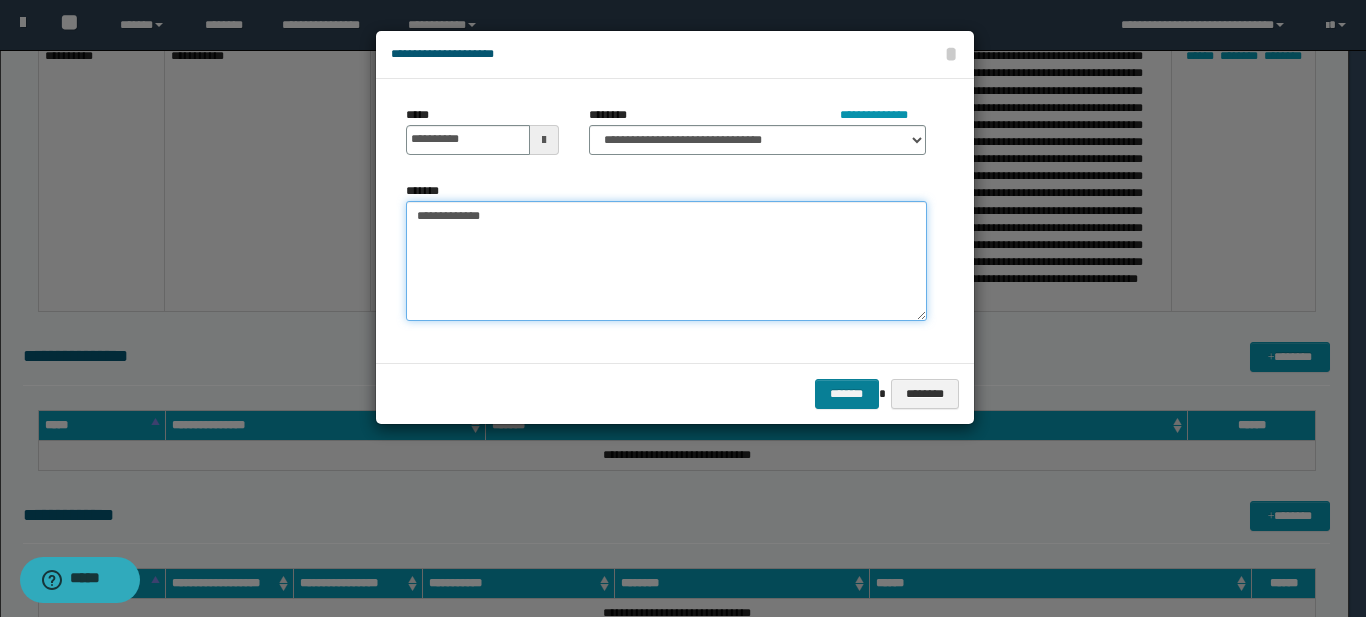 type on "**********" 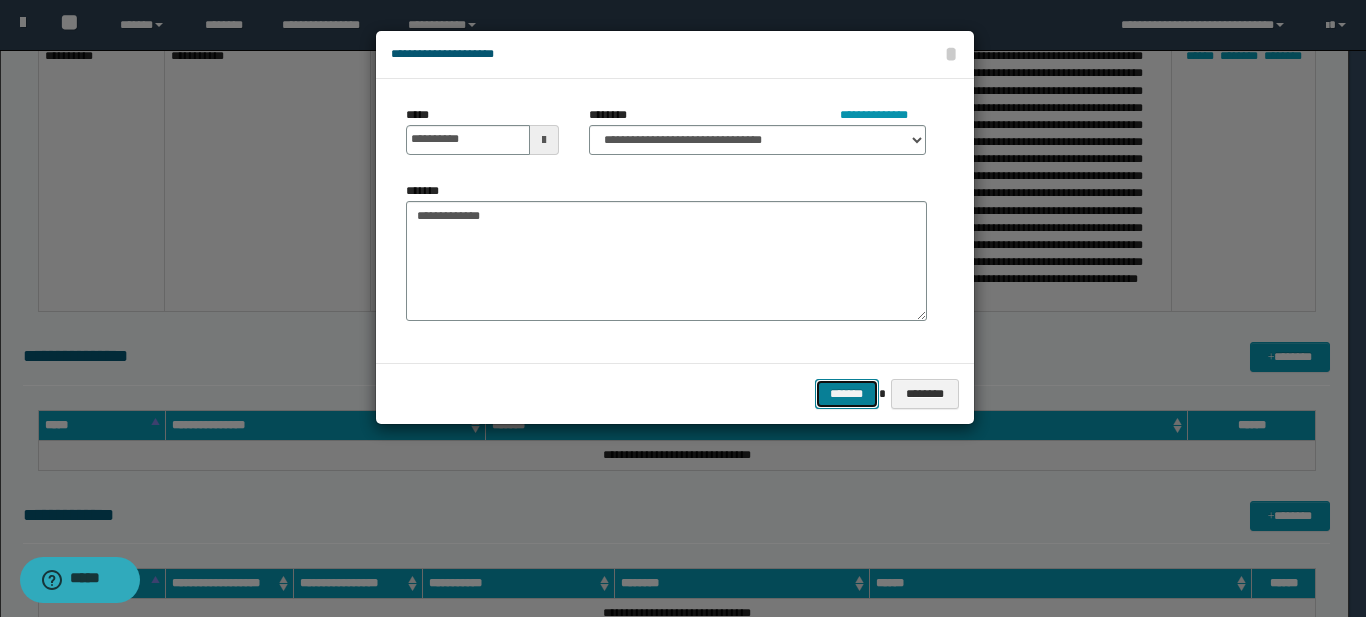 click on "*******" at bounding box center (847, 394) 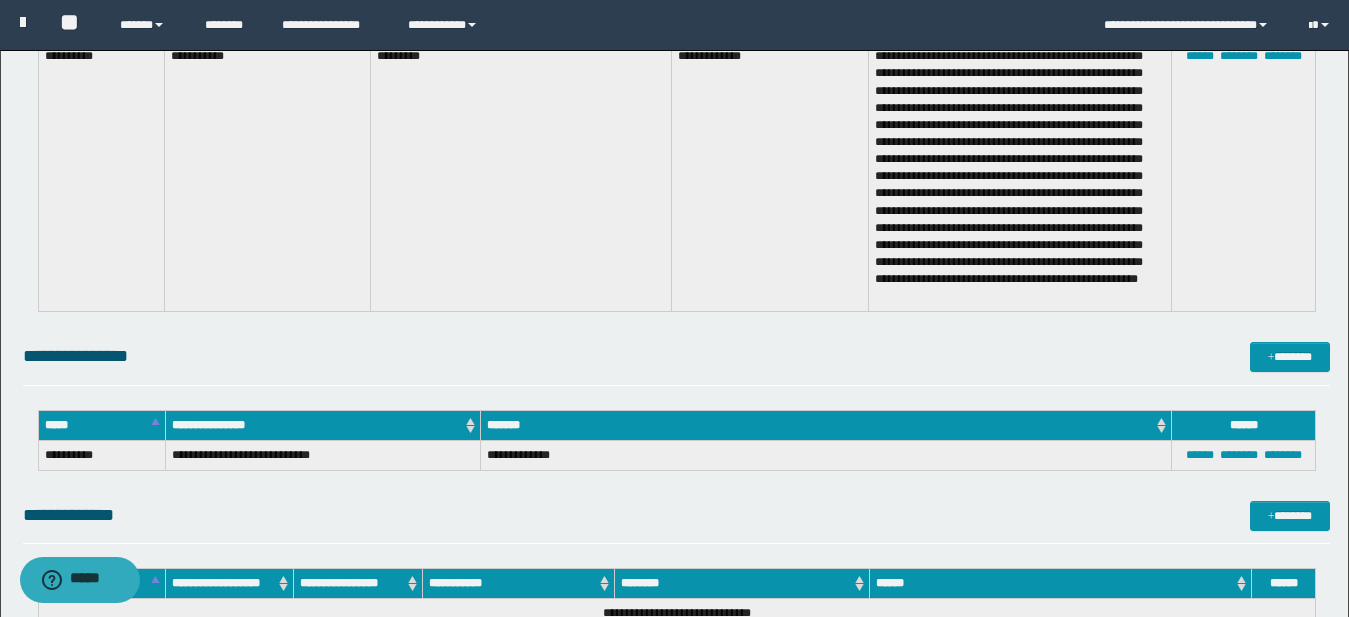 click on "******    ********    ********" at bounding box center (1244, 455) 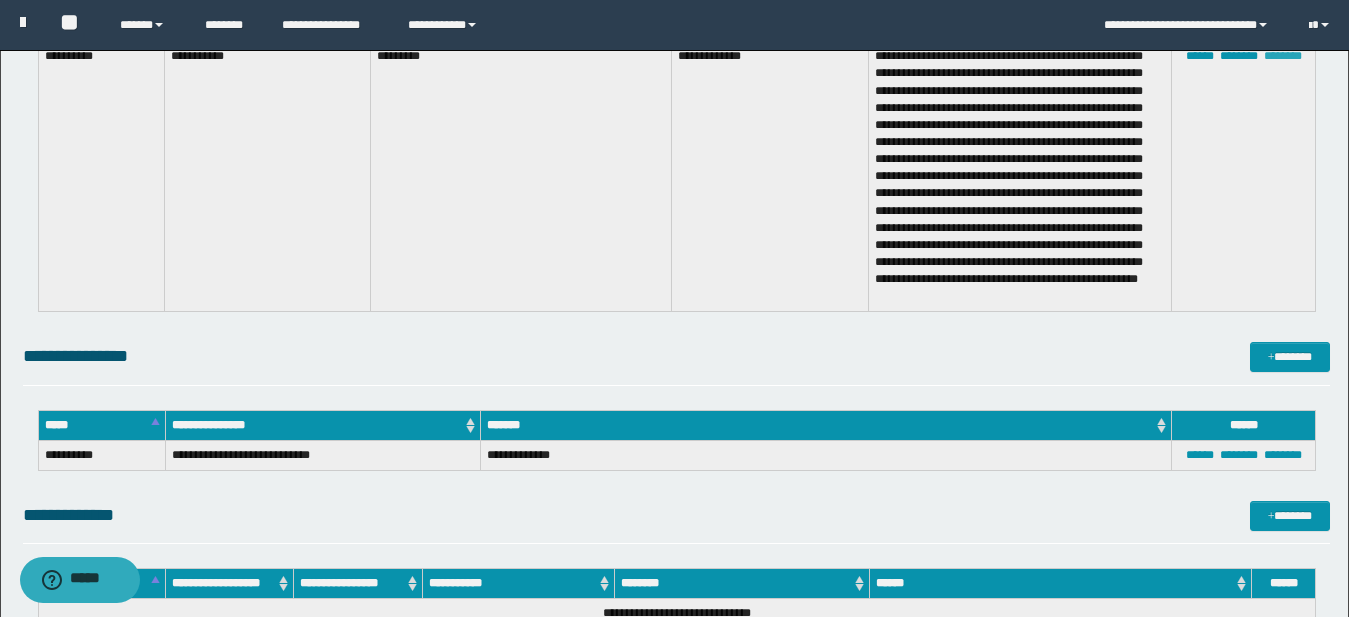 click on "********" at bounding box center (1283, 56) 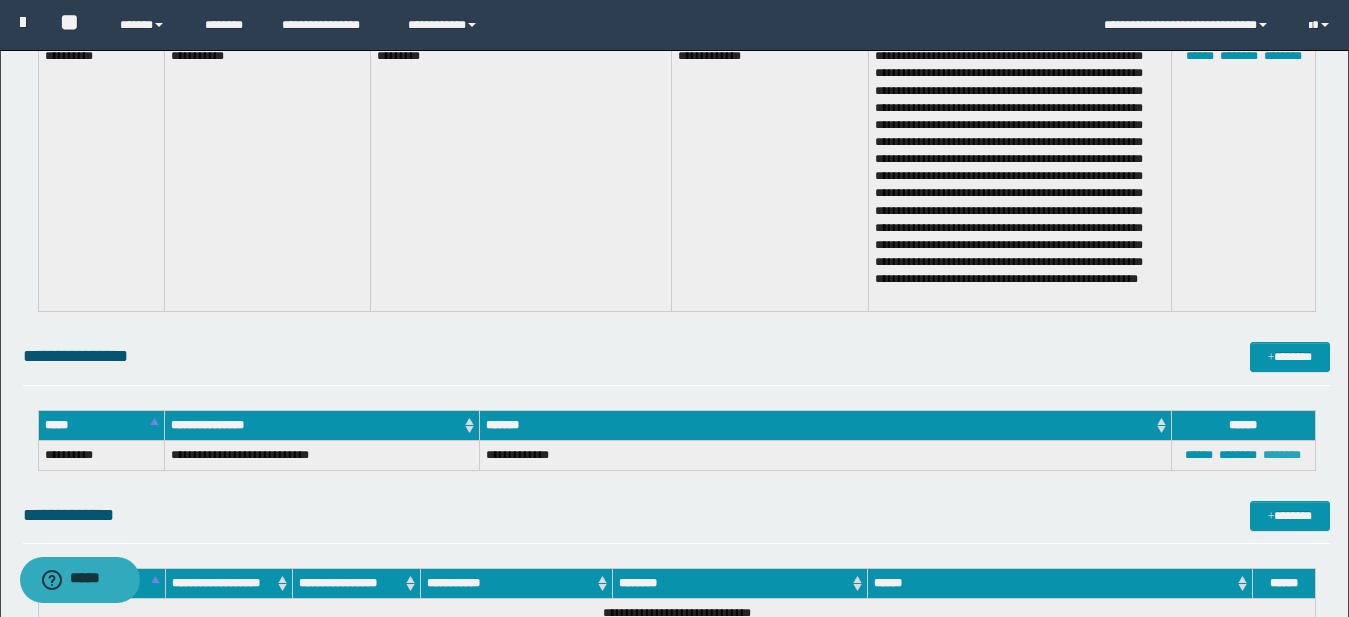 click on "********" at bounding box center (1282, 455) 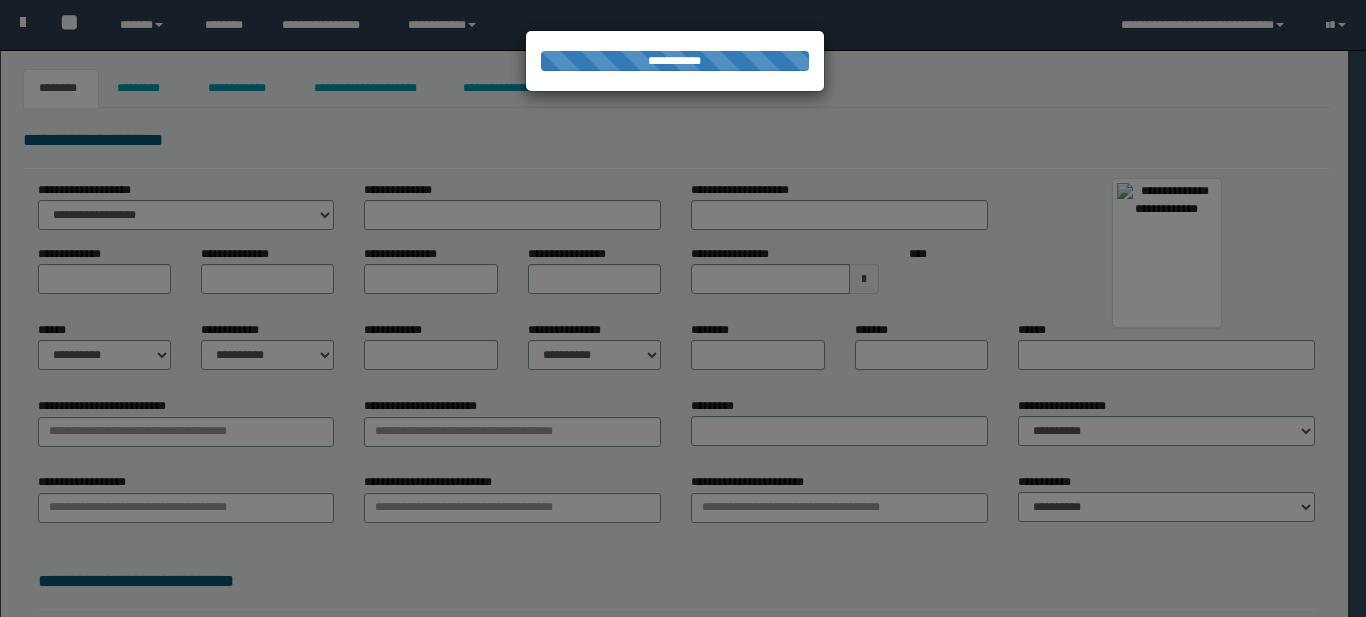scroll, scrollTop: 0, scrollLeft: 0, axis: both 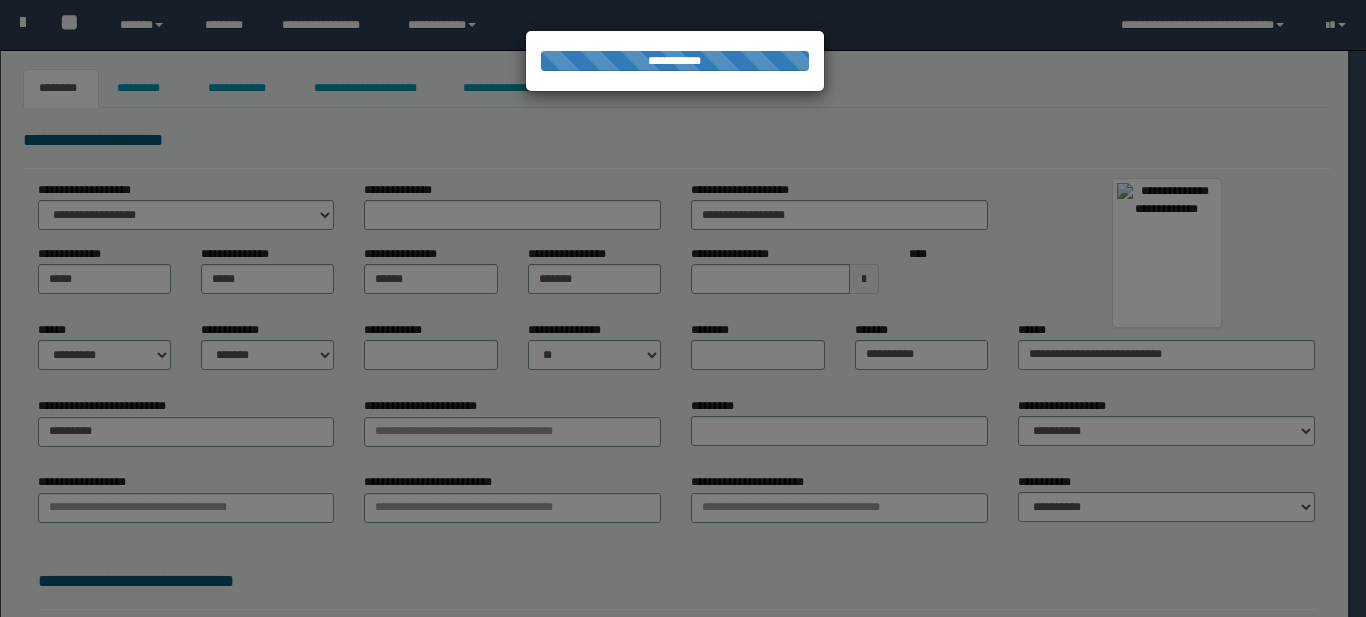 type on "*******" 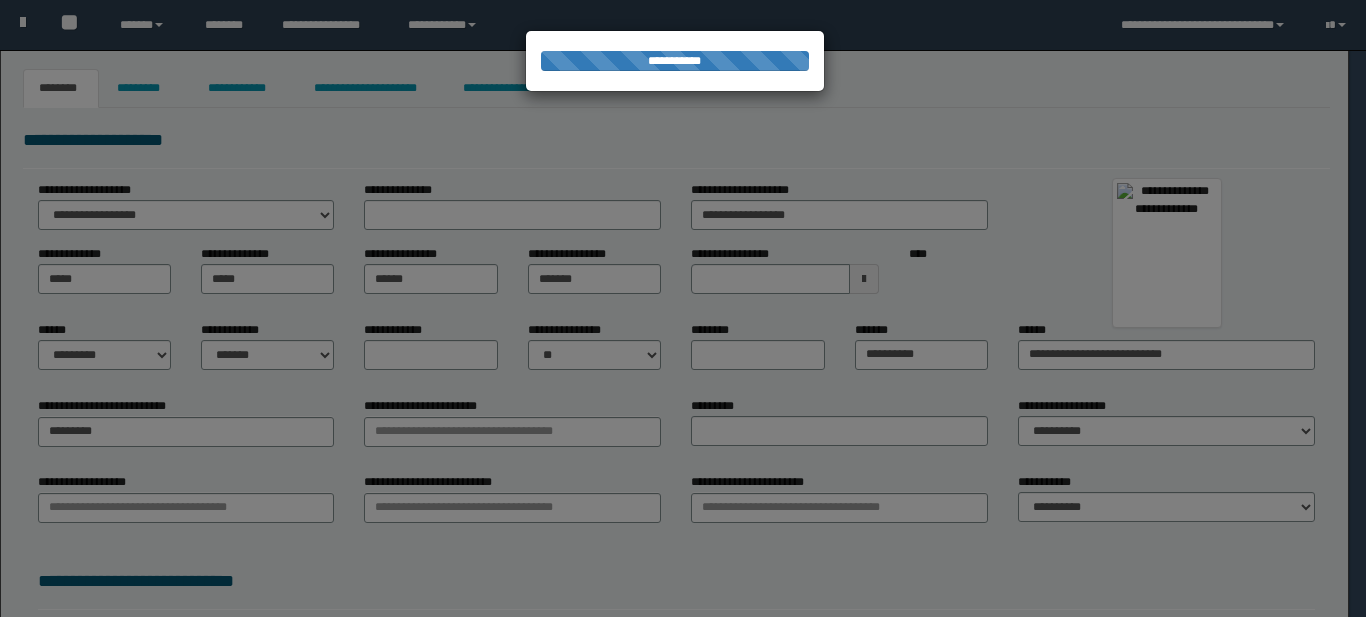 type on "**********" 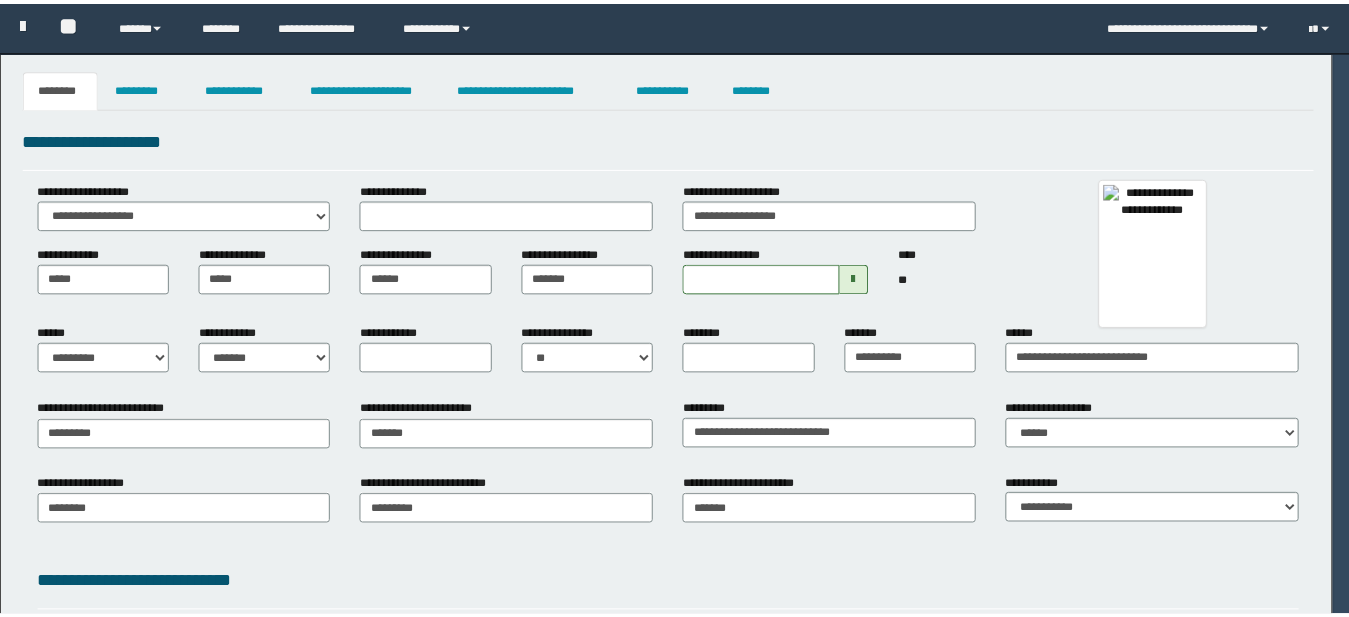 scroll, scrollTop: 0, scrollLeft: 0, axis: both 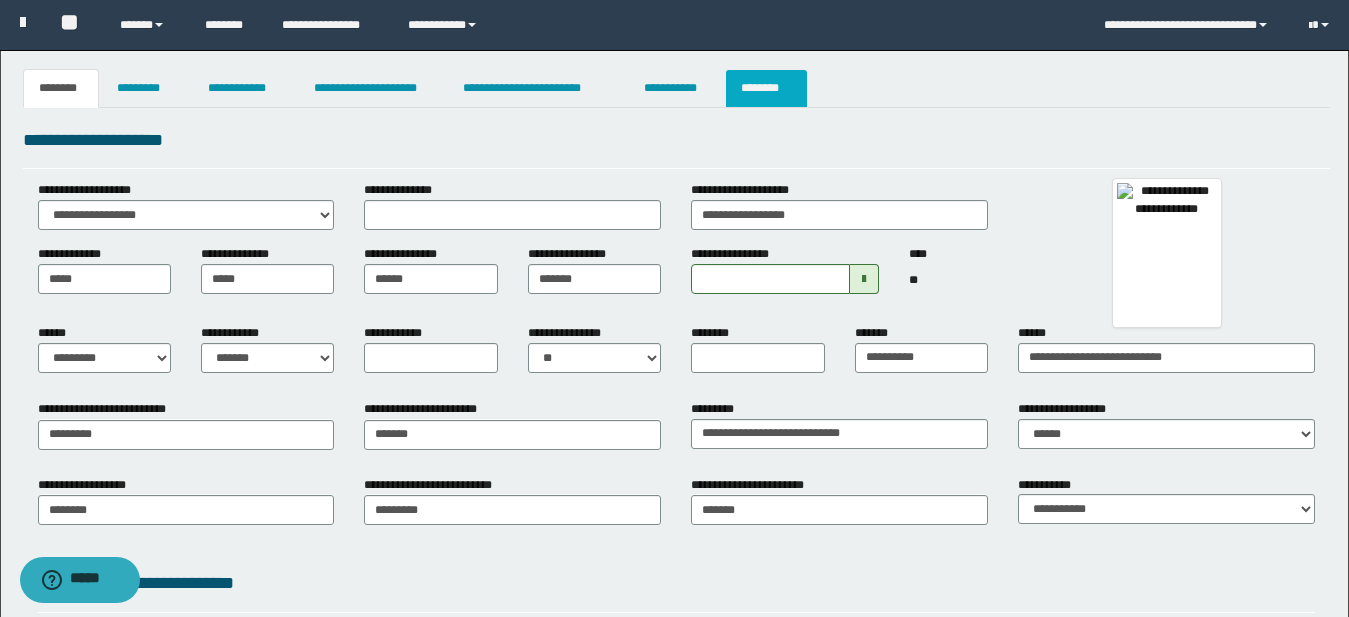 click on "********" at bounding box center (766, 88) 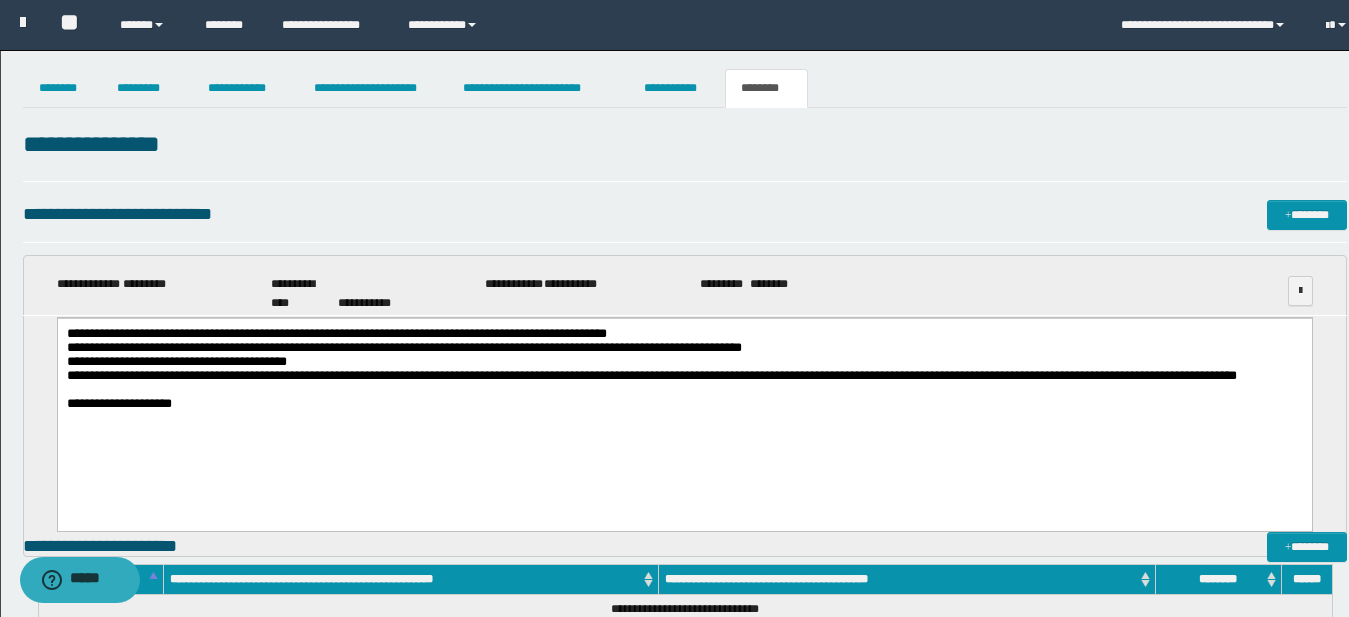 scroll, scrollTop: 0, scrollLeft: 0, axis: both 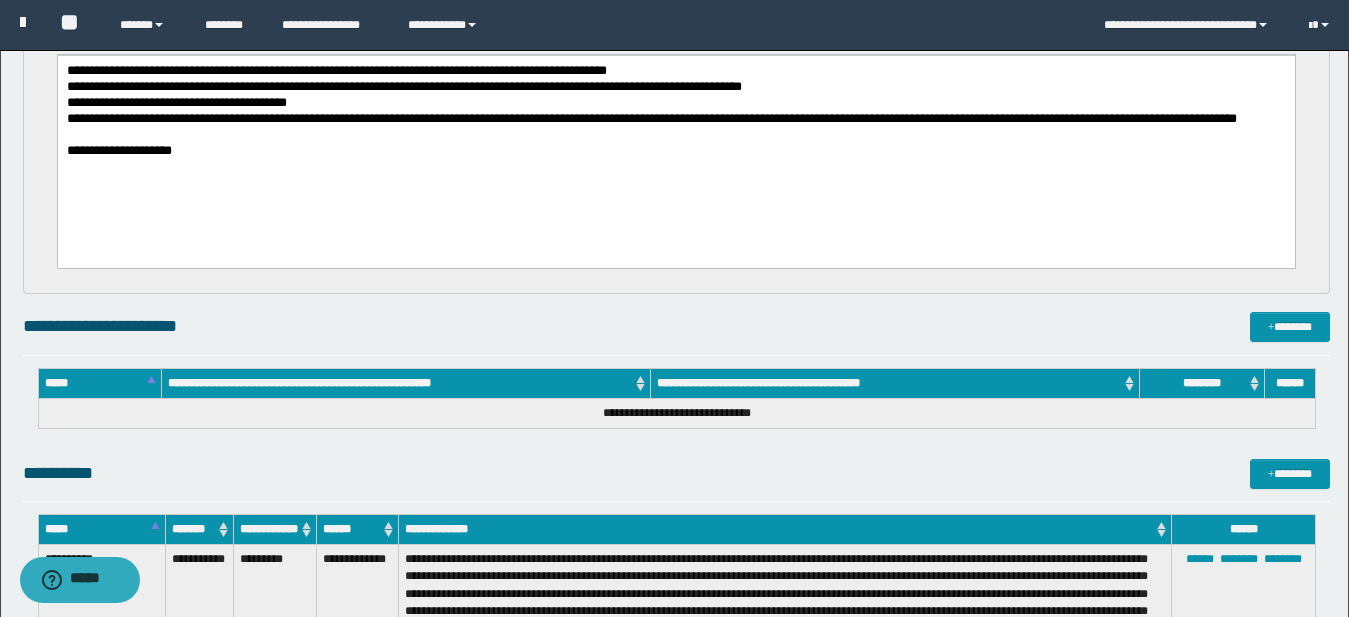 drag, startPoint x: 1347, startPoint y: 293, endPoint x: 1358, endPoint y: 225, distance: 68.88396 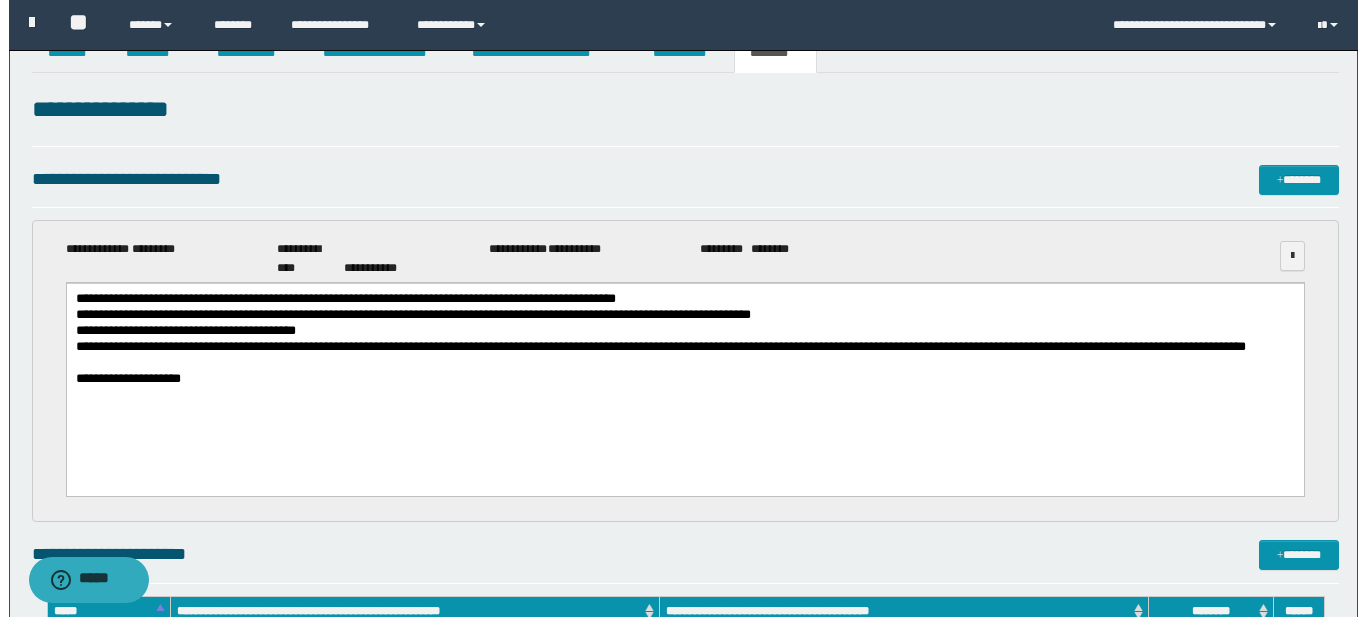 scroll, scrollTop: 109, scrollLeft: 0, axis: vertical 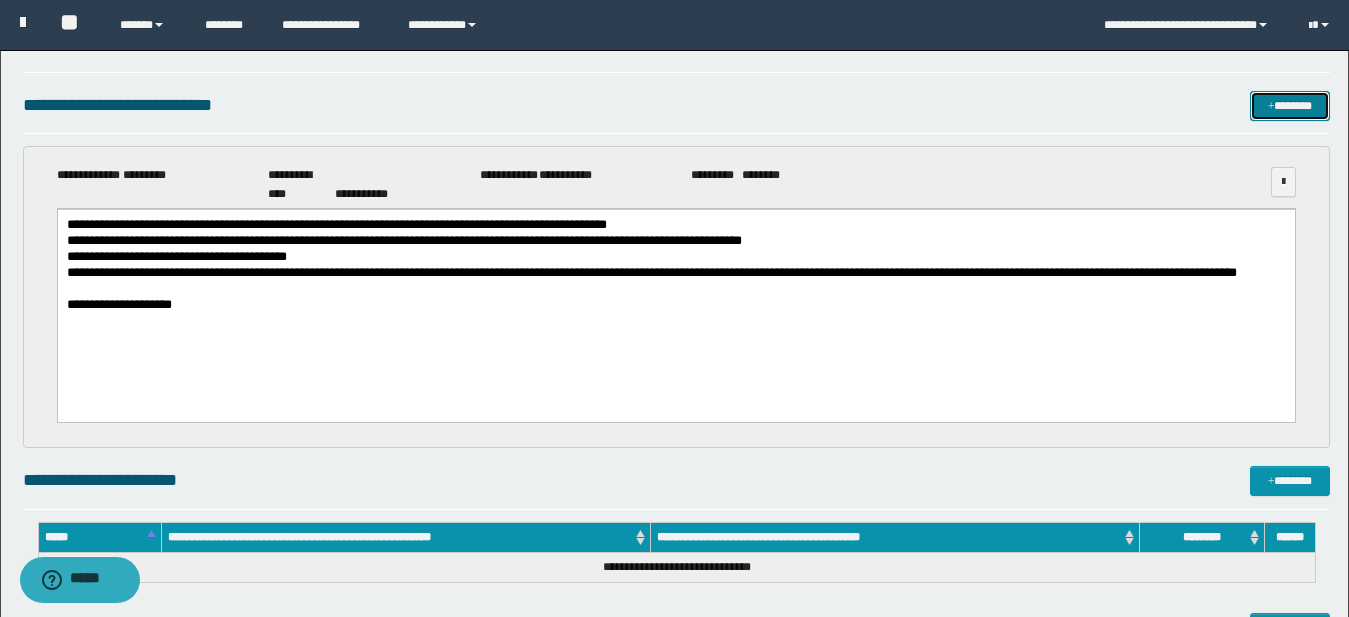 click on "*******" at bounding box center (1290, 106) 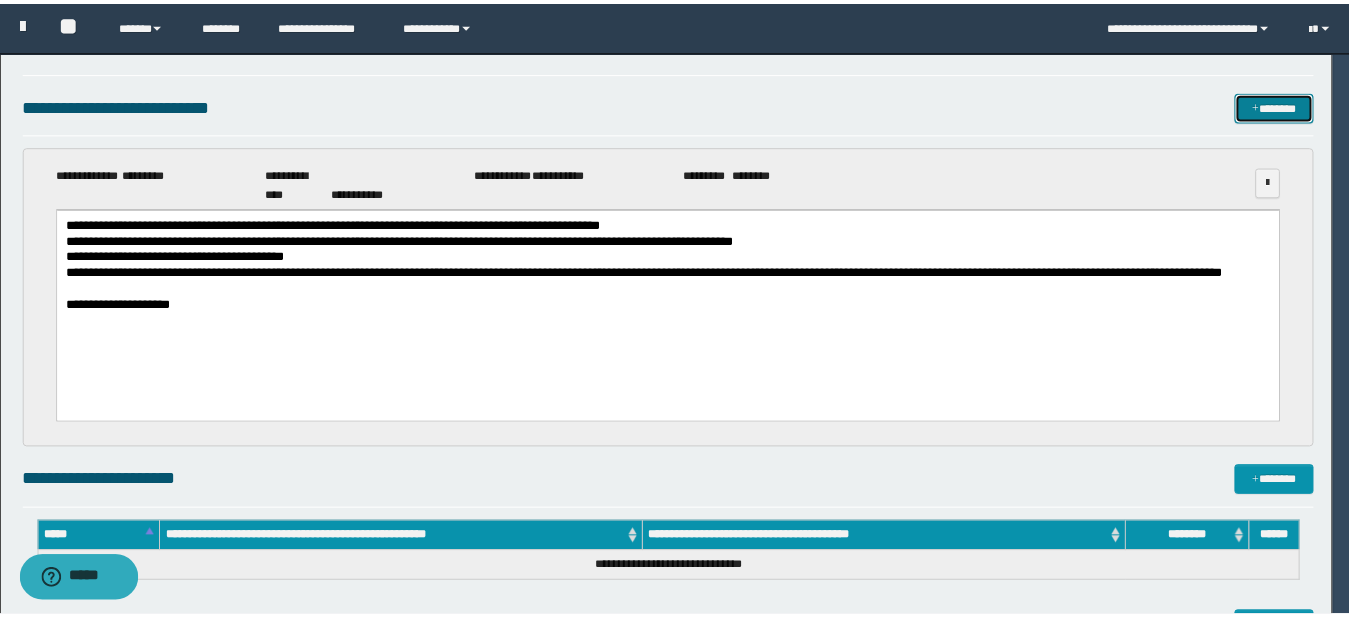 scroll, scrollTop: 0, scrollLeft: 0, axis: both 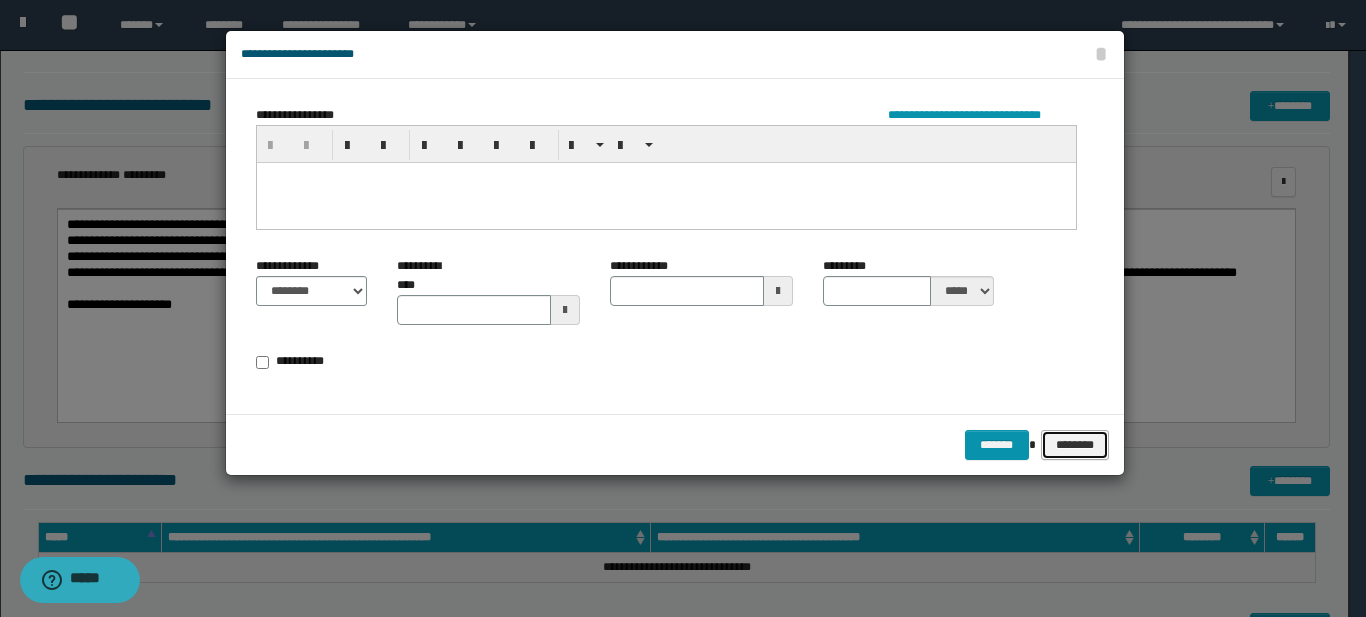 click on "********" at bounding box center (1074, 445) 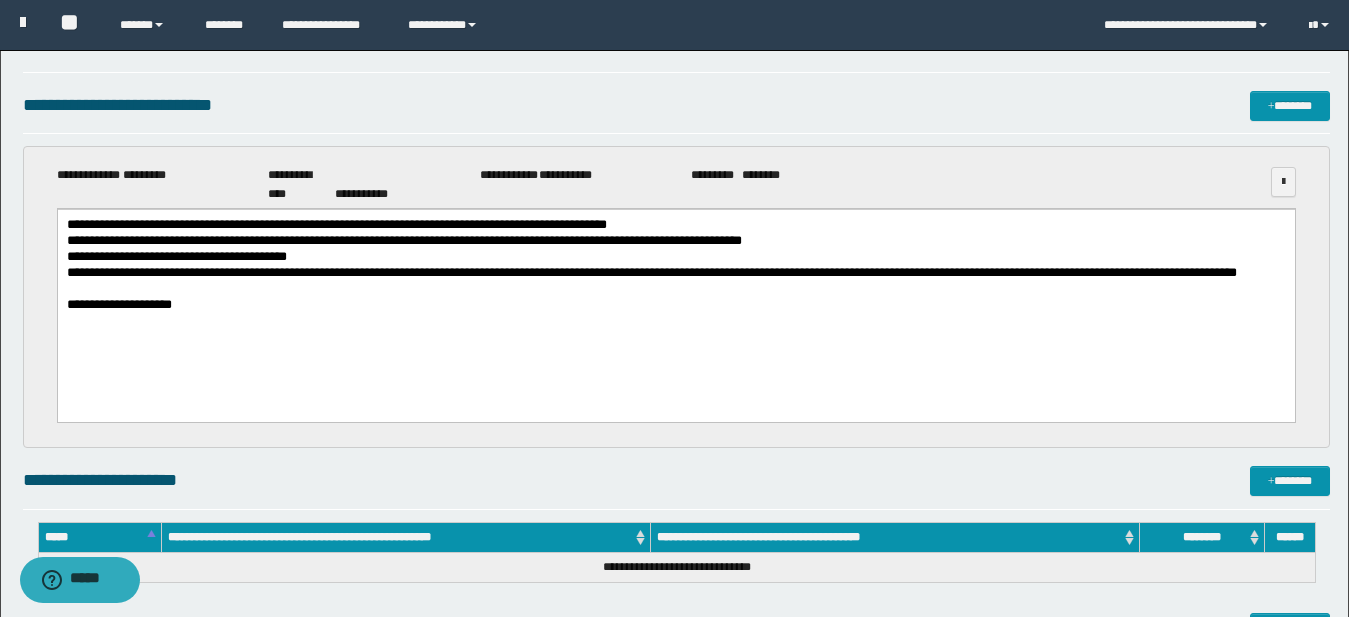 click on "**********" at bounding box center [675, 291] 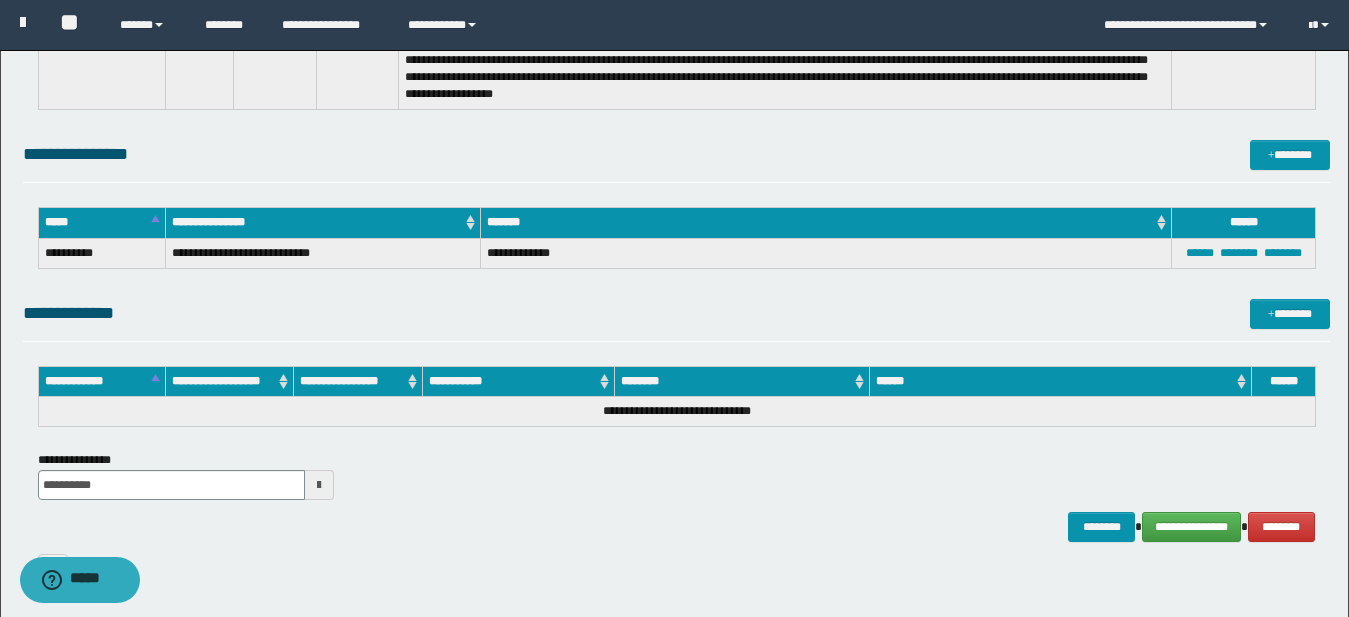 scroll, scrollTop: 817, scrollLeft: 0, axis: vertical 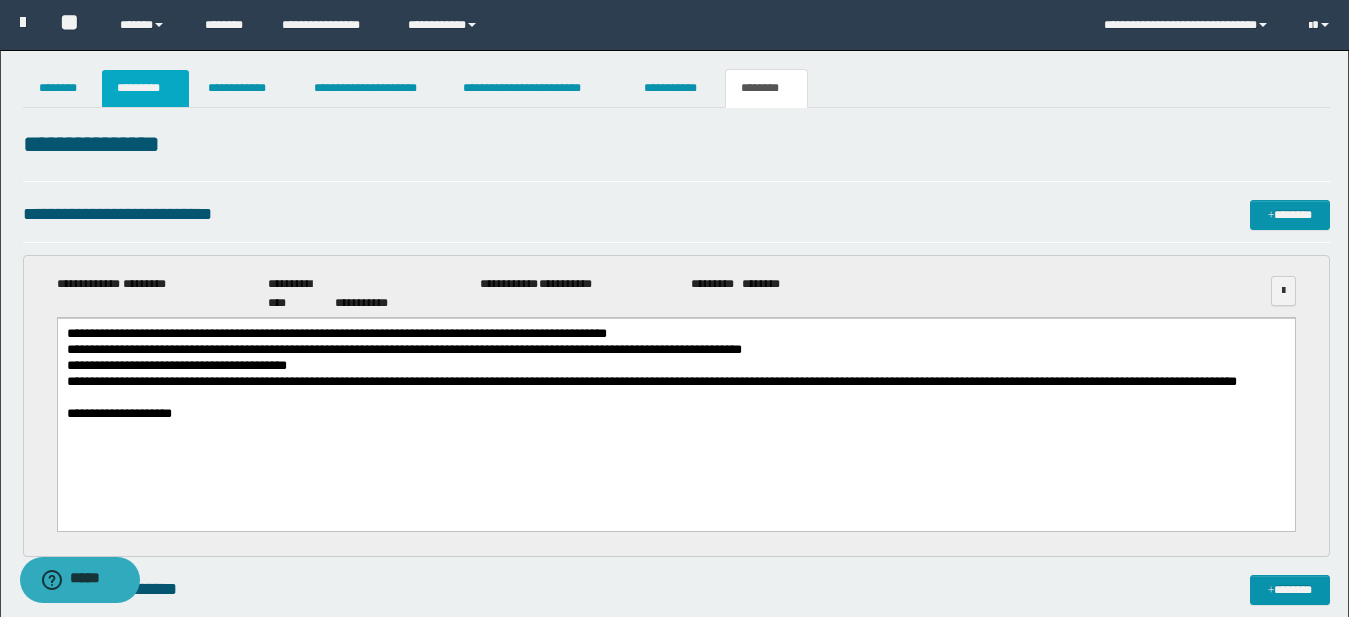 click on "*********" at bounding box center [145, 88] 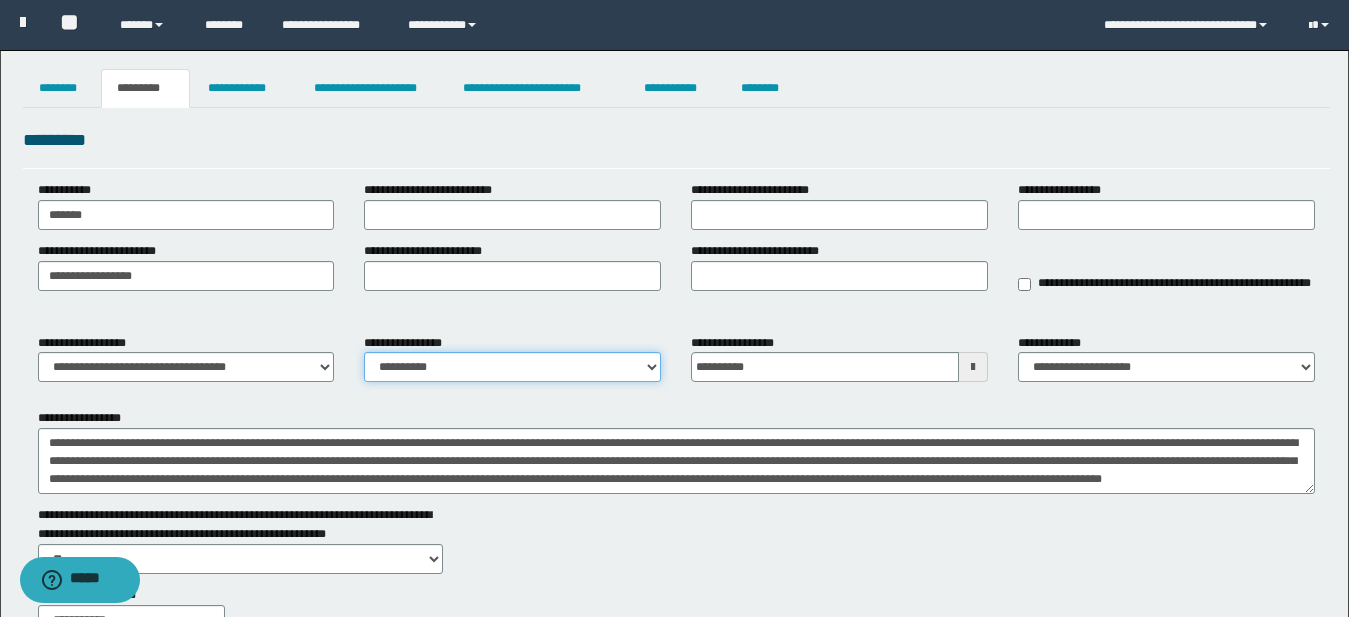 click on "**********" at bounding box center [512, 367] 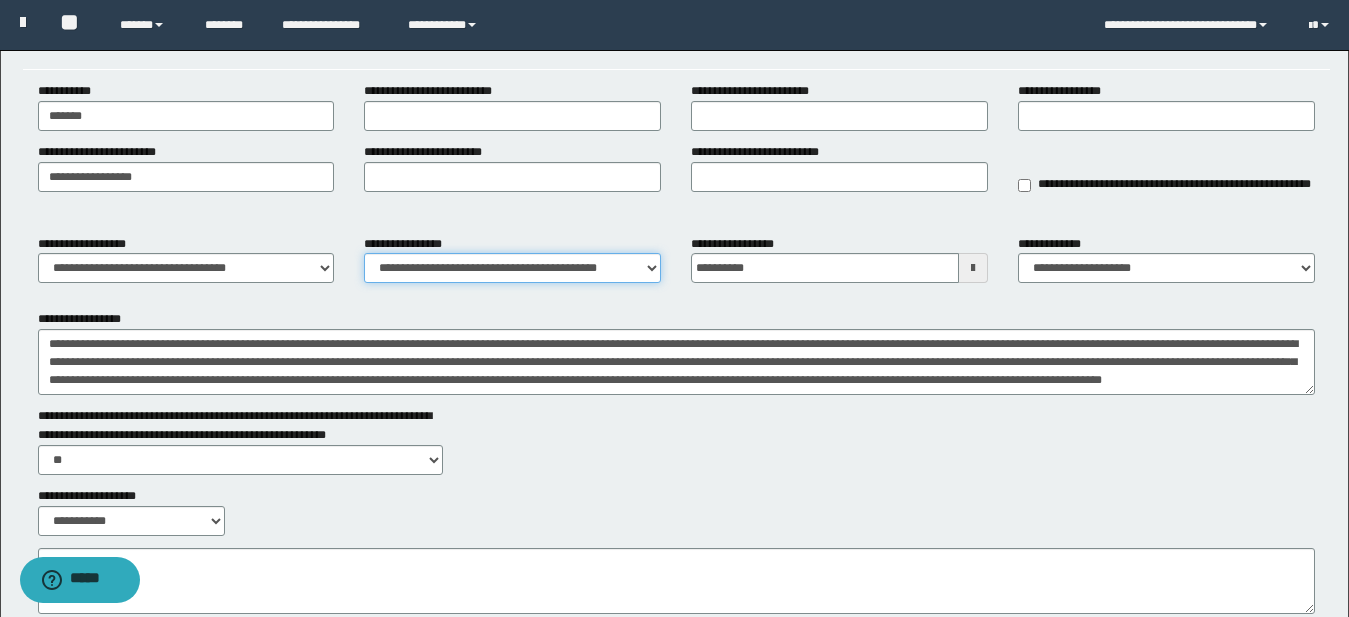 scroll, scrollTop: 102, scrollLeft: 0, axis: vertical 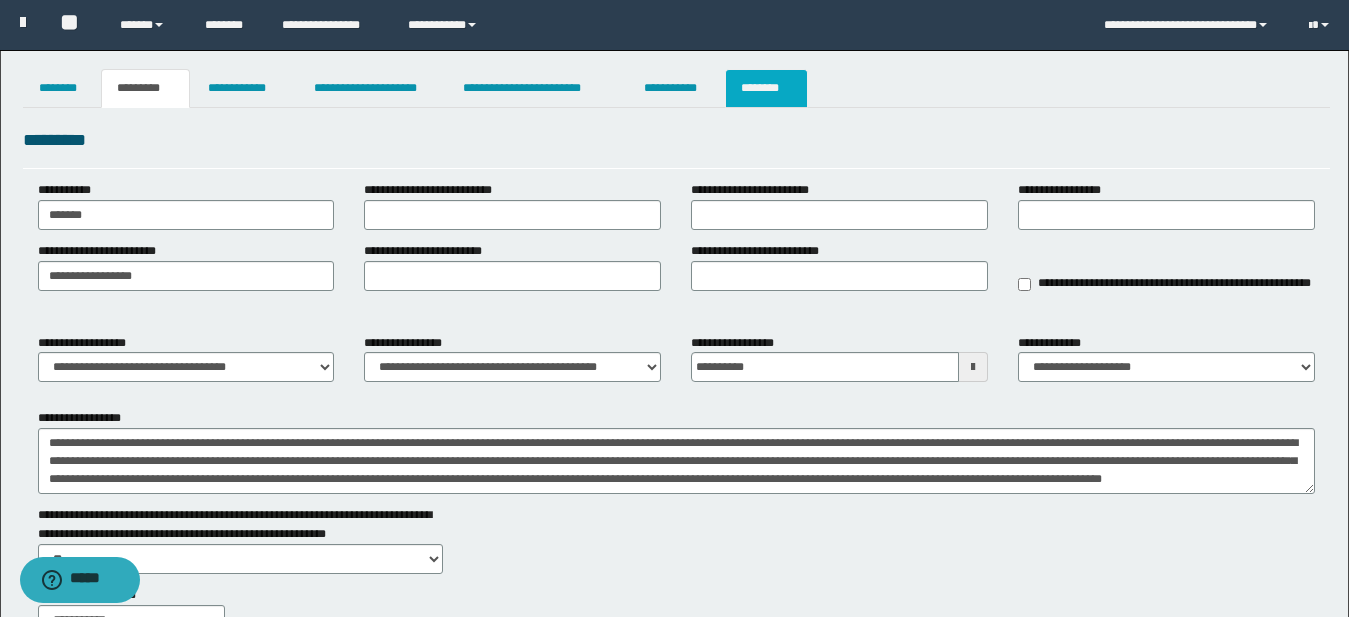 click on "********" at bounding box center [766, 88] 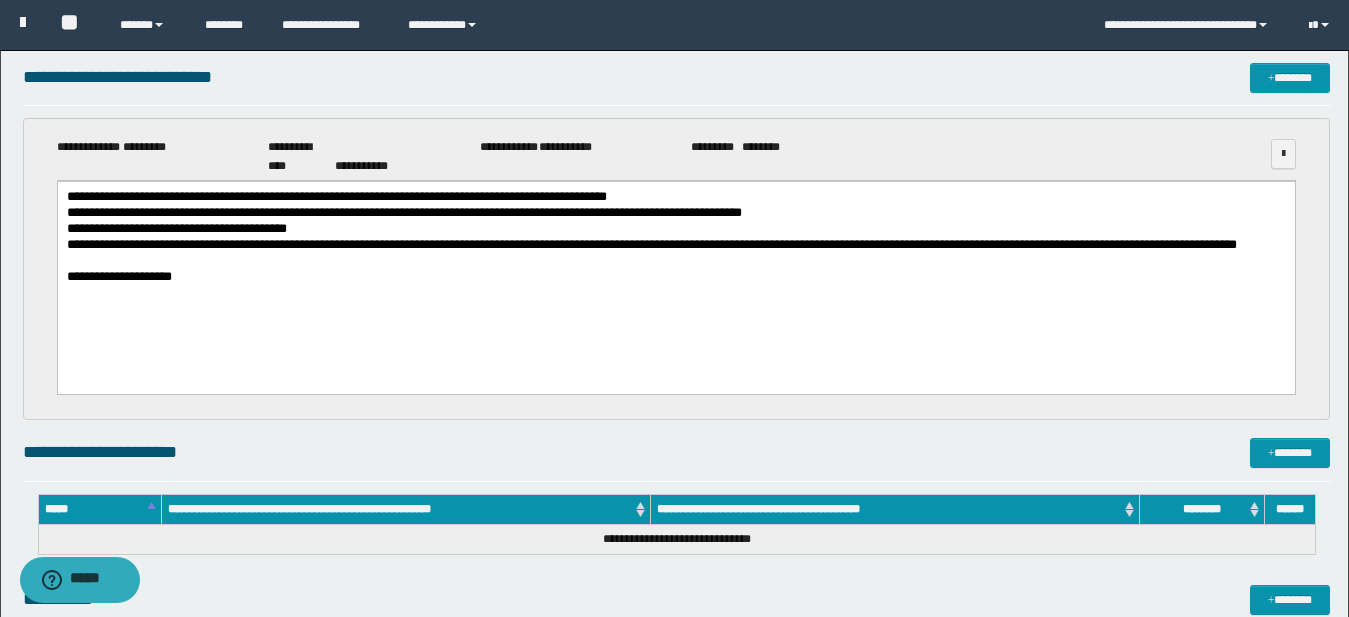 scroll, scrollTop: 146, scrollLeft: 0, axis: vertical 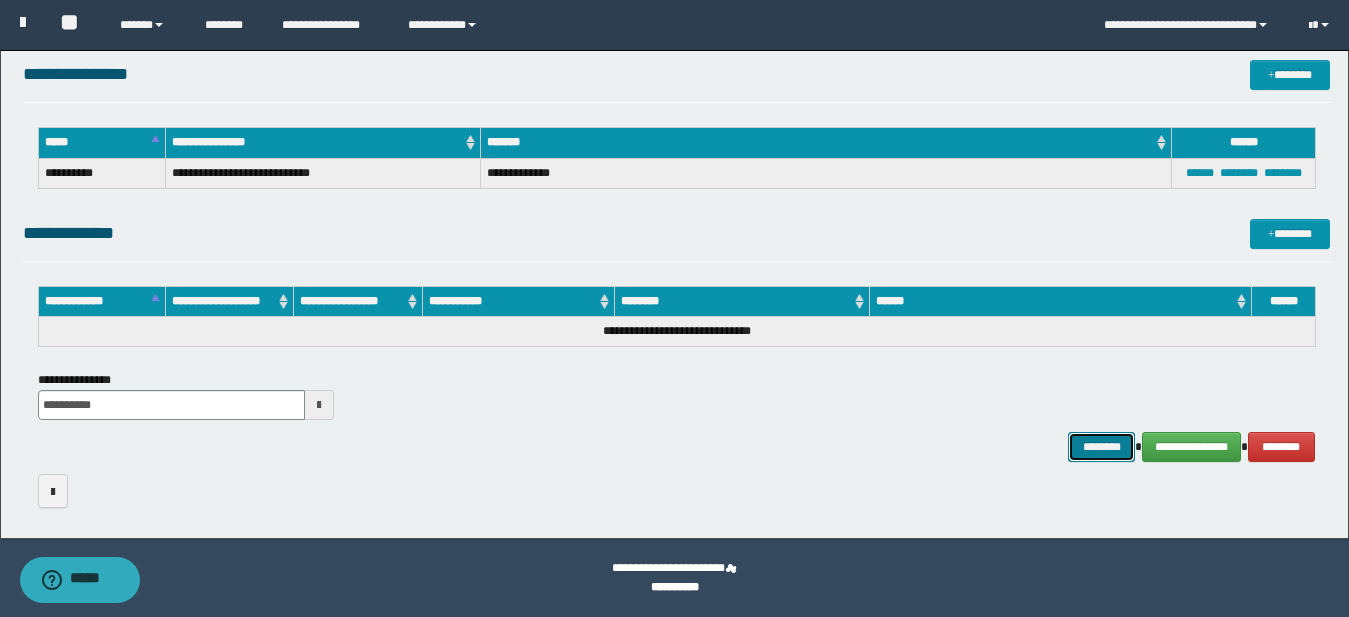 click on "********" at bounding box center (1102, 447) 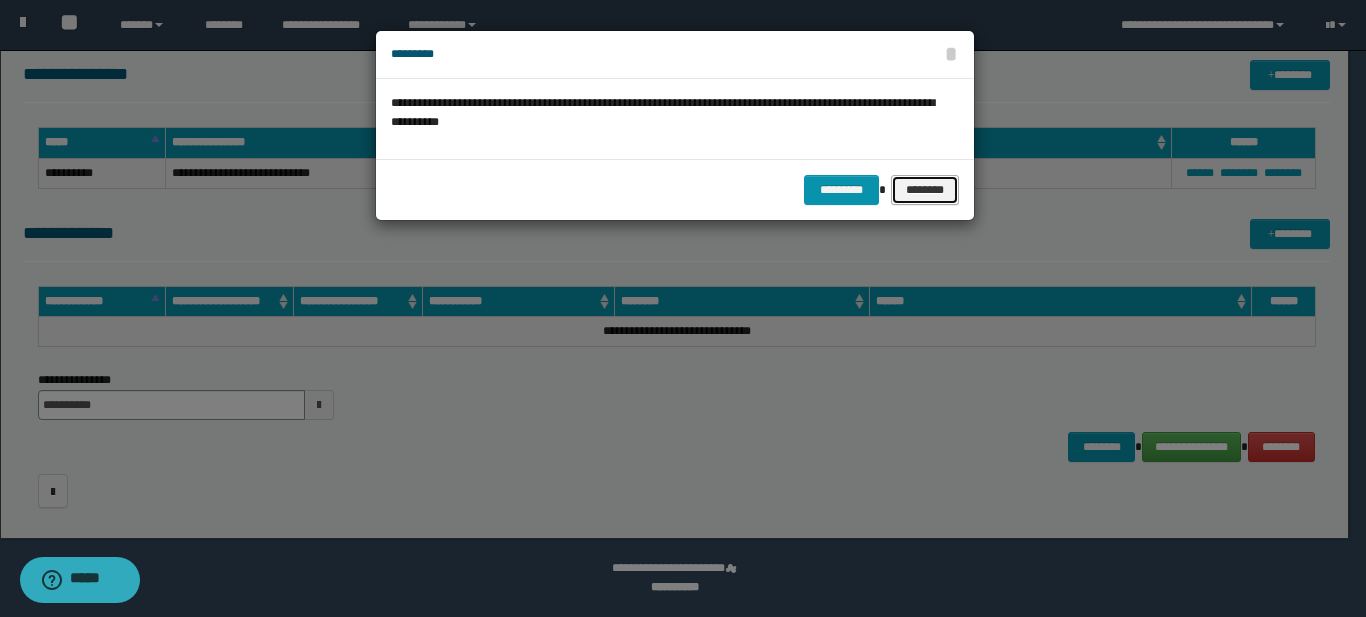 click on "********" at bounding box center (924, 190) 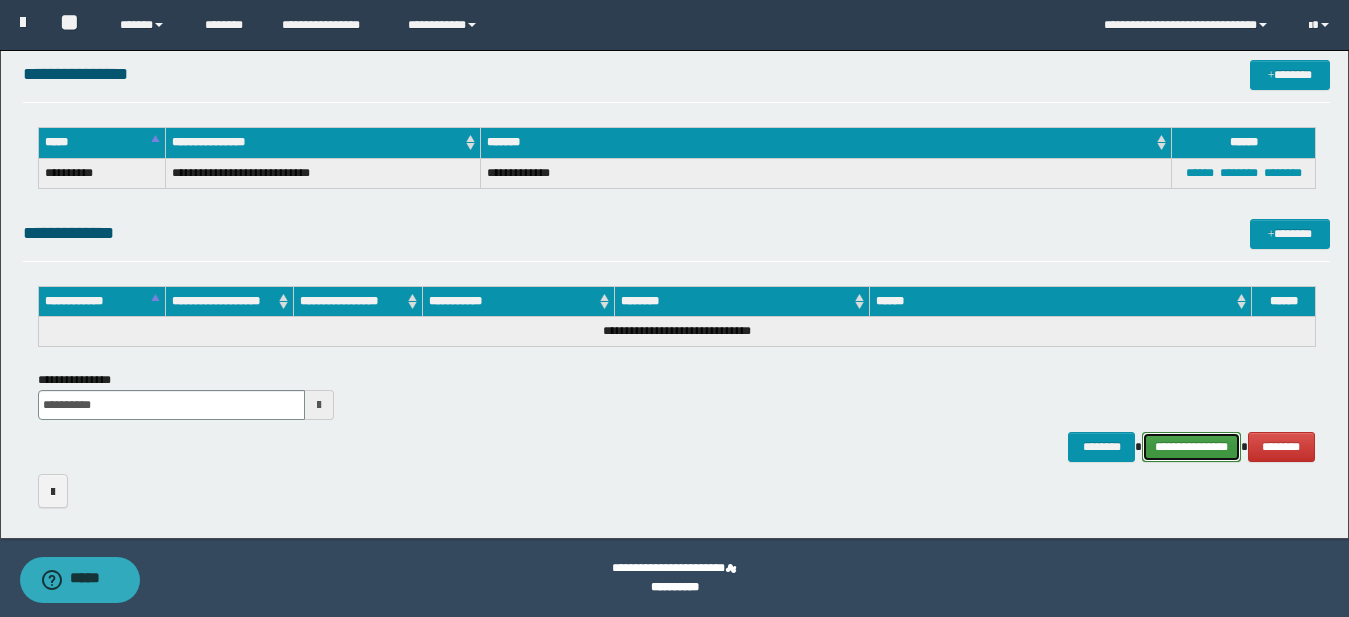 click on "**********" at bounding box center (1191, 447) 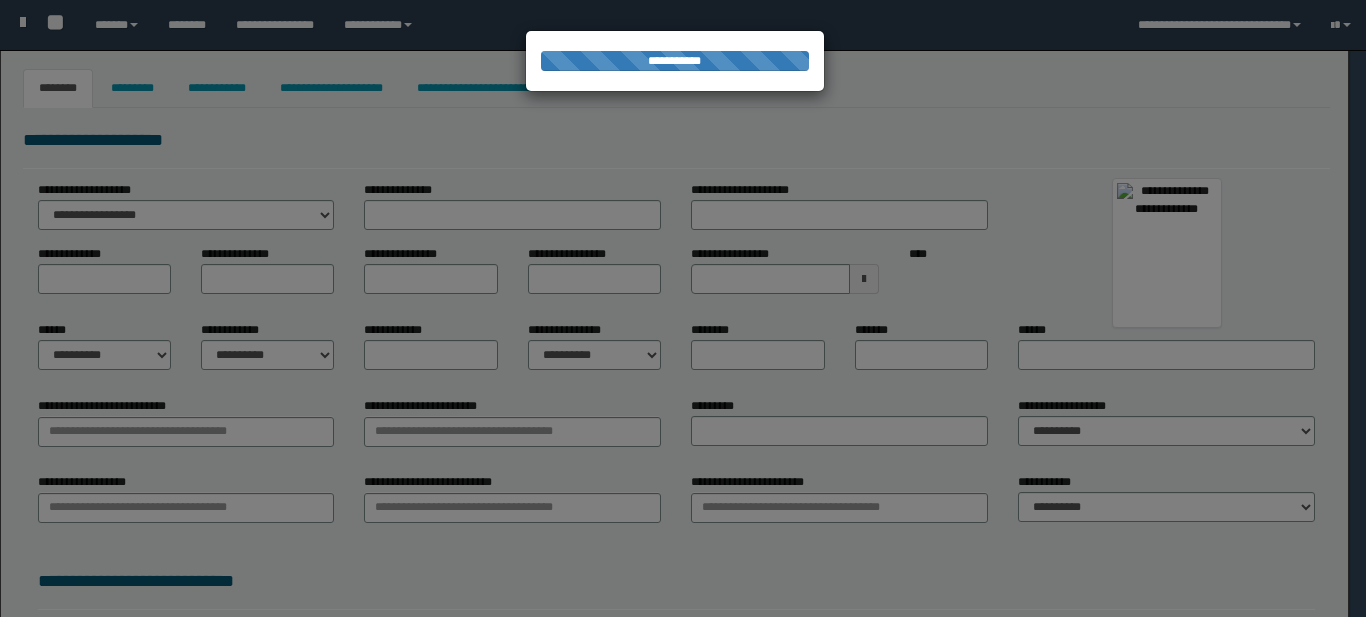 type on "**********" 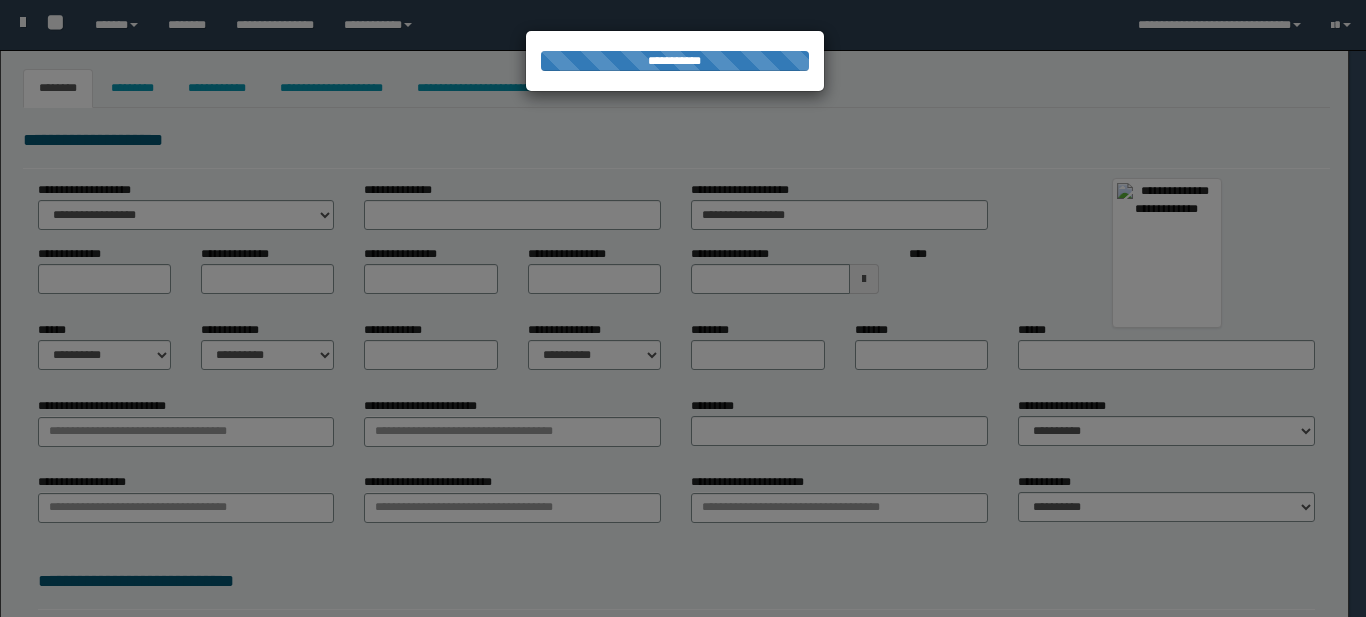type on "*****" 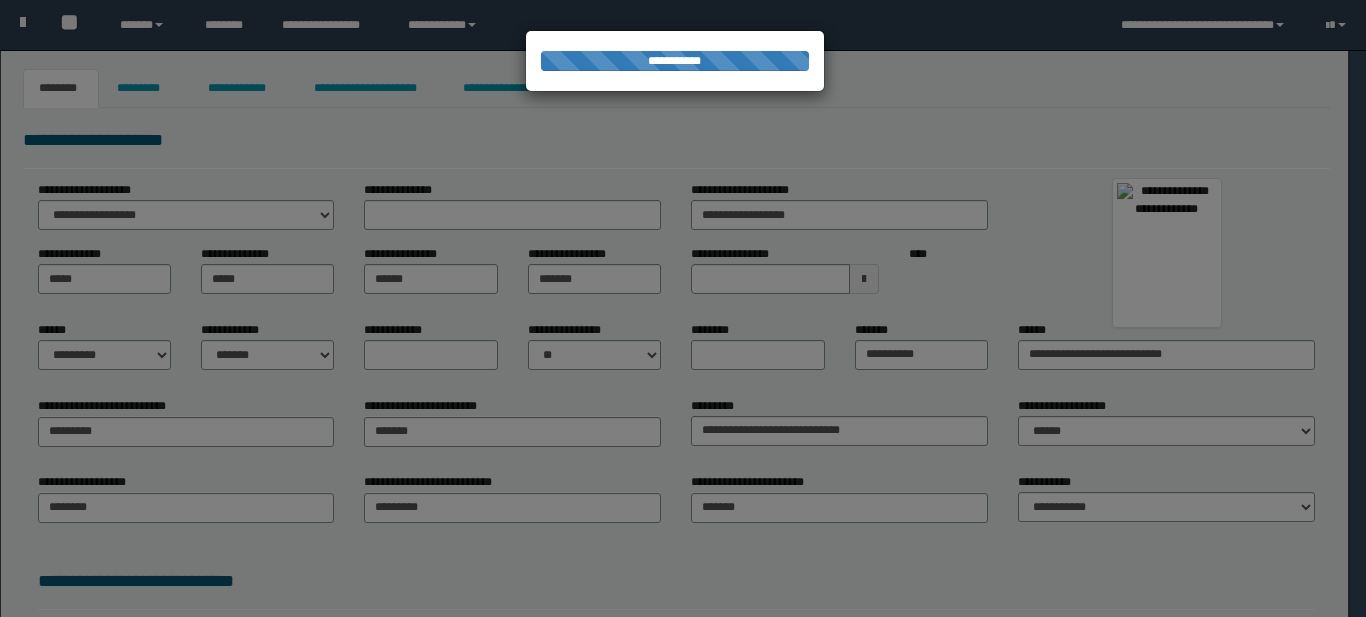 scroll, scrollTop: 0, scrollLeft: 0, axis: both 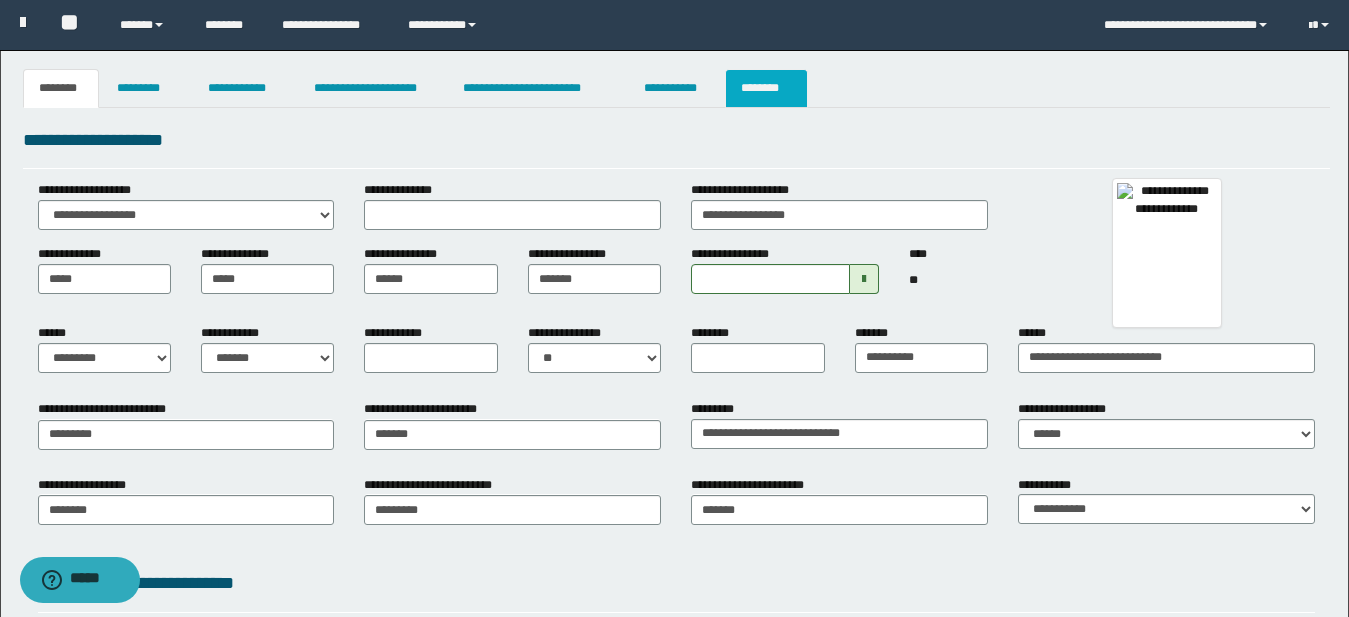 click on "********" at bounding box center [766, 88] 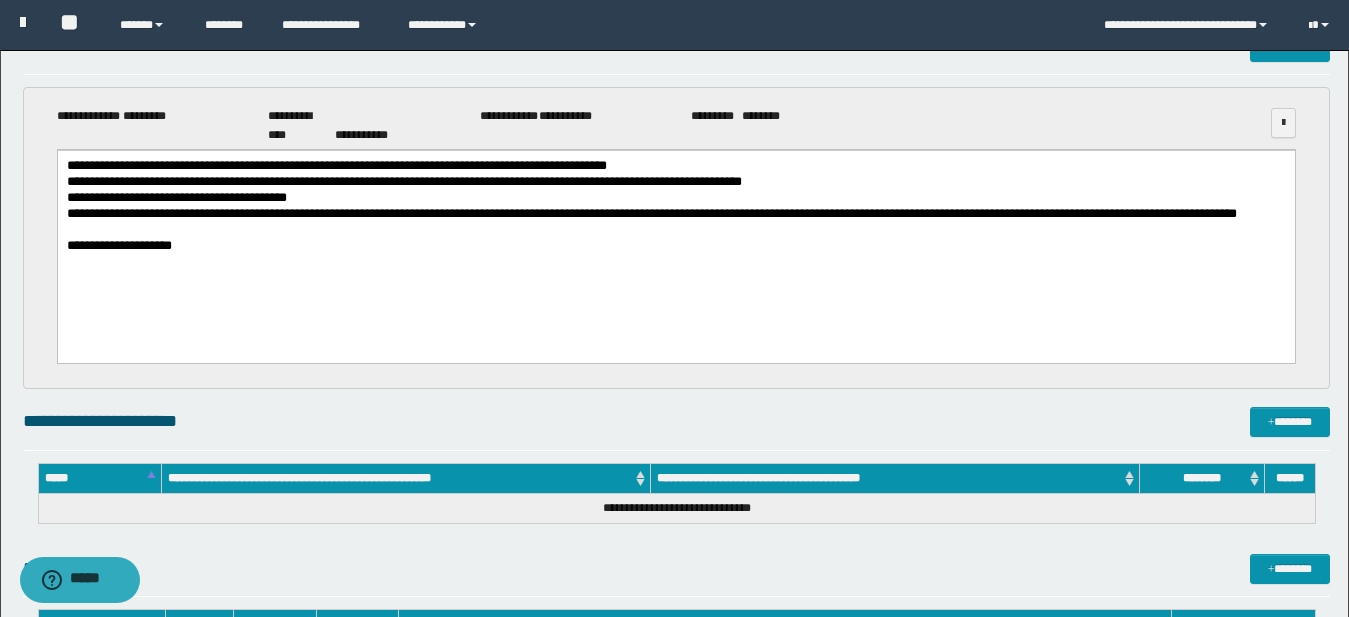 scroll, scrollTop: 175, scrollLeft: 0, axis: vertical 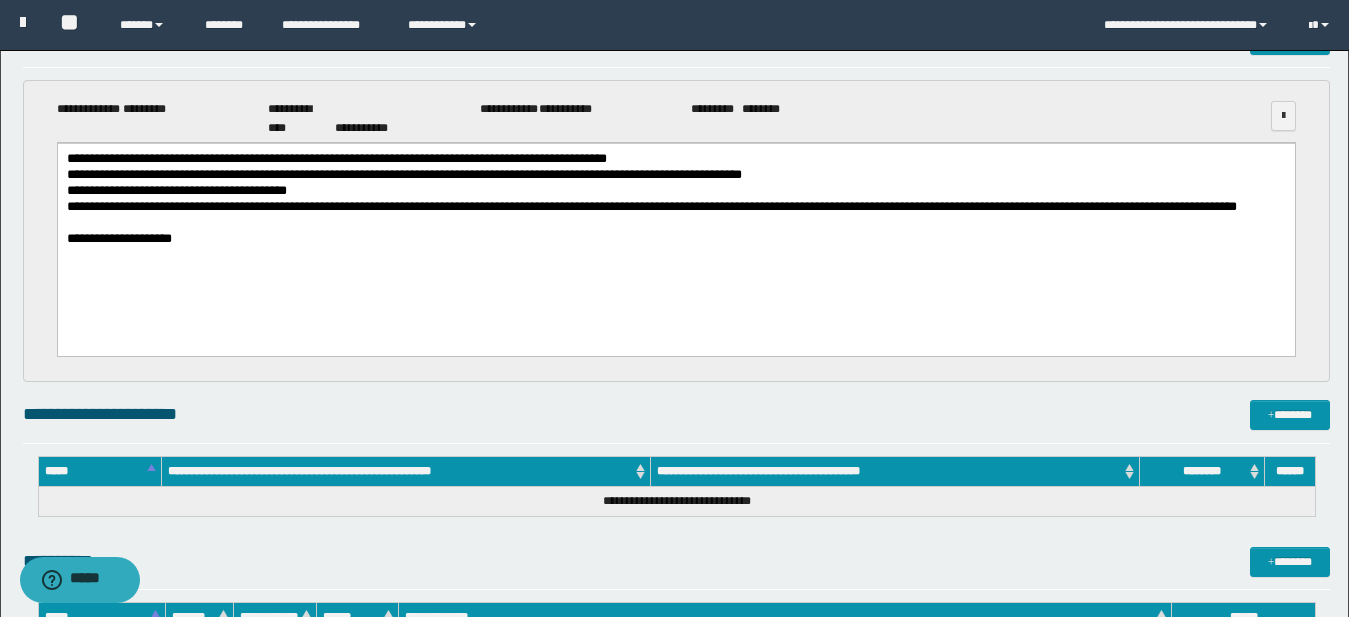 click on "**********" at bounding box center [675, 225] 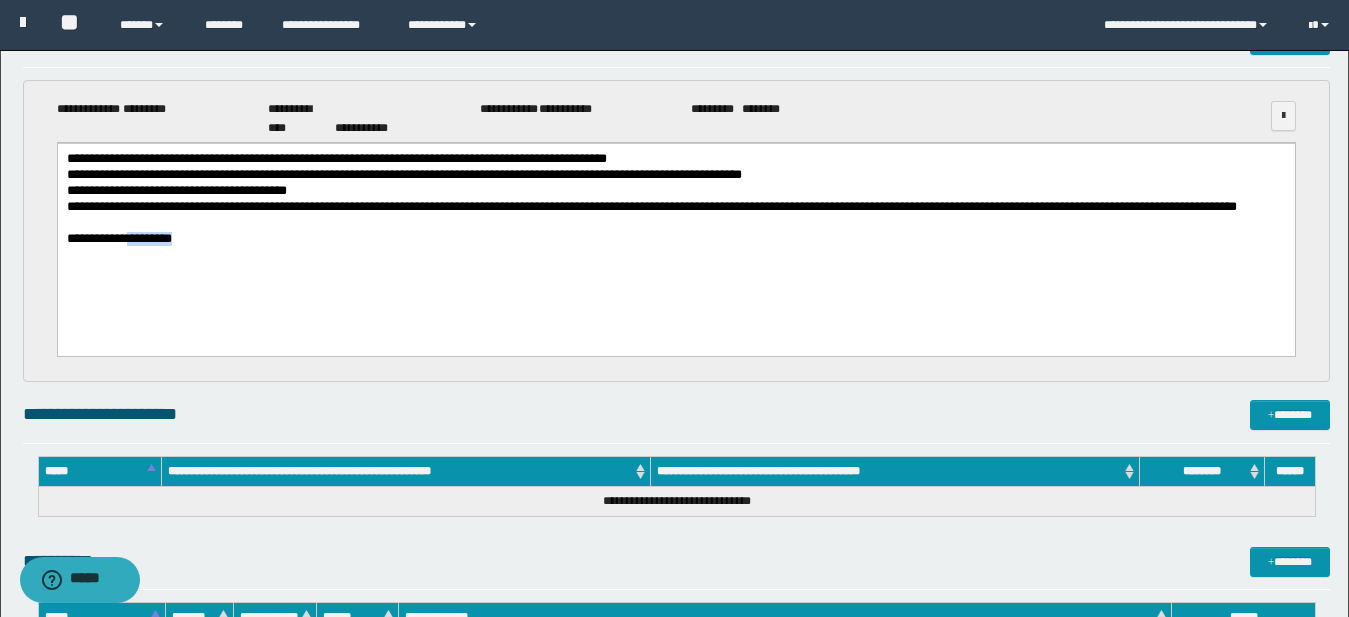 click on "**********" at bounding box center (675, 225) 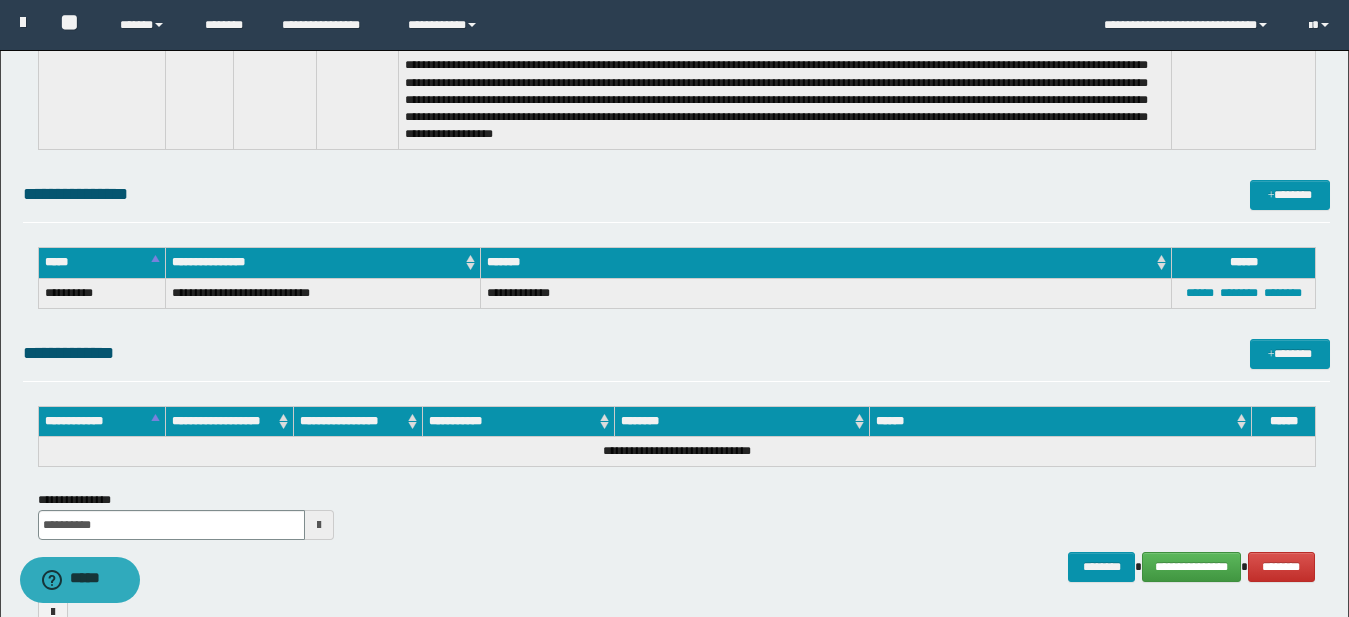 scroll, scrollTop: 781, scrollLeft: 0, axis: vertical 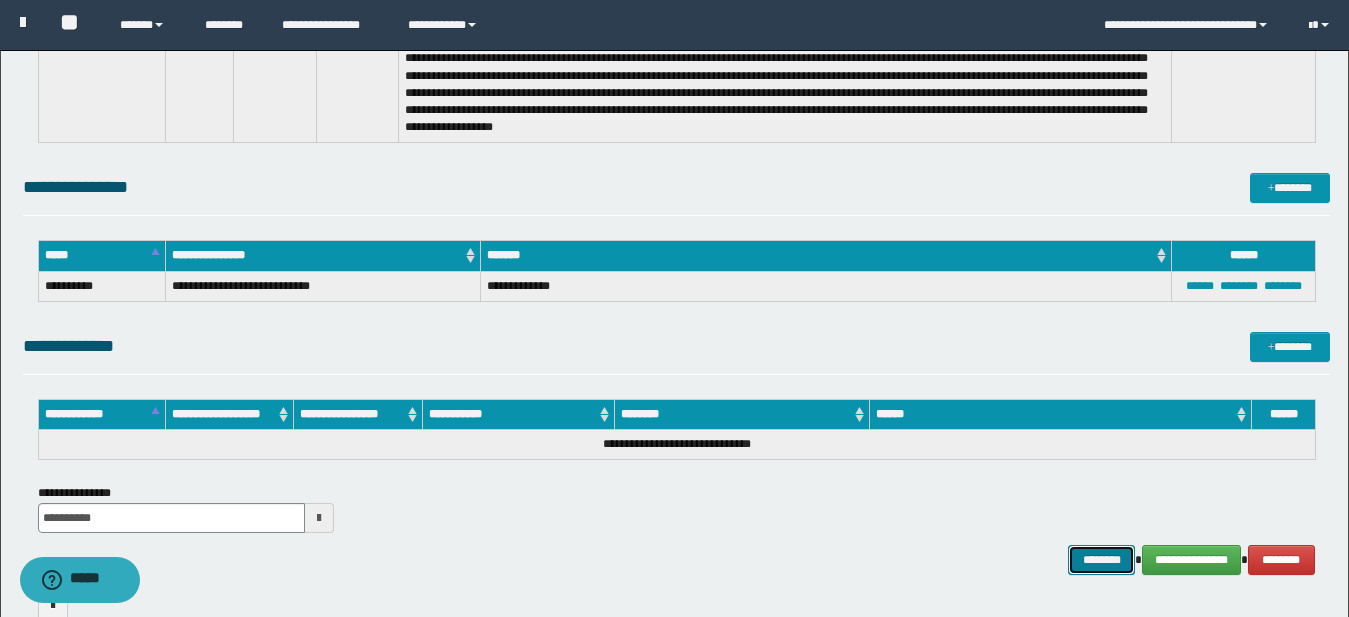 click on "********" at bounding box center [1102, 560] 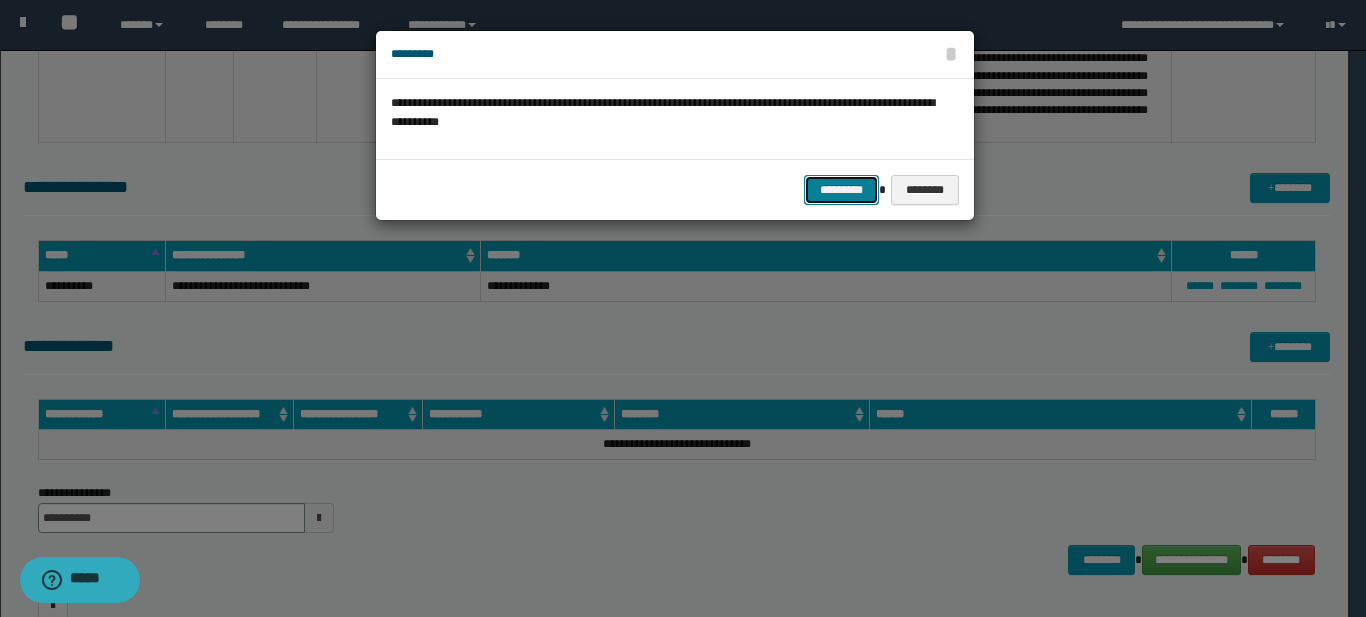 click on "*********" at bounding box center [841, 190] 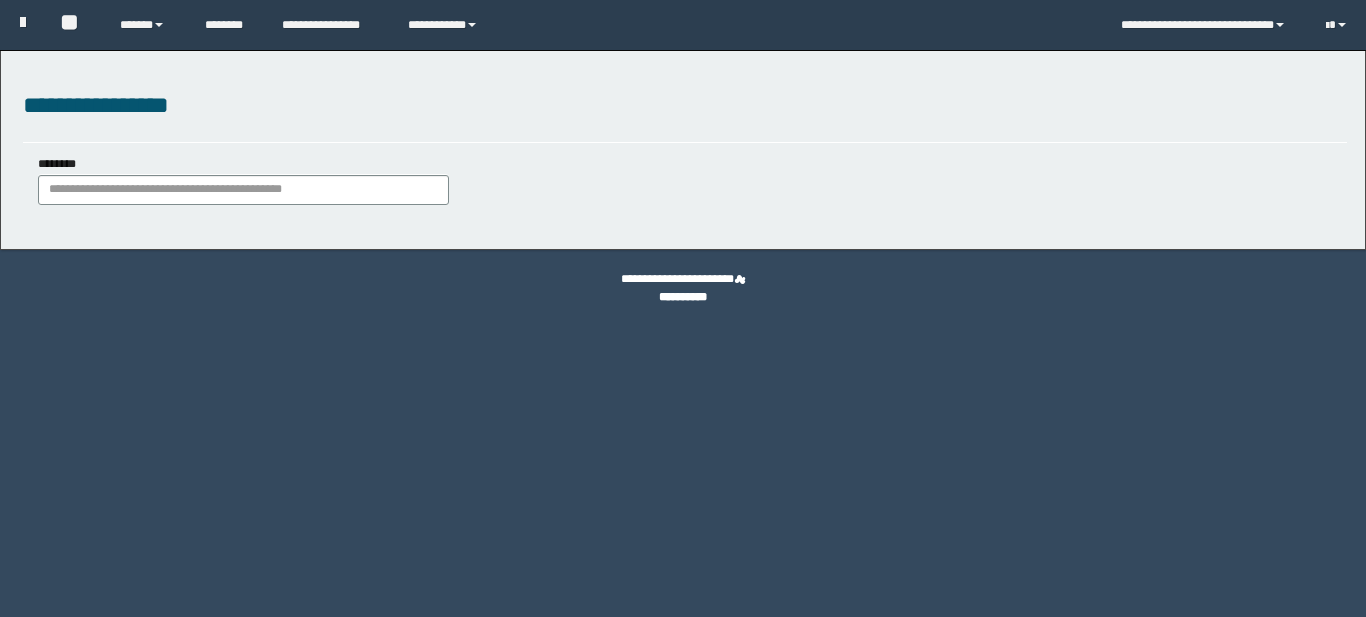 scroll, scrollTop: 0, scrollLeft: 0, axis: both 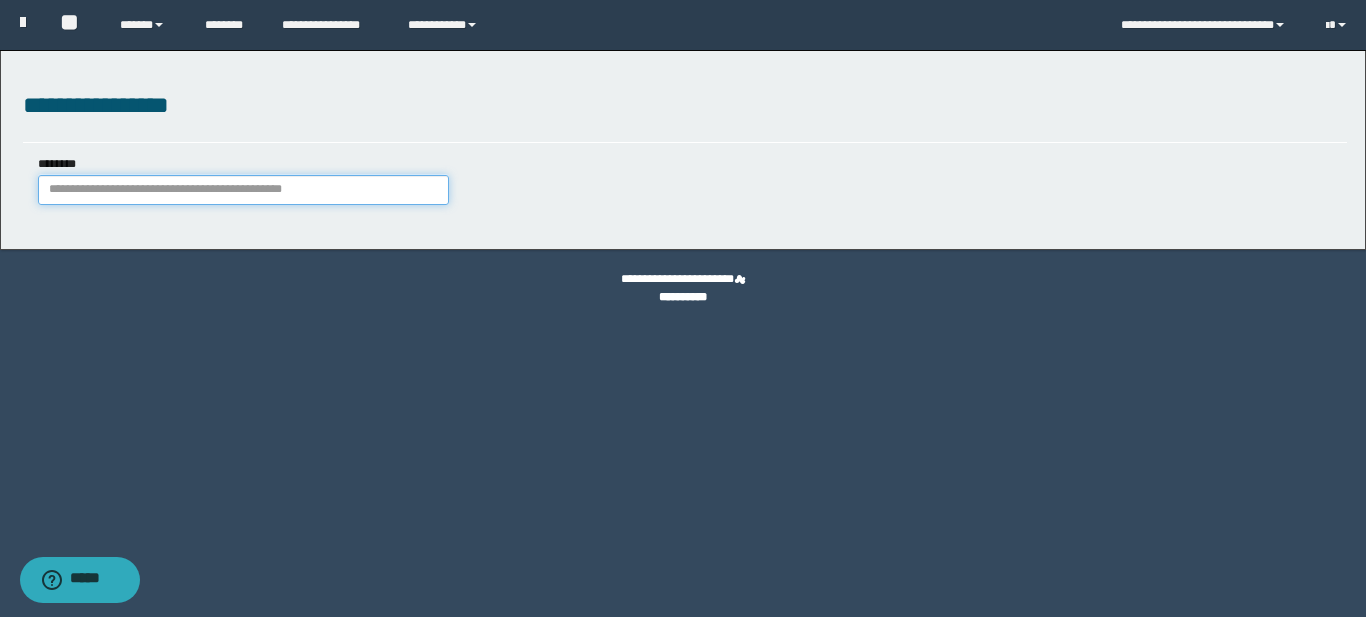 click on "********" at bounding box center (243, 190) 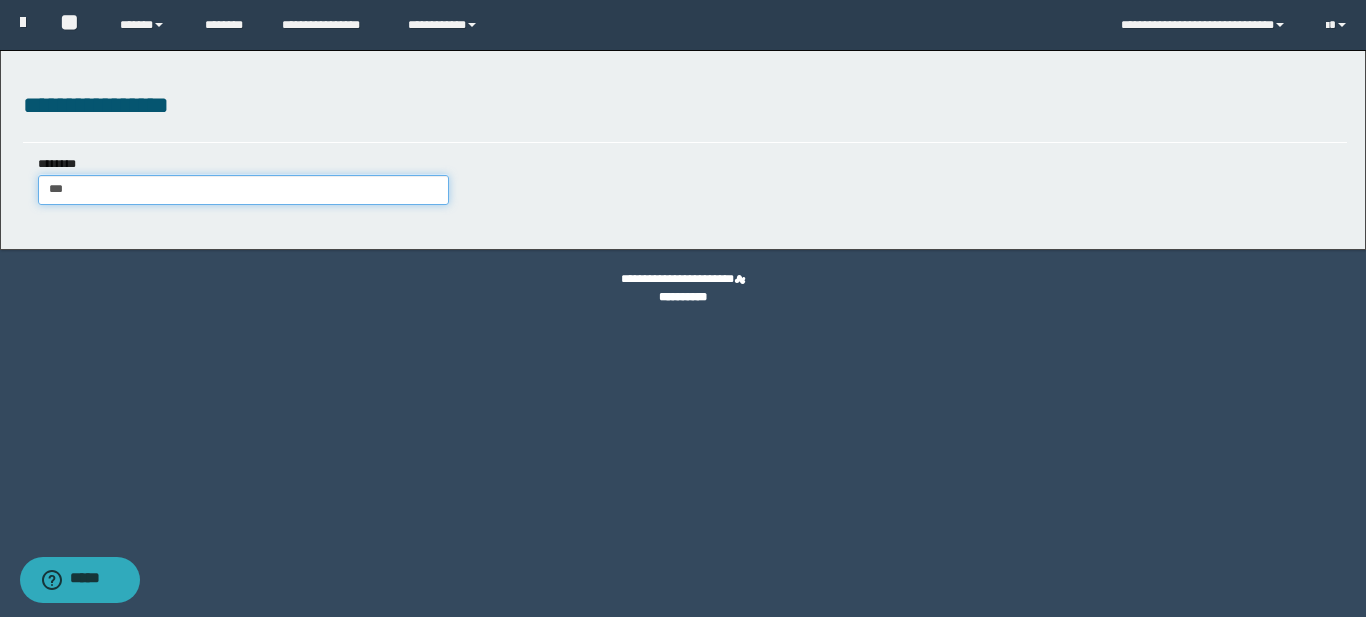 type on "****" 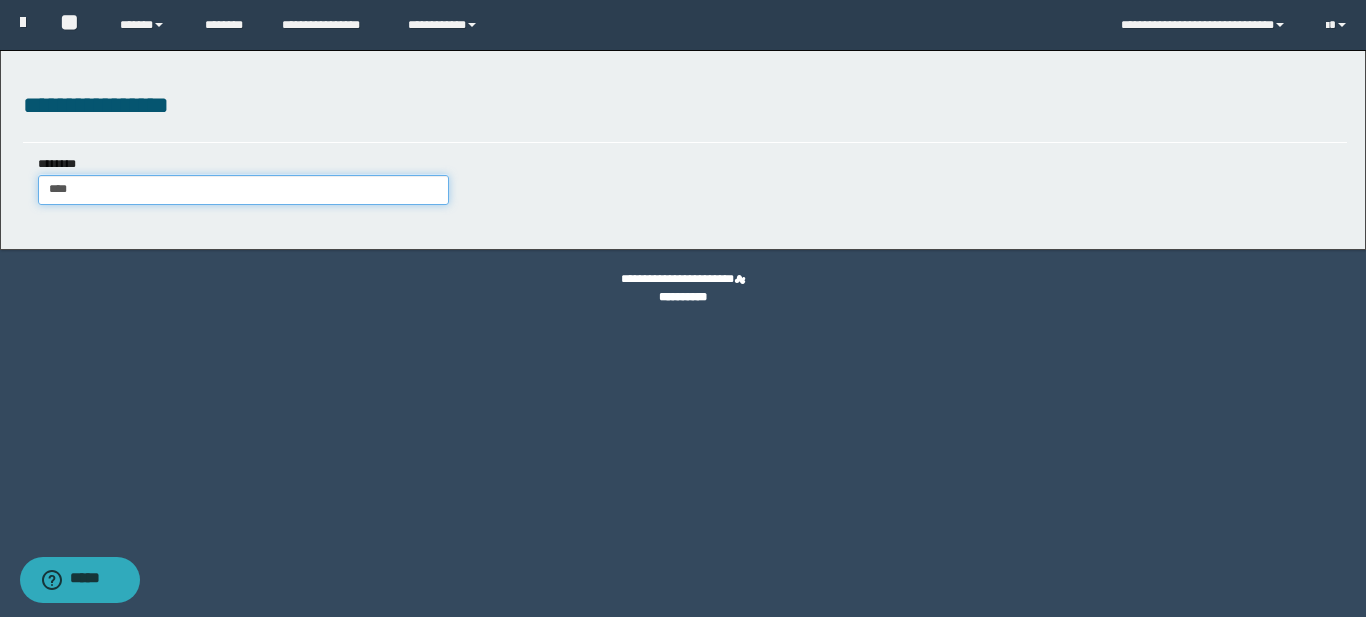 type on "****" 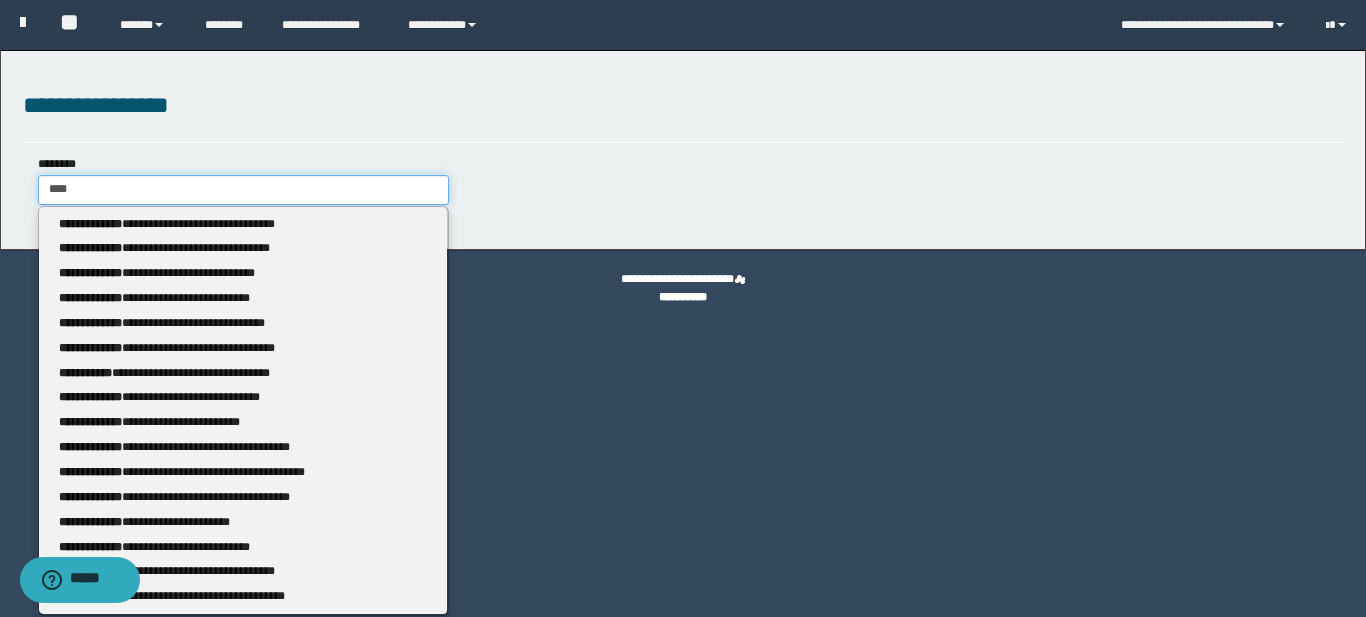 type 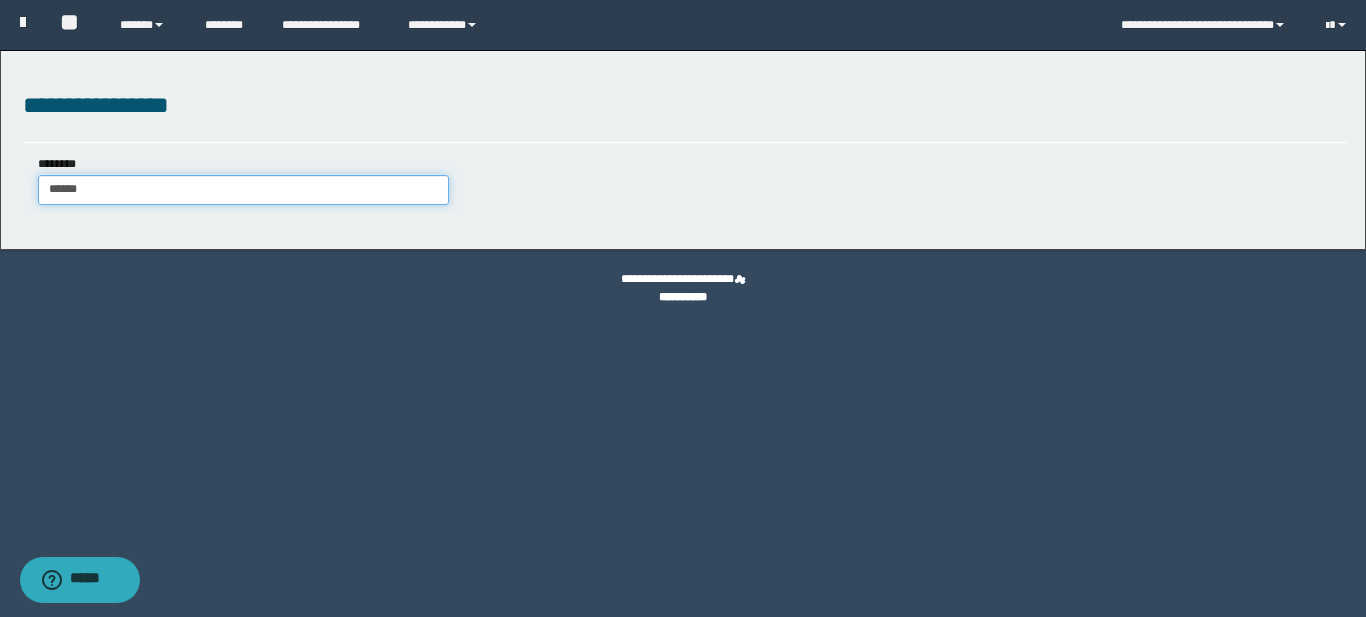 type on "*******" 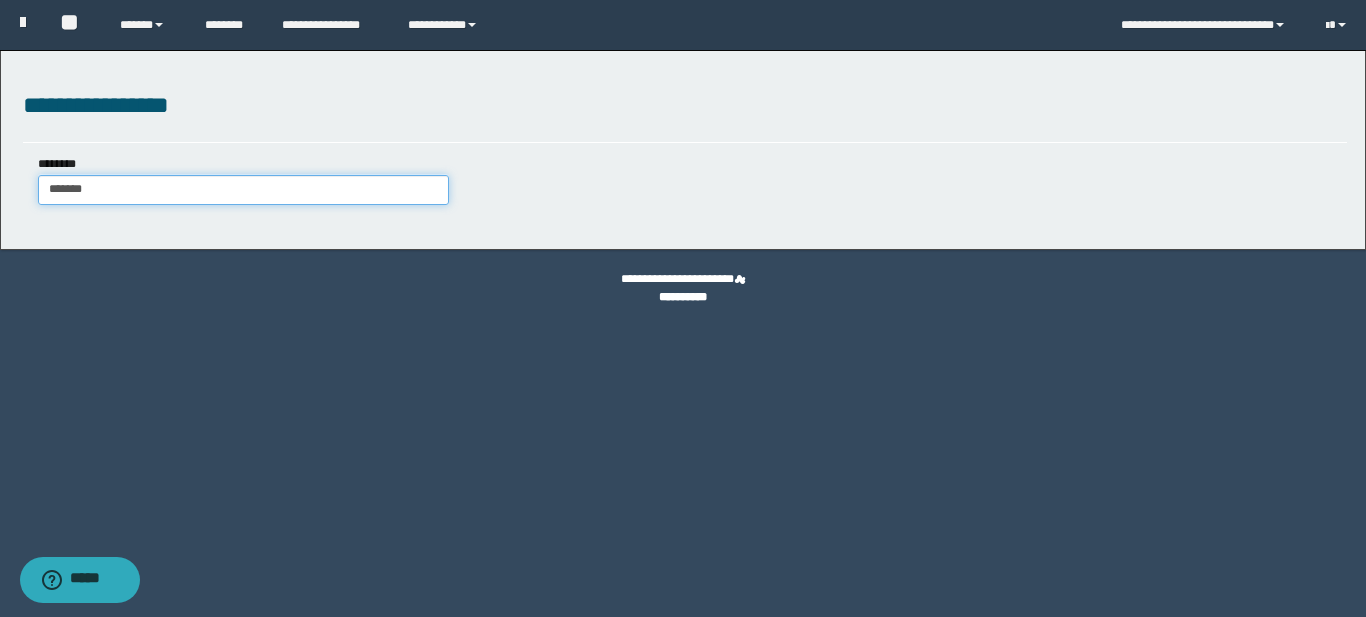 type on "*******" 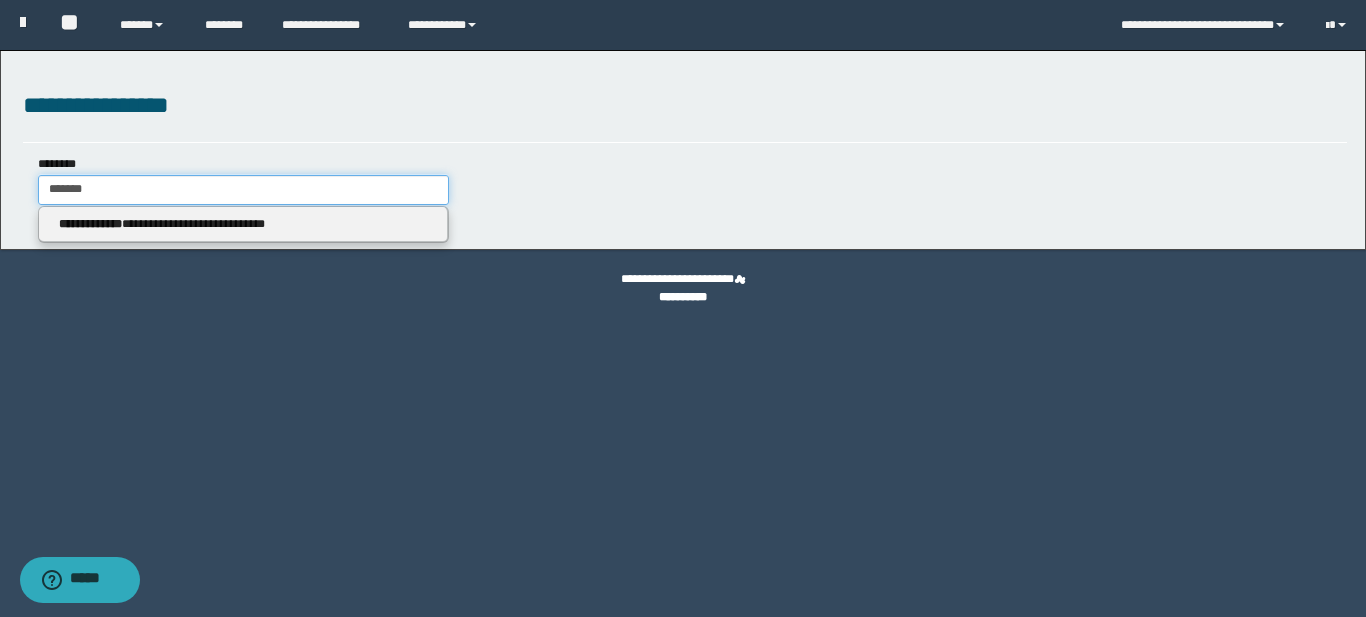 type 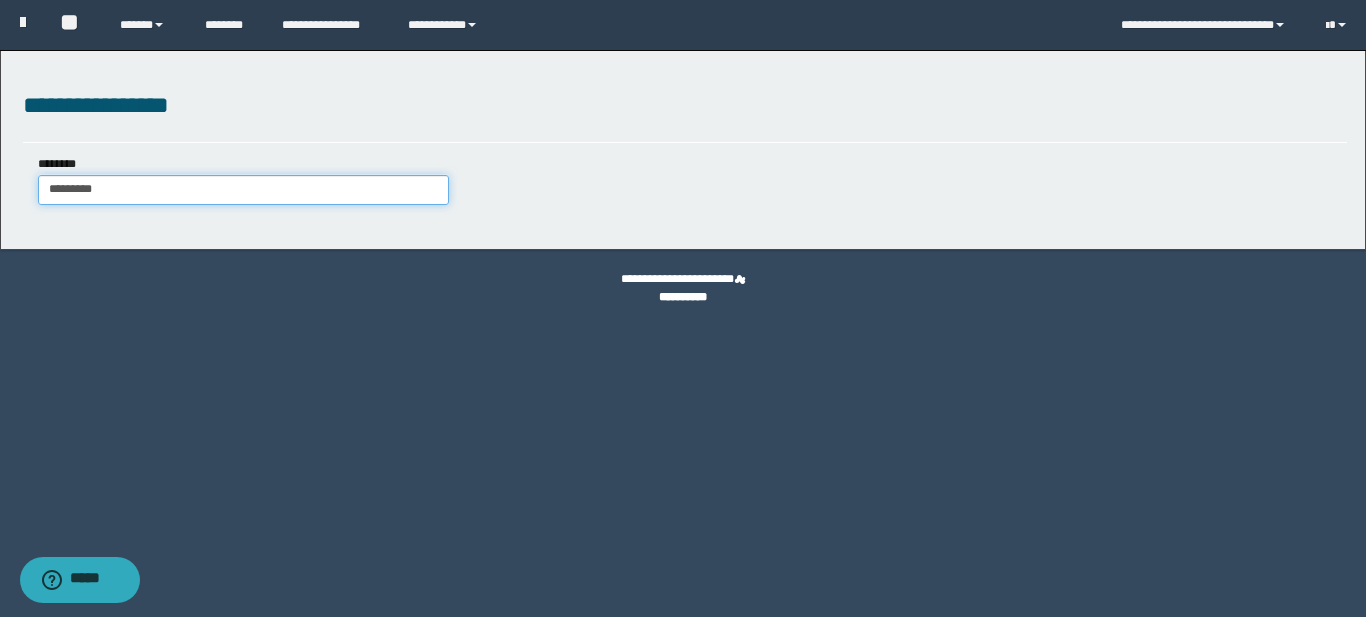 type on "**********" 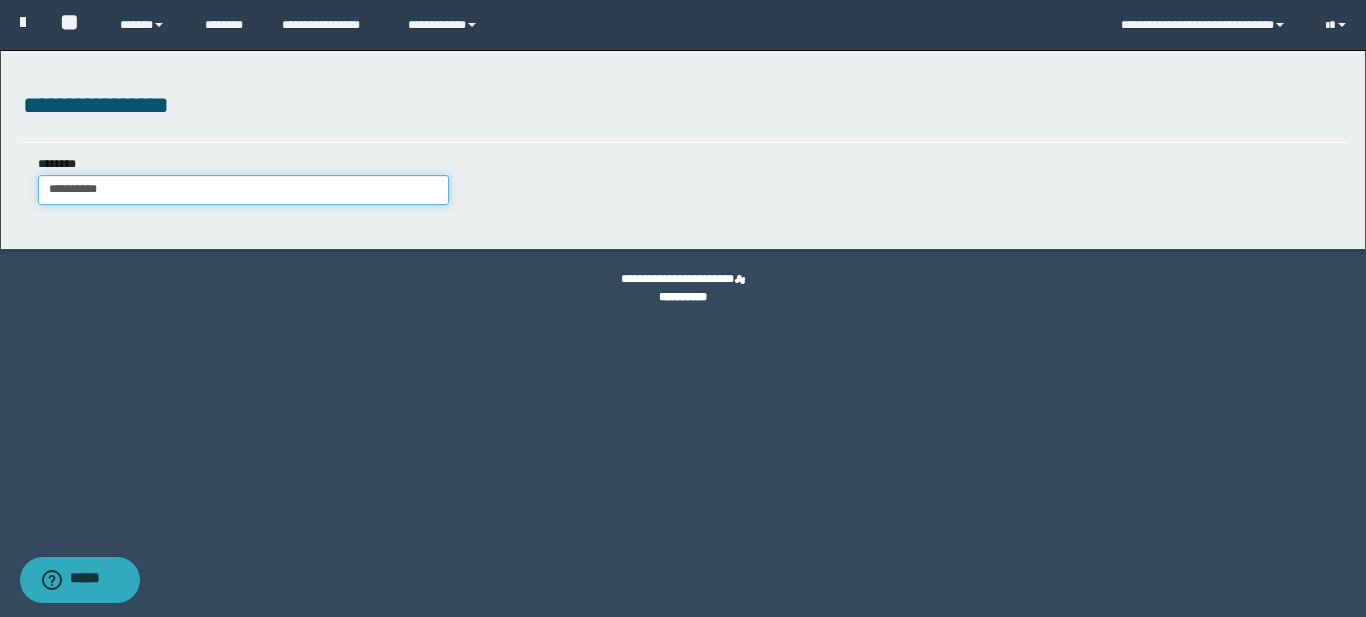 type on "**********" 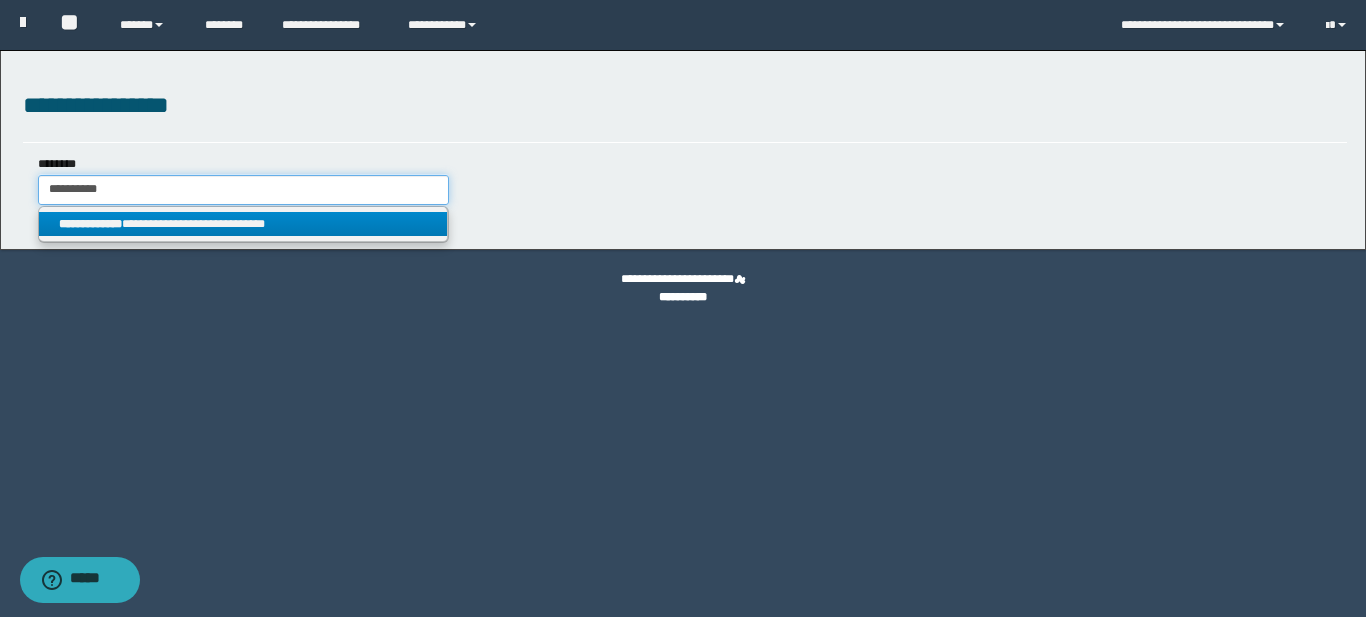 type on "**********" 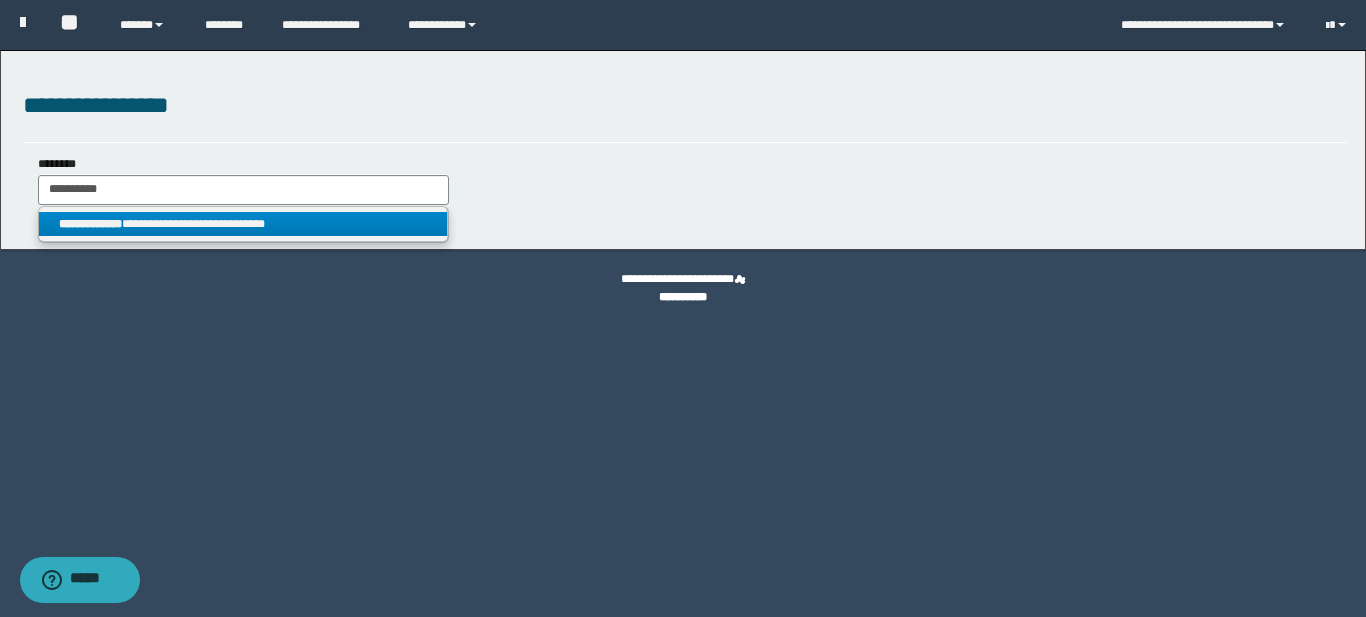 click on "**********" at bounding box center (243, 224) 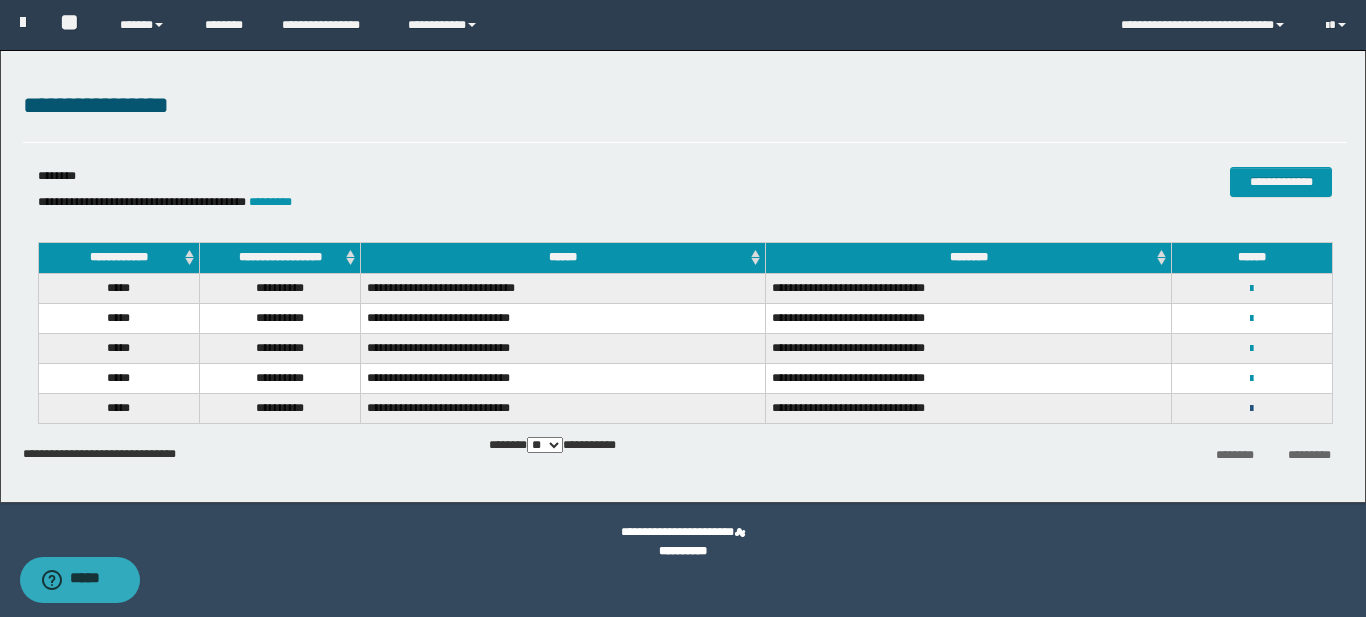 click at bounding box center (1251, 409) 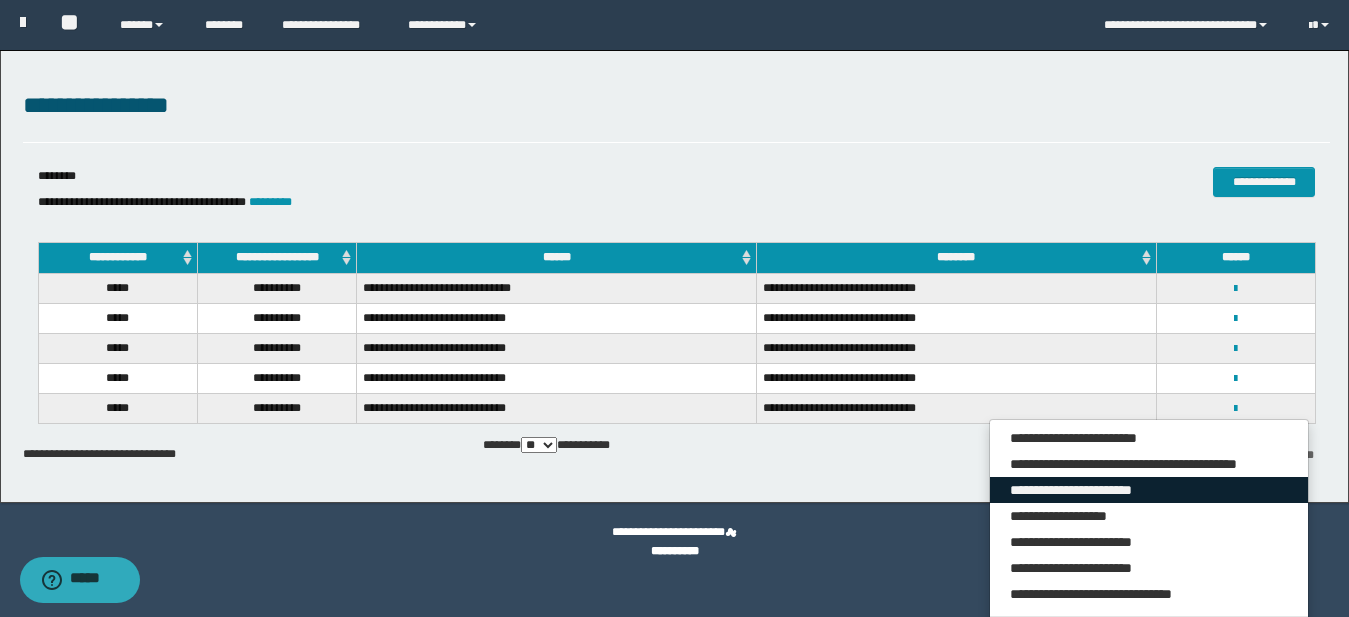 click on "**********" at bounding box center (1149, 490) 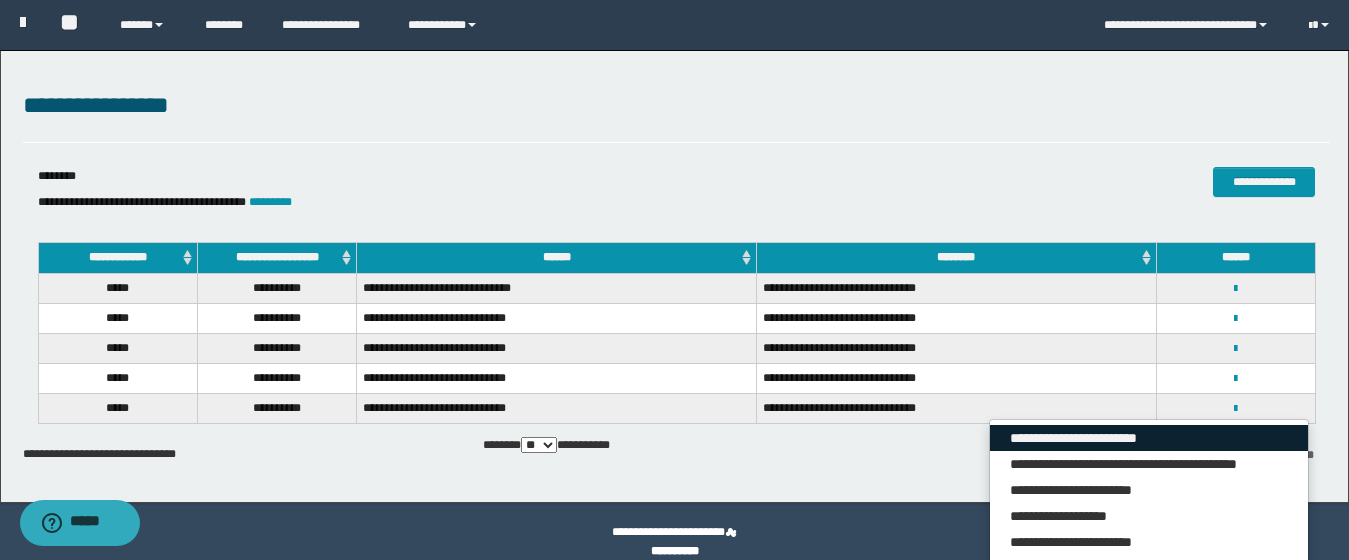 click on "**********" at bounding box center (1149, 438) 